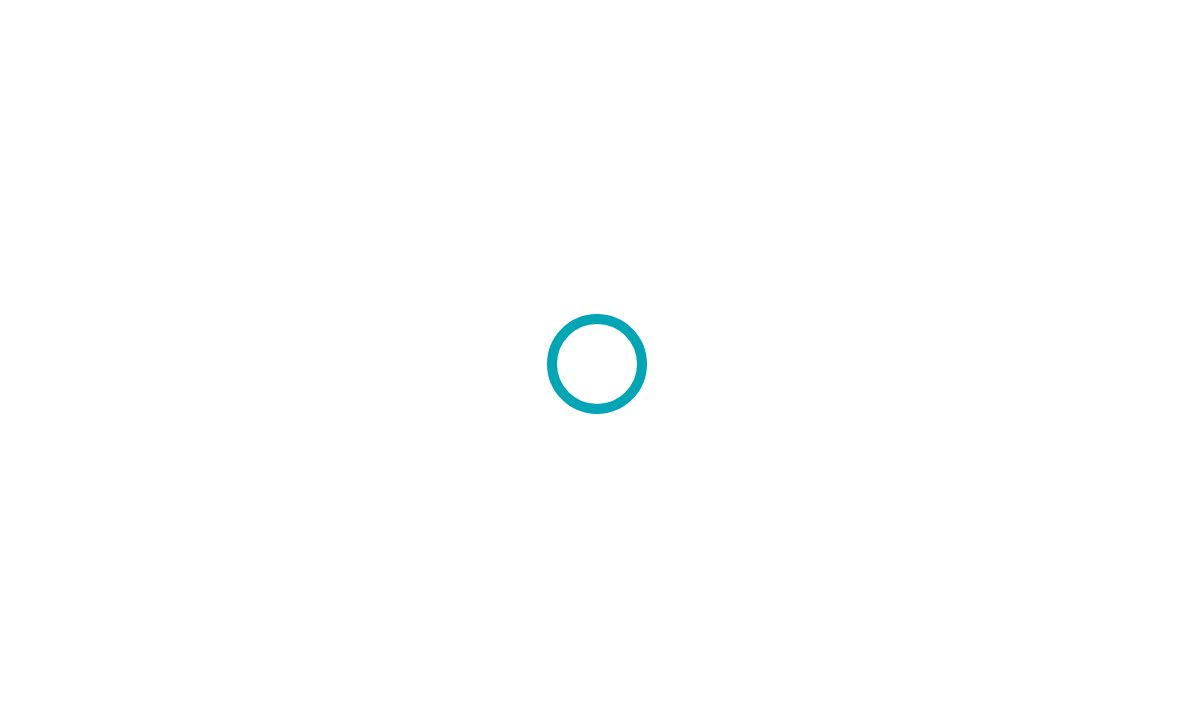scroll, scrollTop: 0, scrollLeft: 0, axis: both 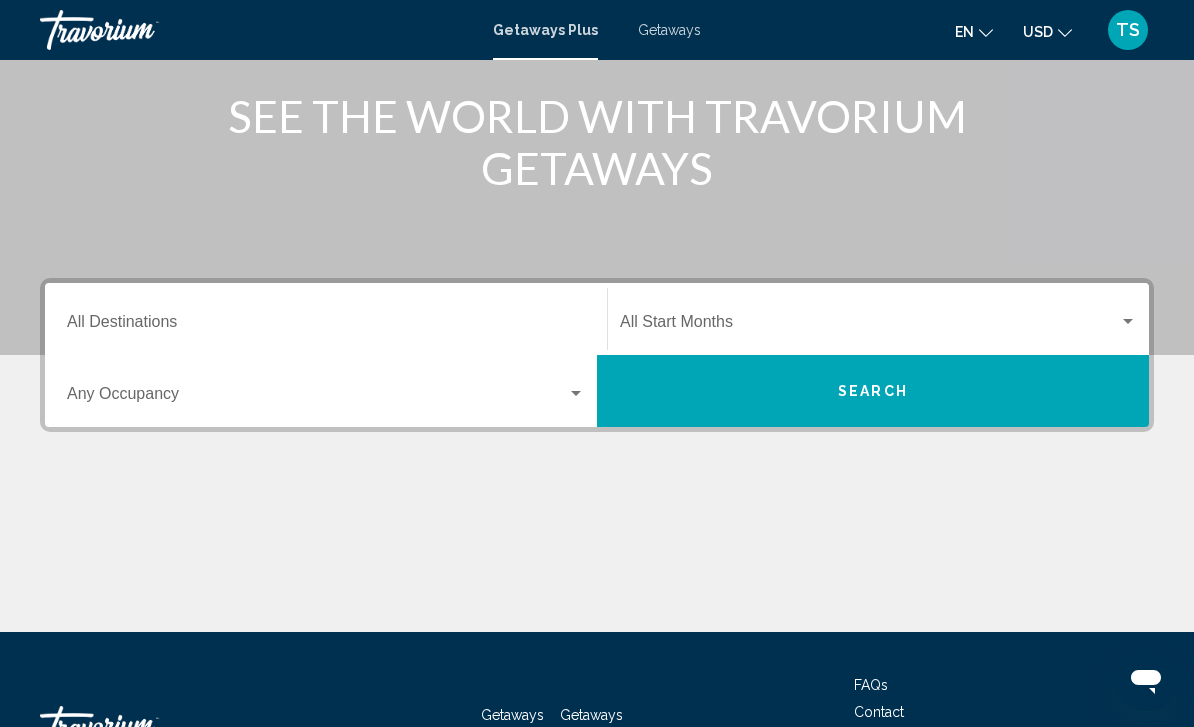 click on "Destination All Destinations" at bounding box center (326, 326) 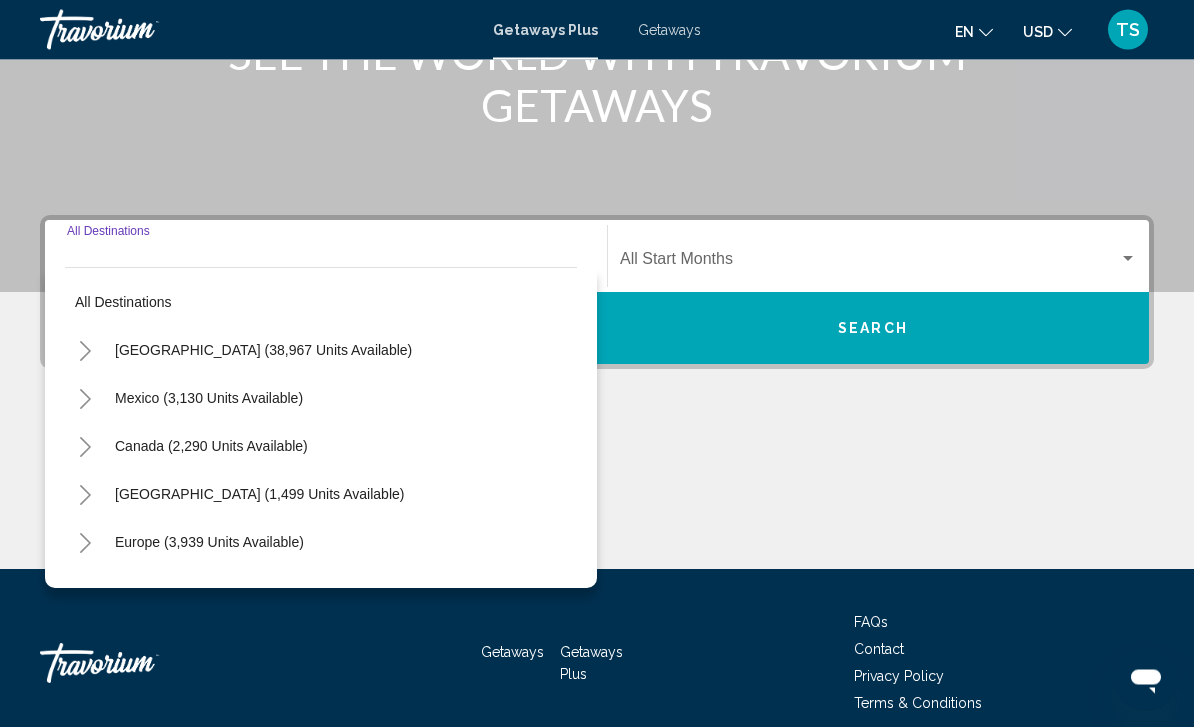 scroll, scrollTop: 331, scrollLeft: 0, axis: vertical 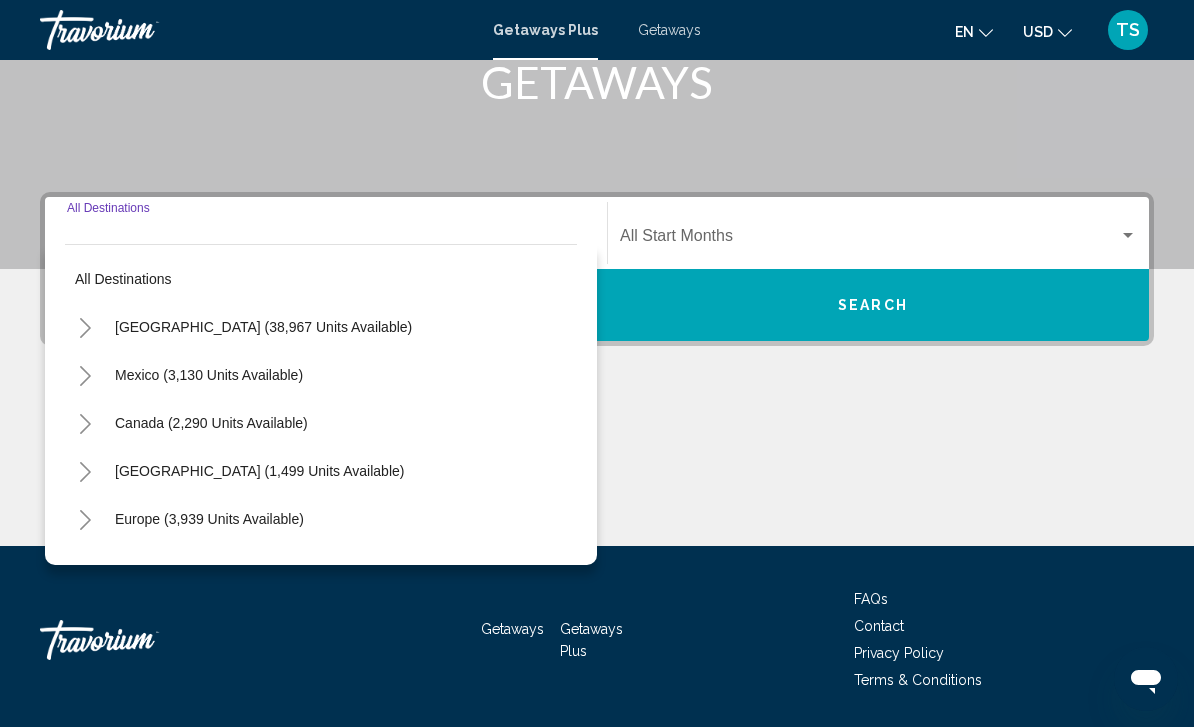 click 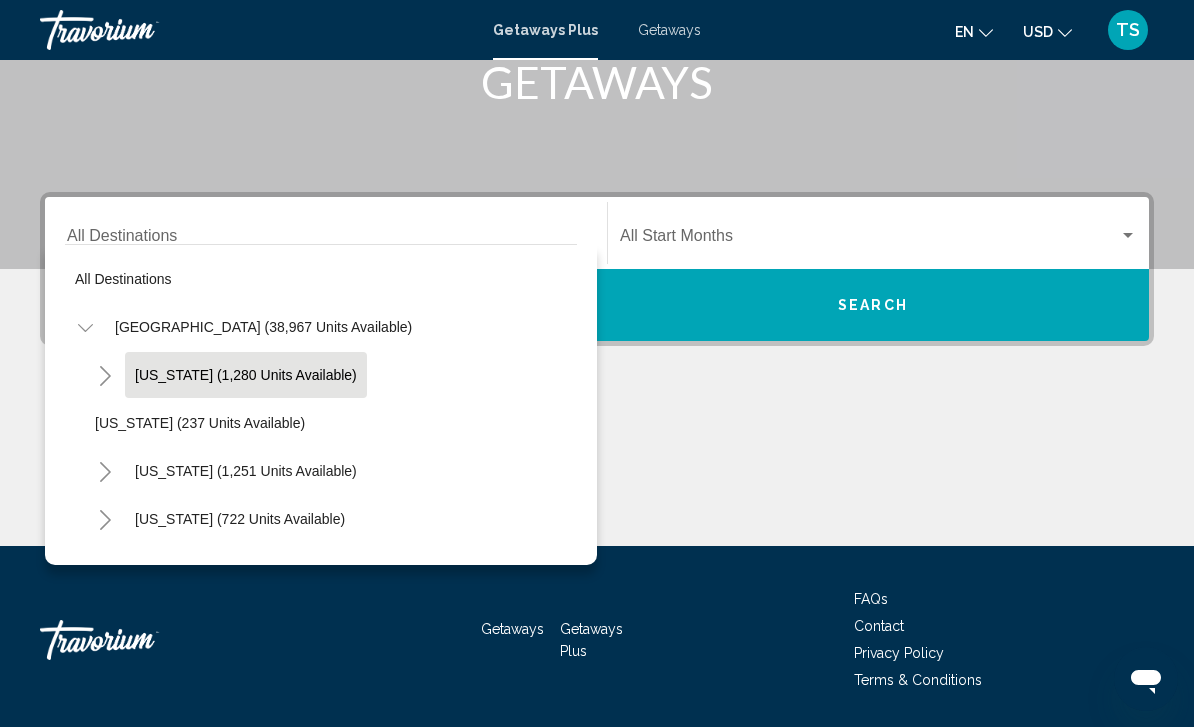 scroll, scrollTop: 173, scrollLeft: 0, axis: vertical 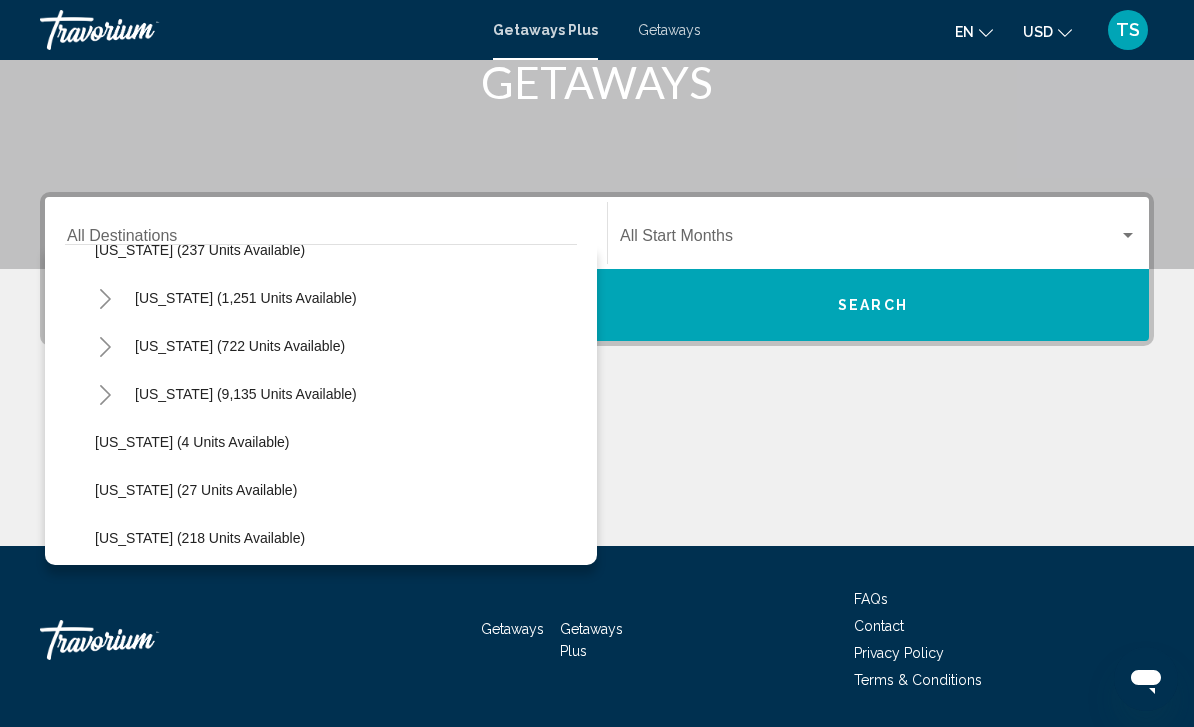 click 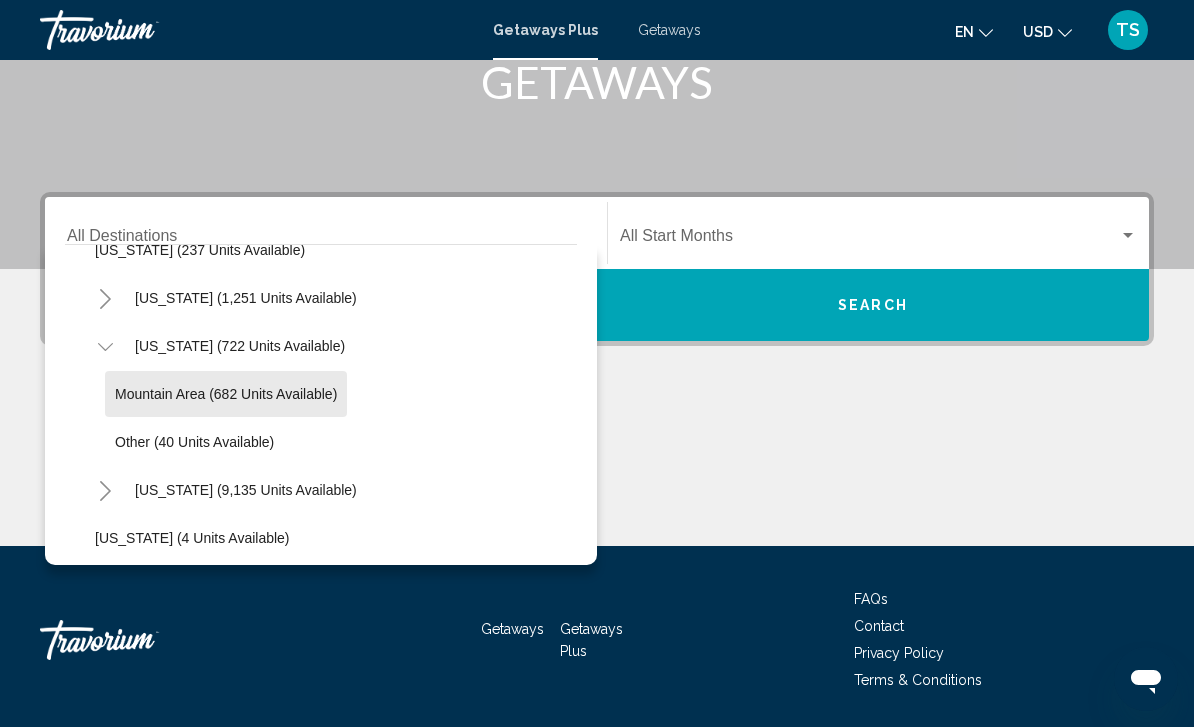 click on "Mountain Area (682 units available)" 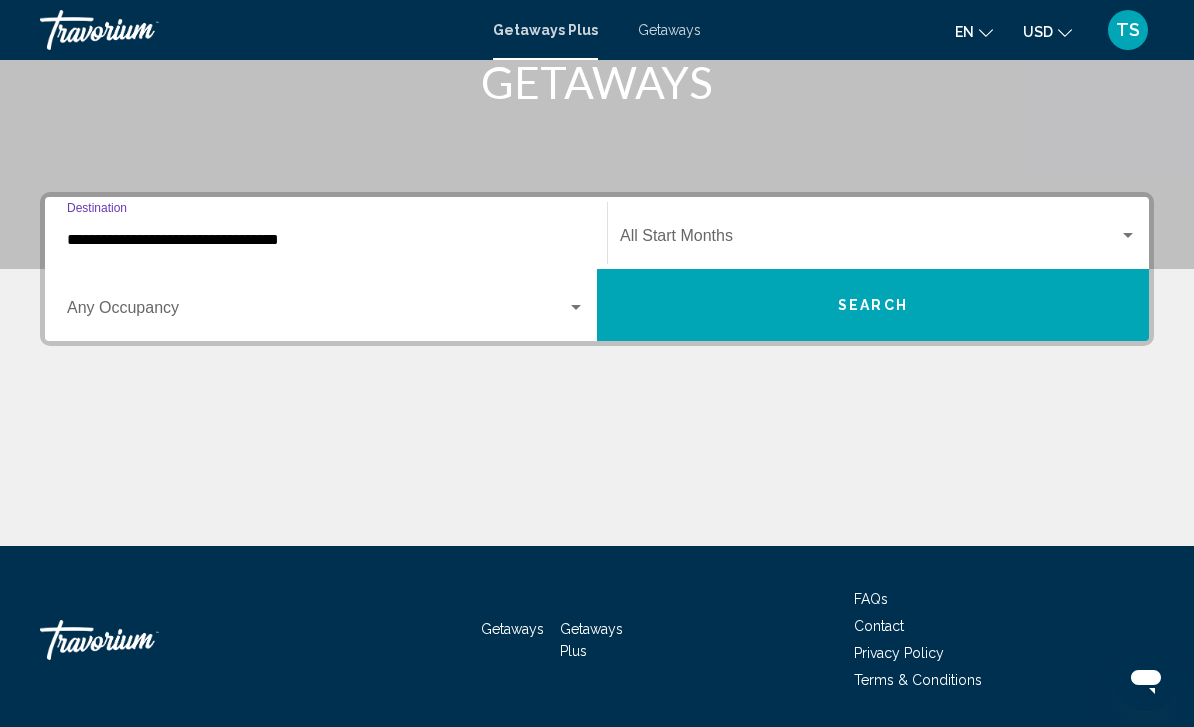 click on "Start Month All Start Months" 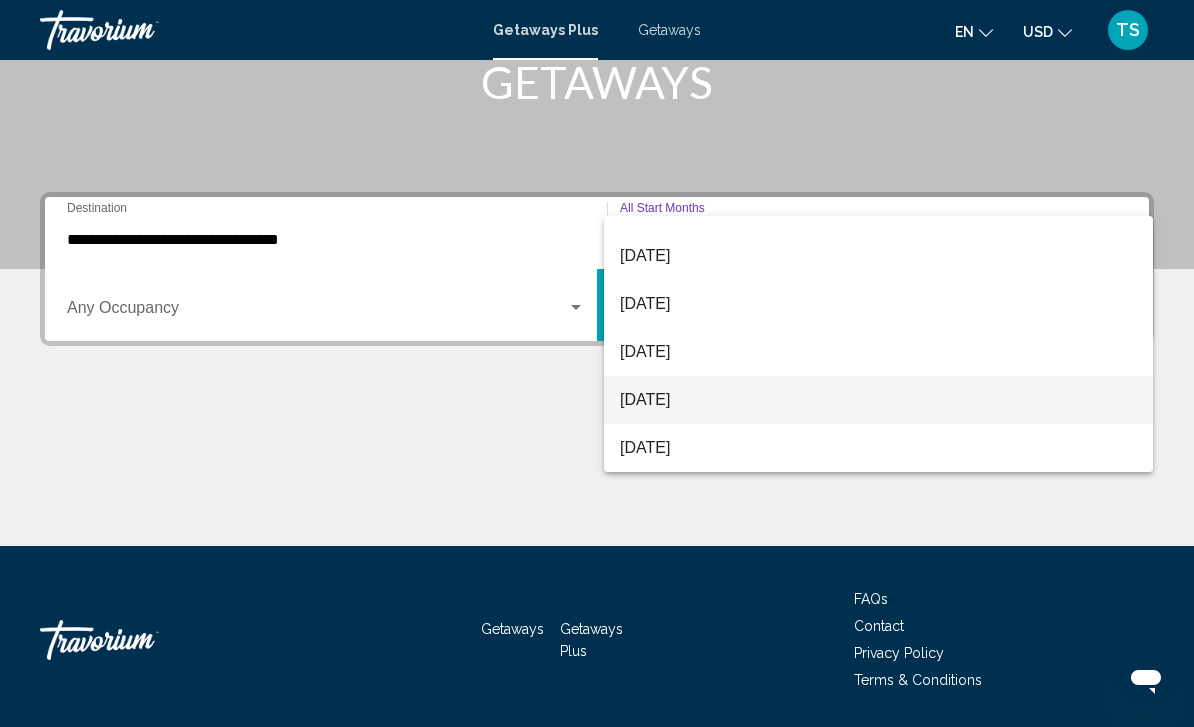 scroll, scrollTop: 416, scrollLeft: 0, axis: vertical 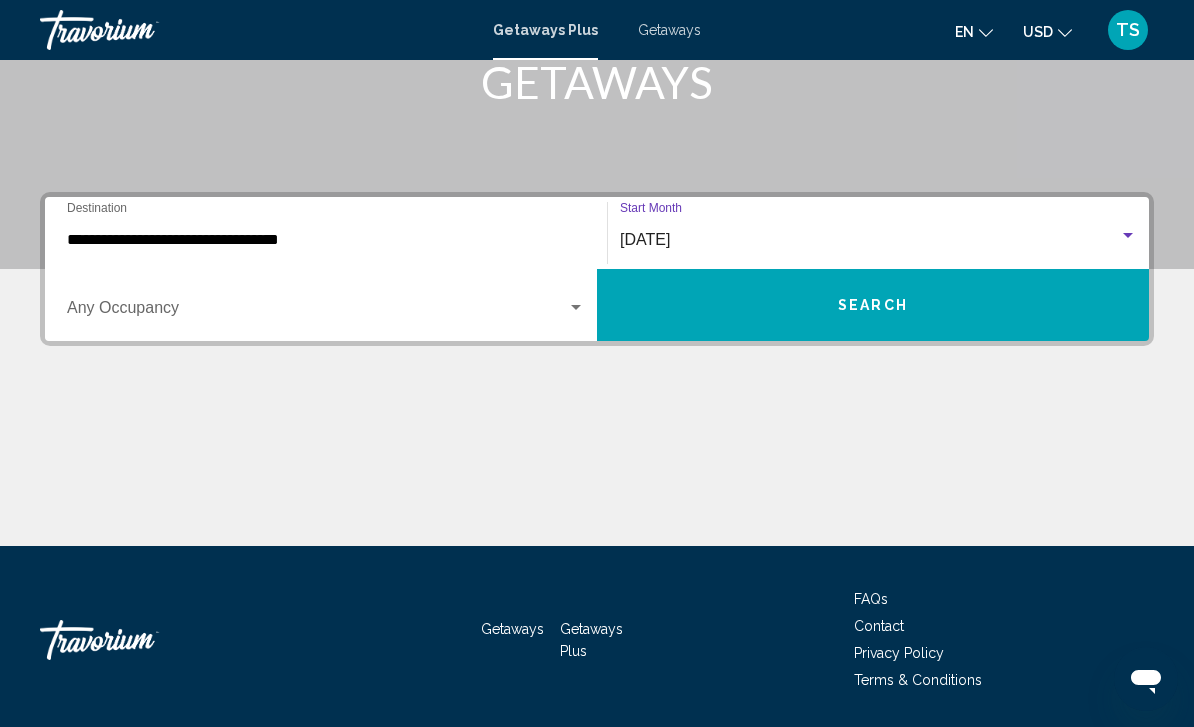 click on "Occupancy Any Occupancy" at bounding box center (326, 305) 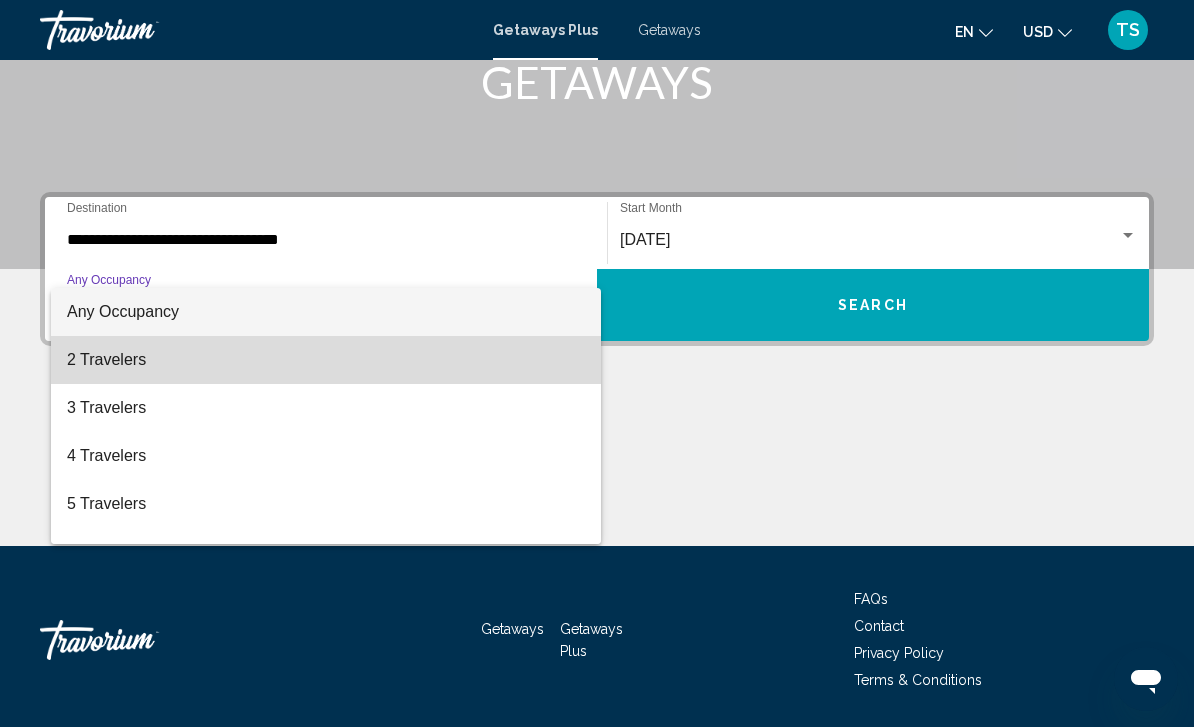click on "2 Travelers" at bounding box center (326, 360) 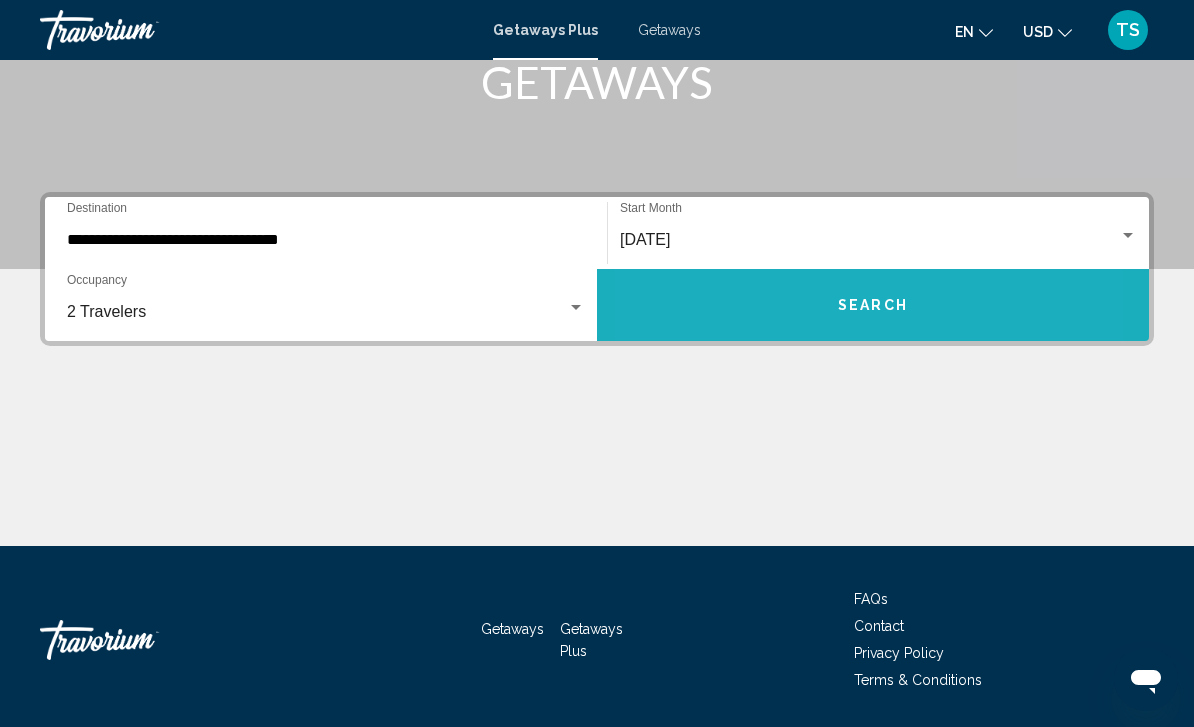 drag, startPoint x: 756, startPoint y: 293, endPoint x: 756, endPoint y: 624, distance: 331 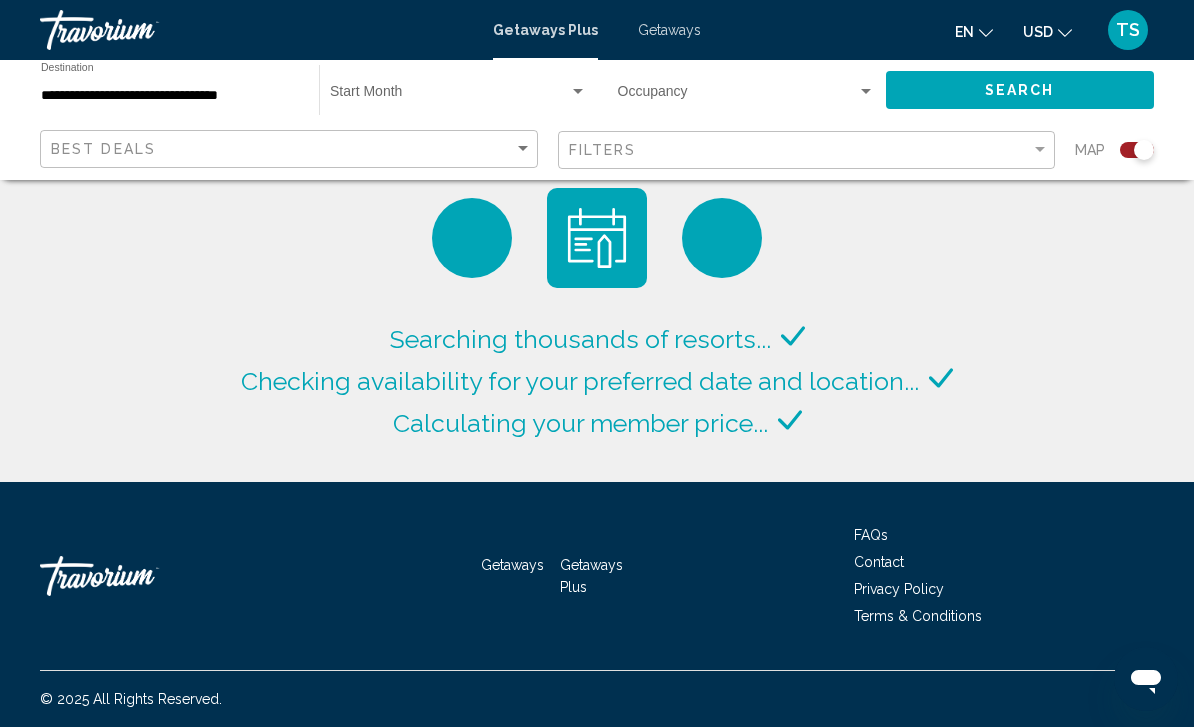 click on "Filters" 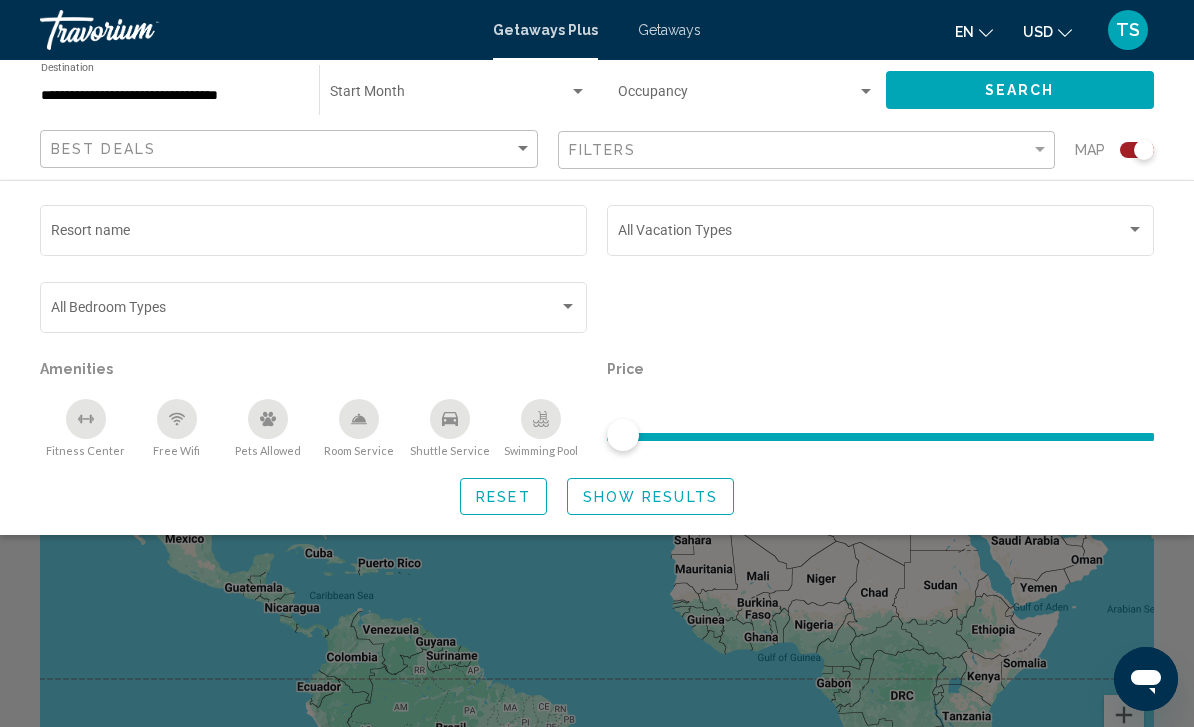 click on "Filters" 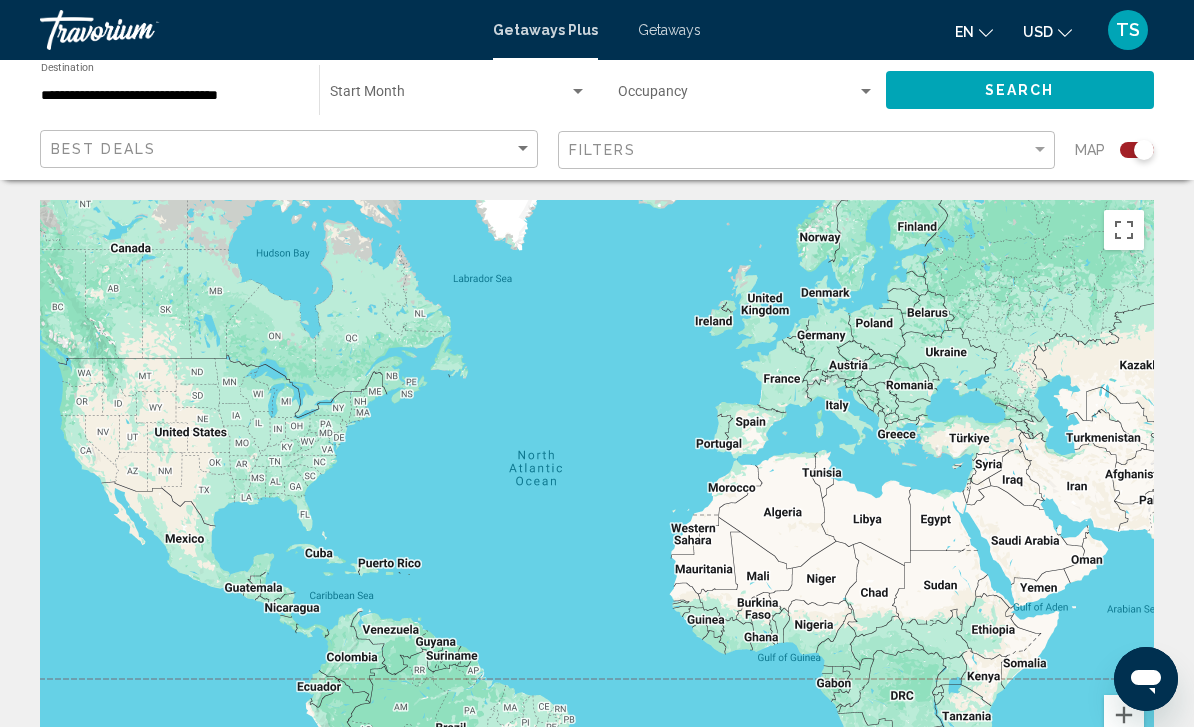 click on "Filters" 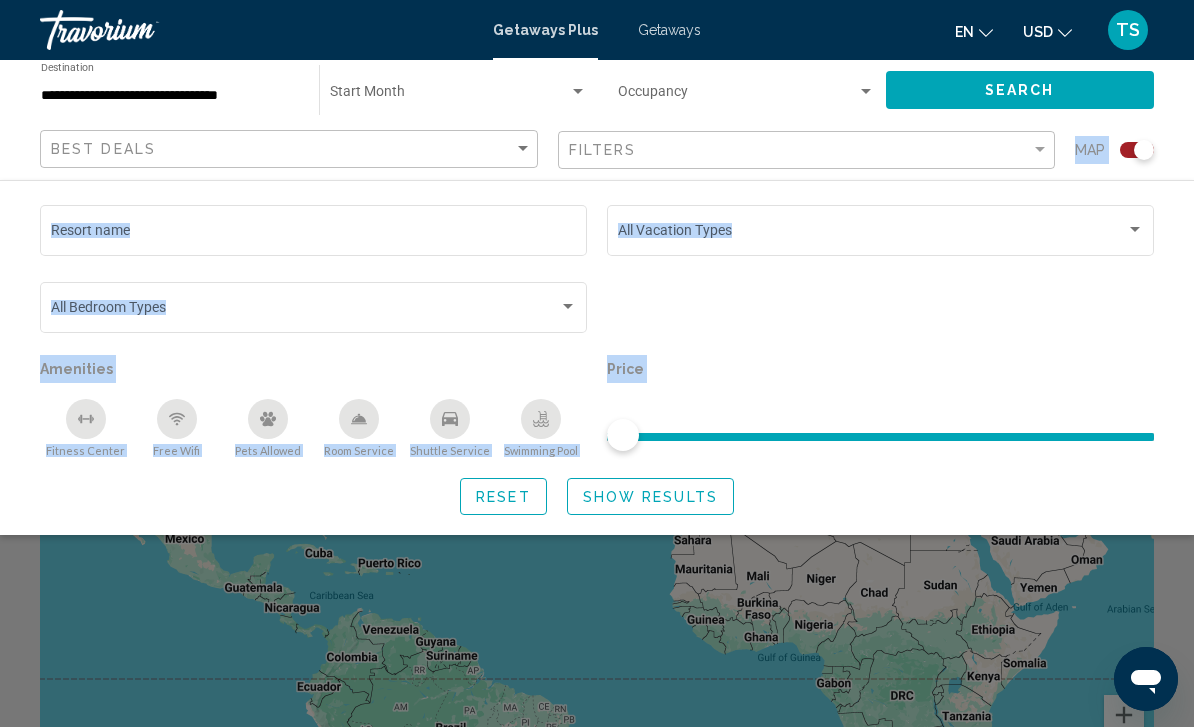 click on "Bedroom Types All Bedroom Types" 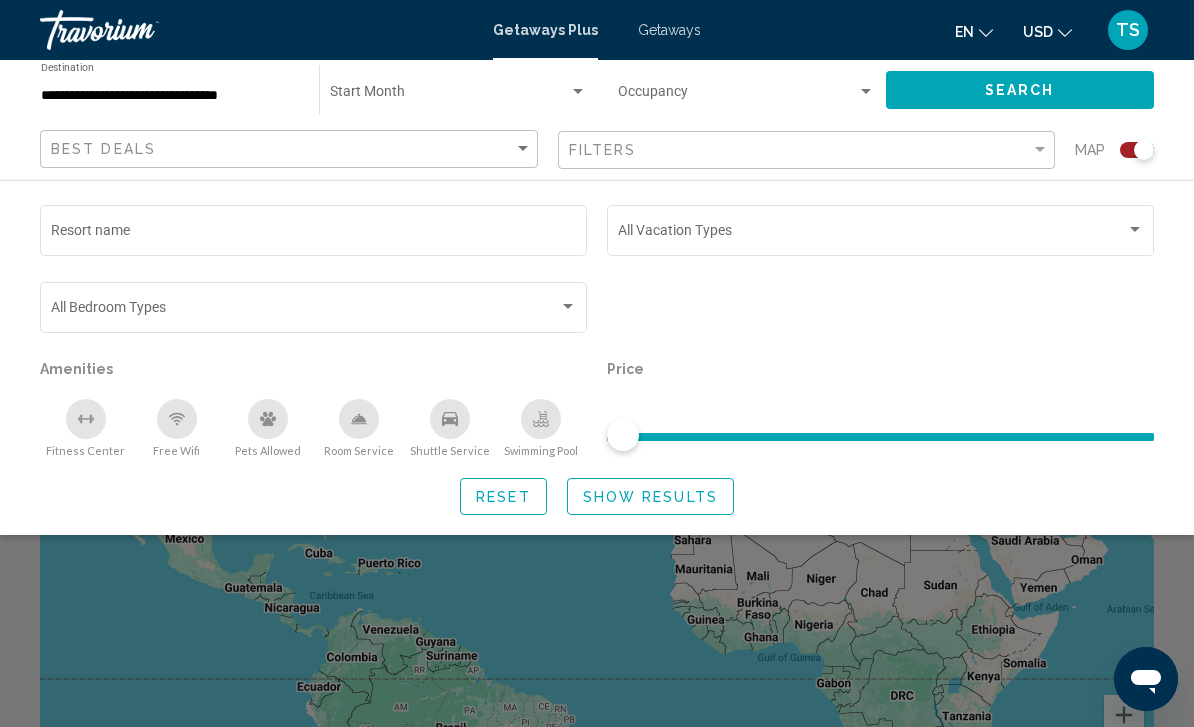 click 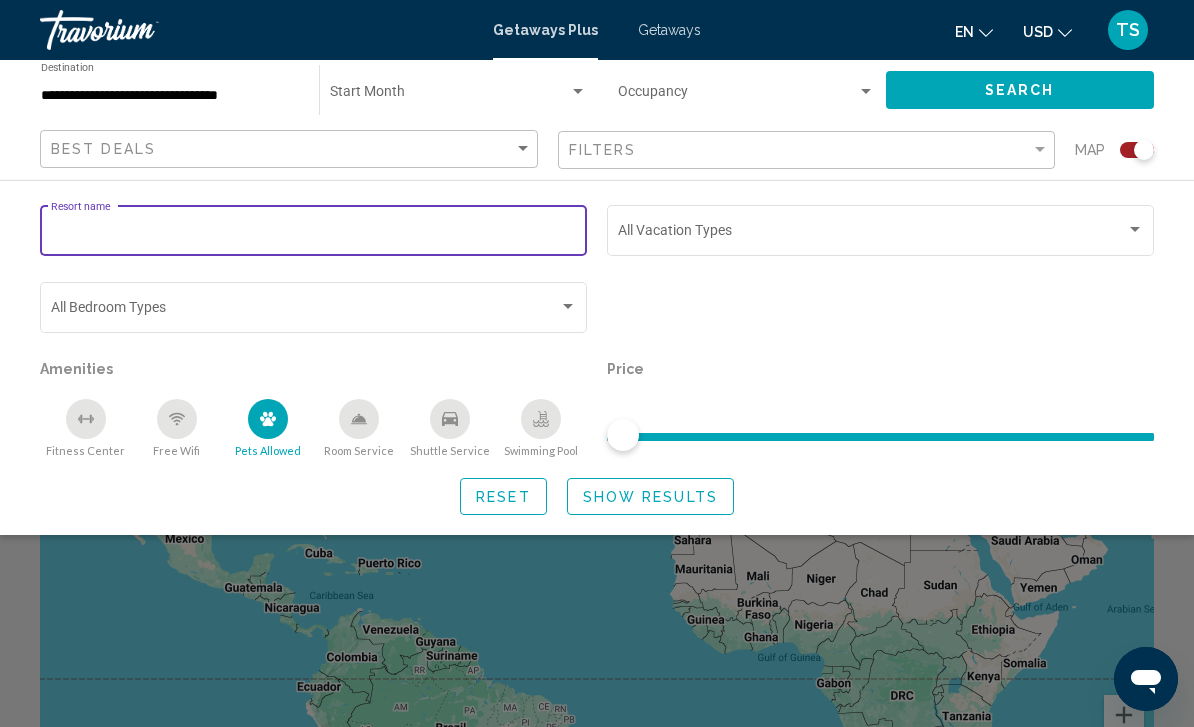 click on "Resort name" at bounding box center [314, 234] 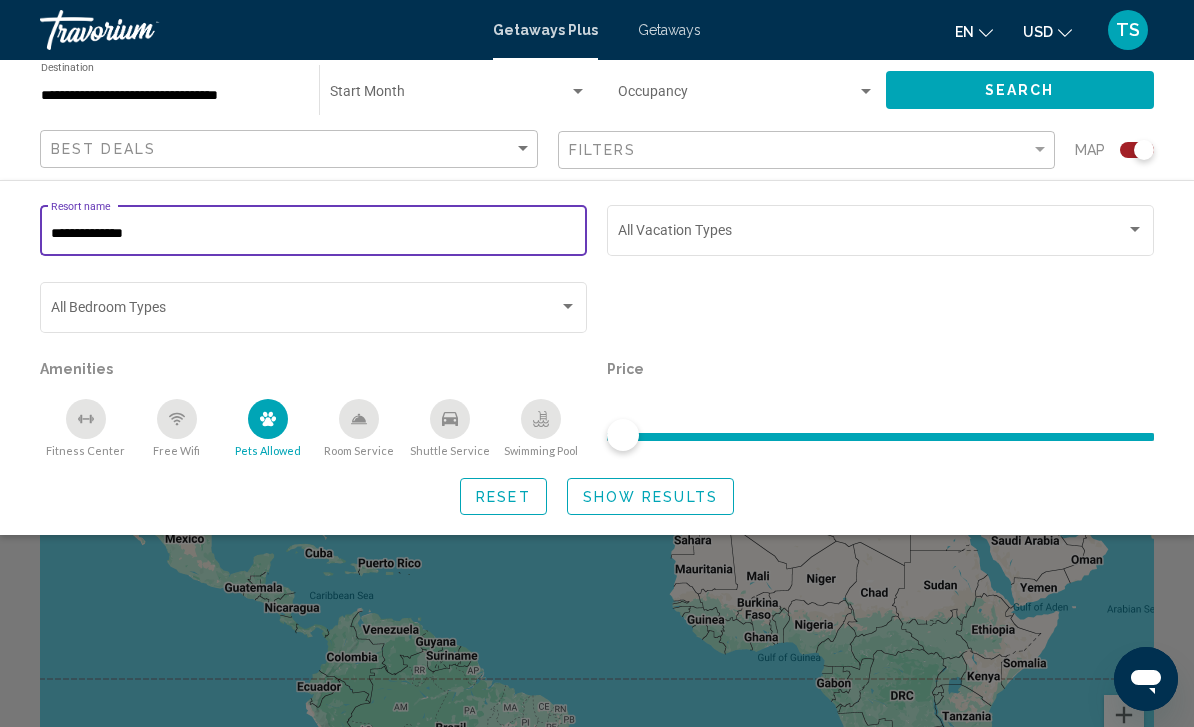 type on "**********" 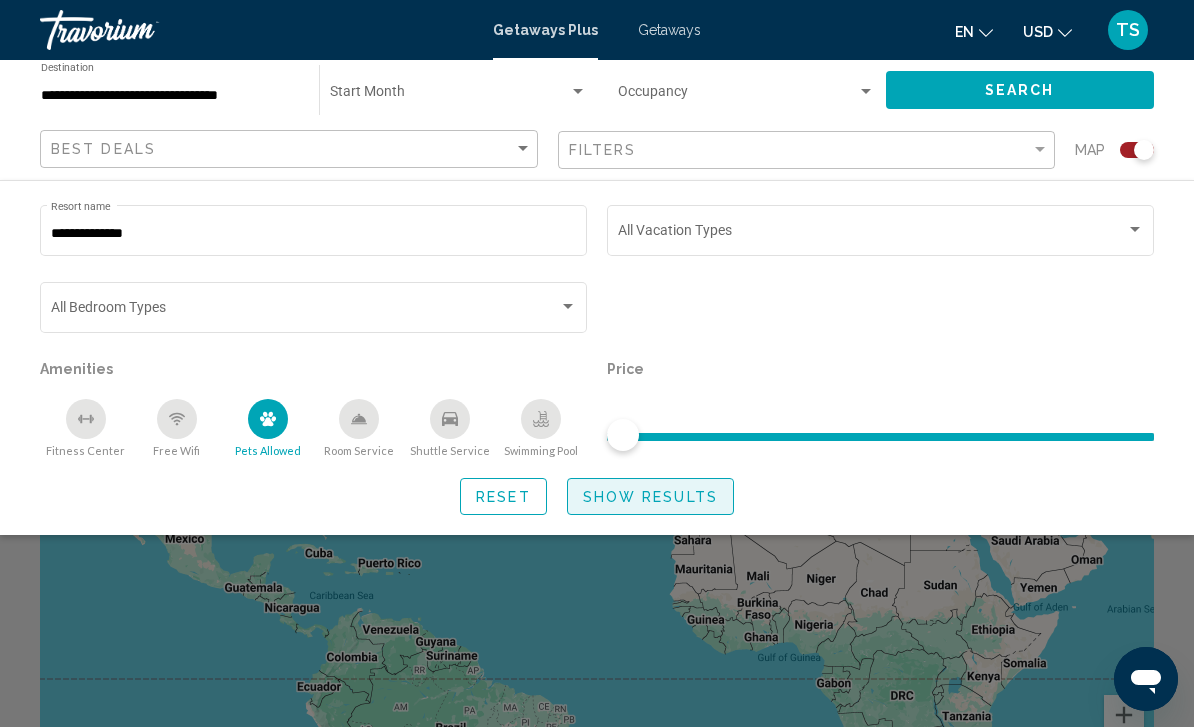 click on "Show Results" 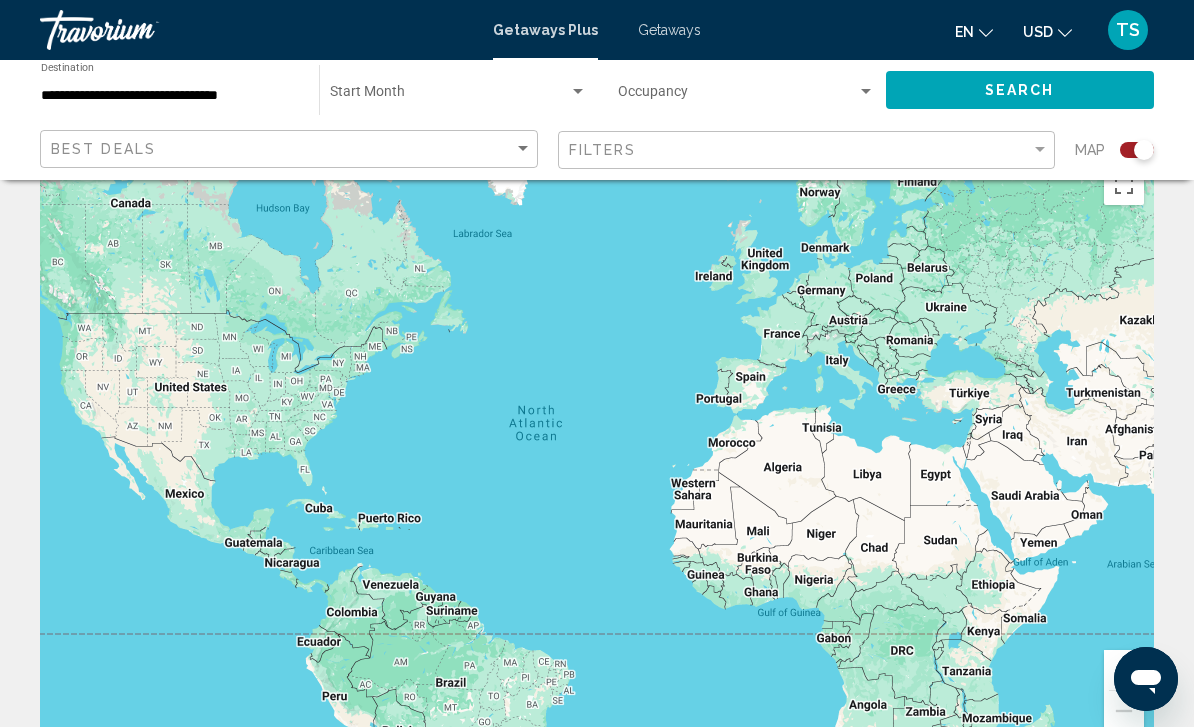 scroll, scrollTop: 0, scrollLeft: 0, axis: both 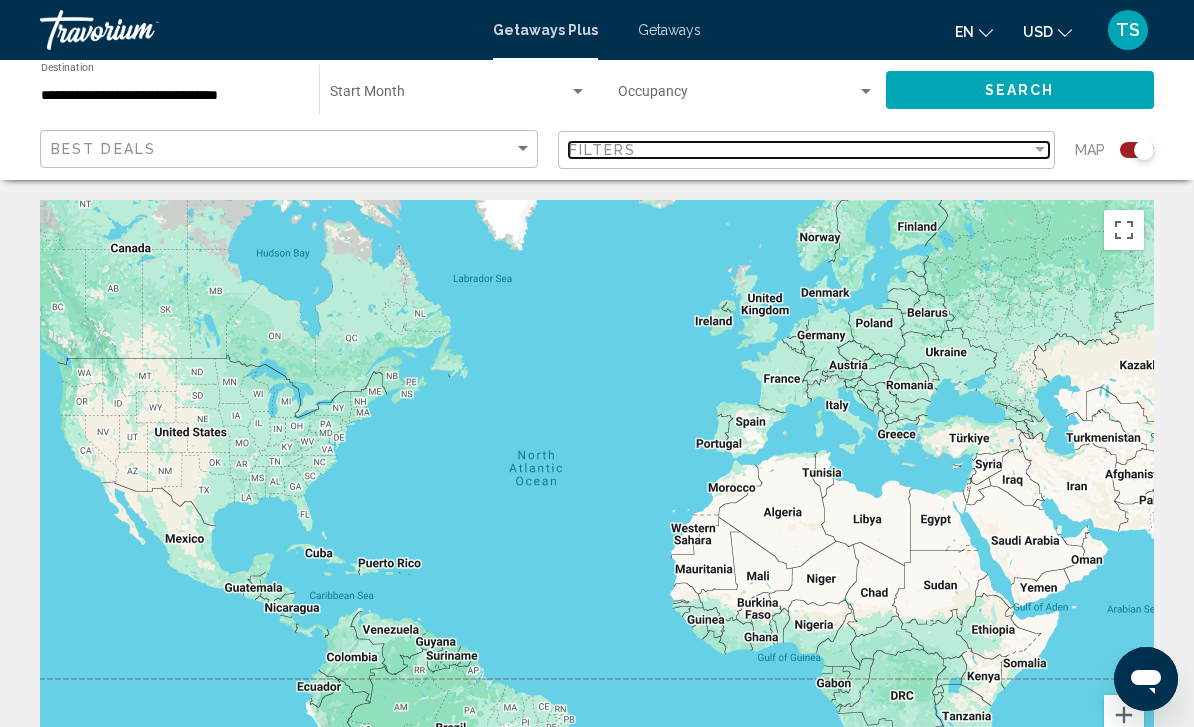 click on "Filters" at bounding box center (800, 150) 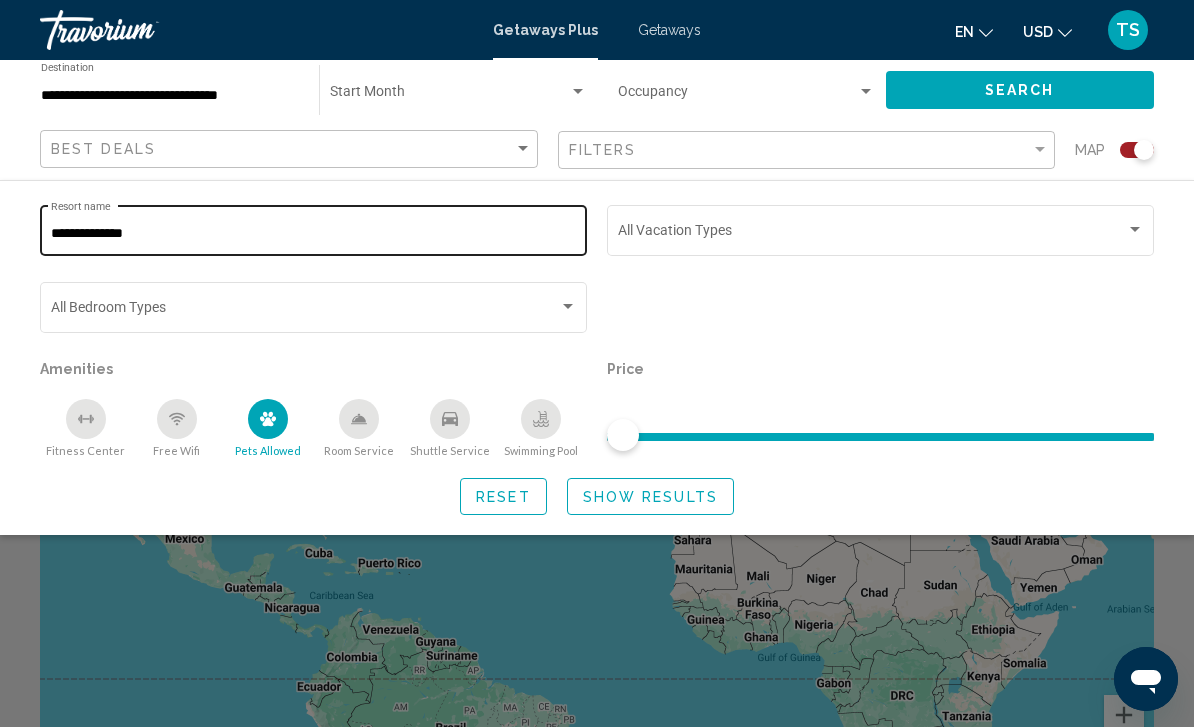 click on "**********" 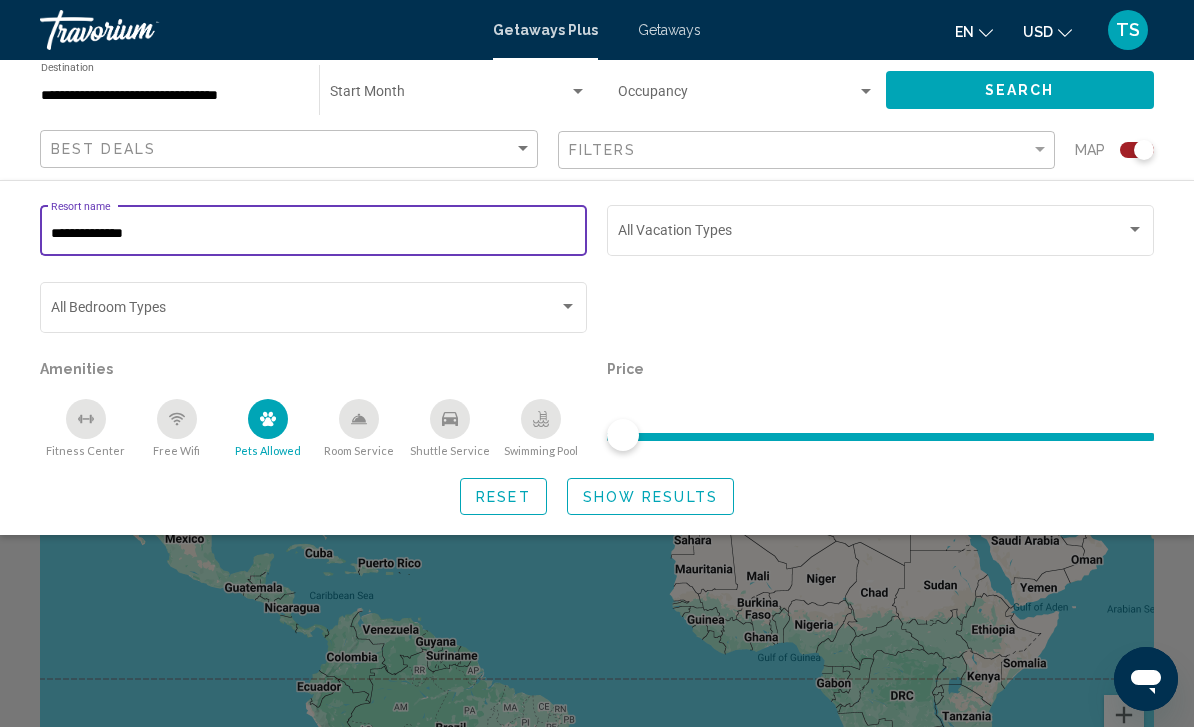 click on "**********" 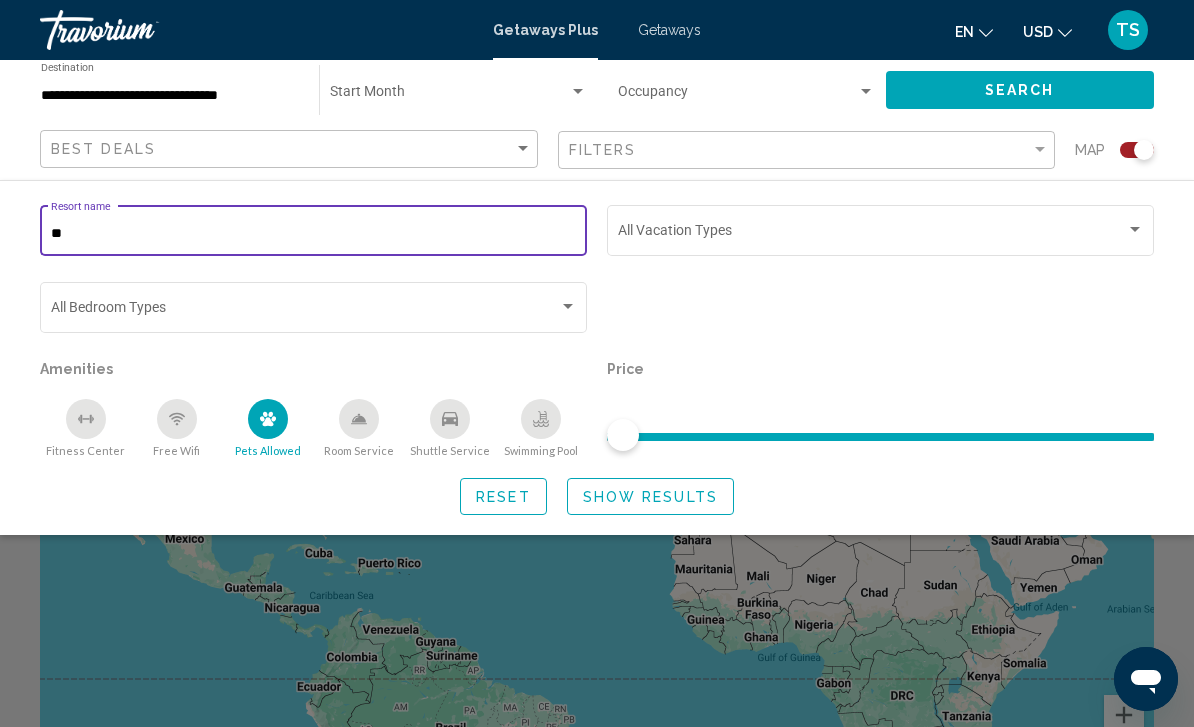 type on "*" 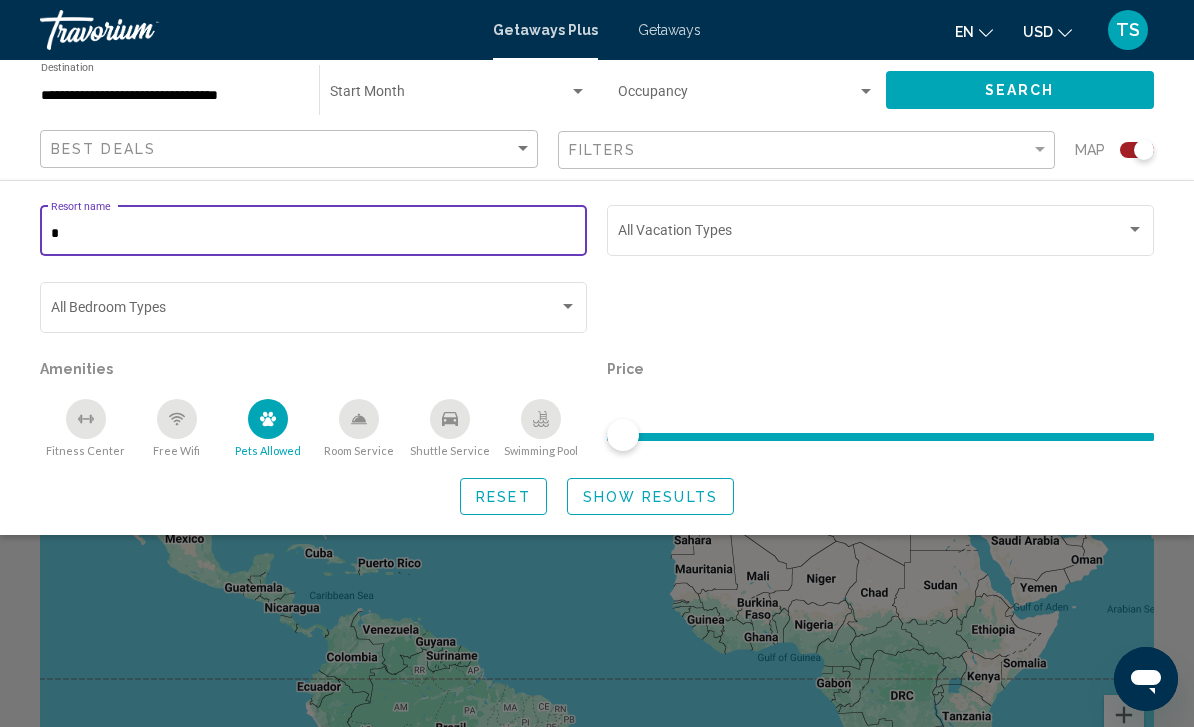 type 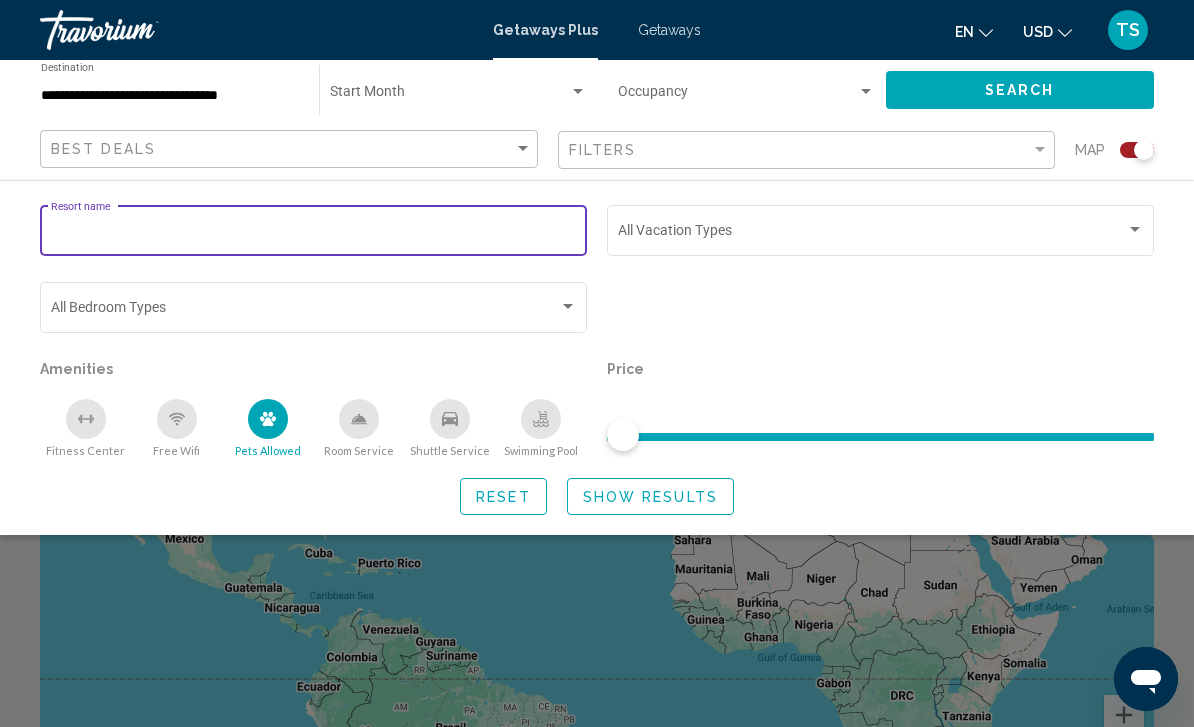click on "Show Results" 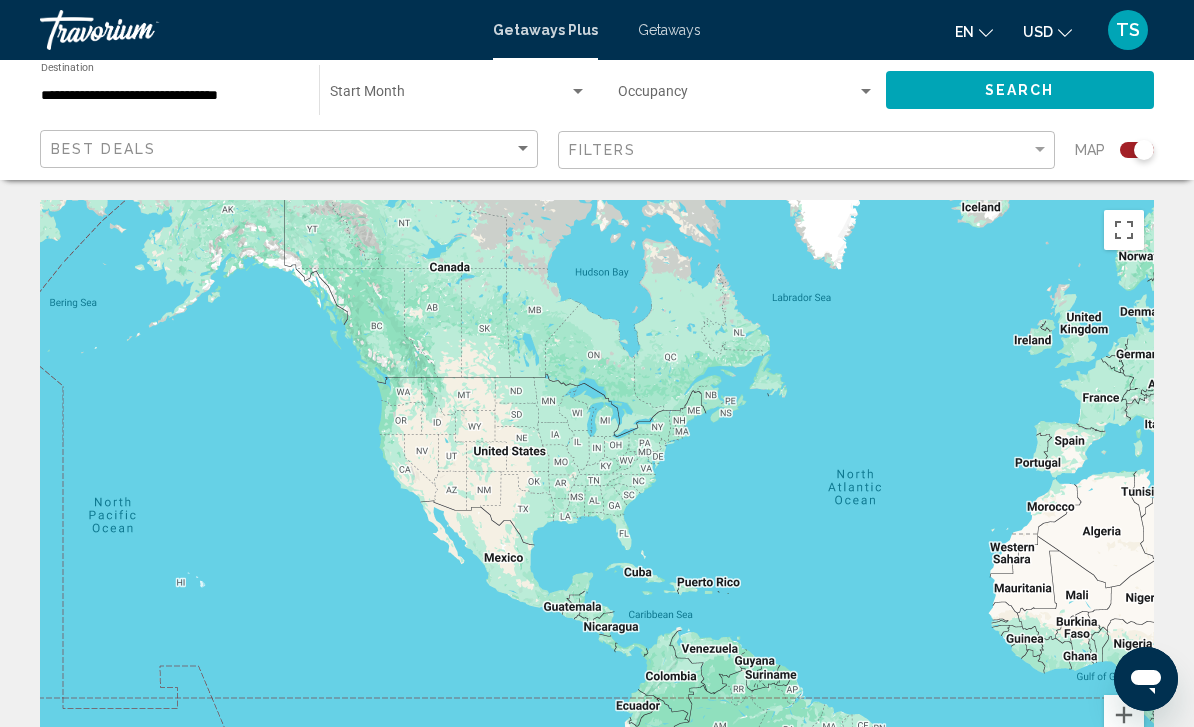 click on "Search" 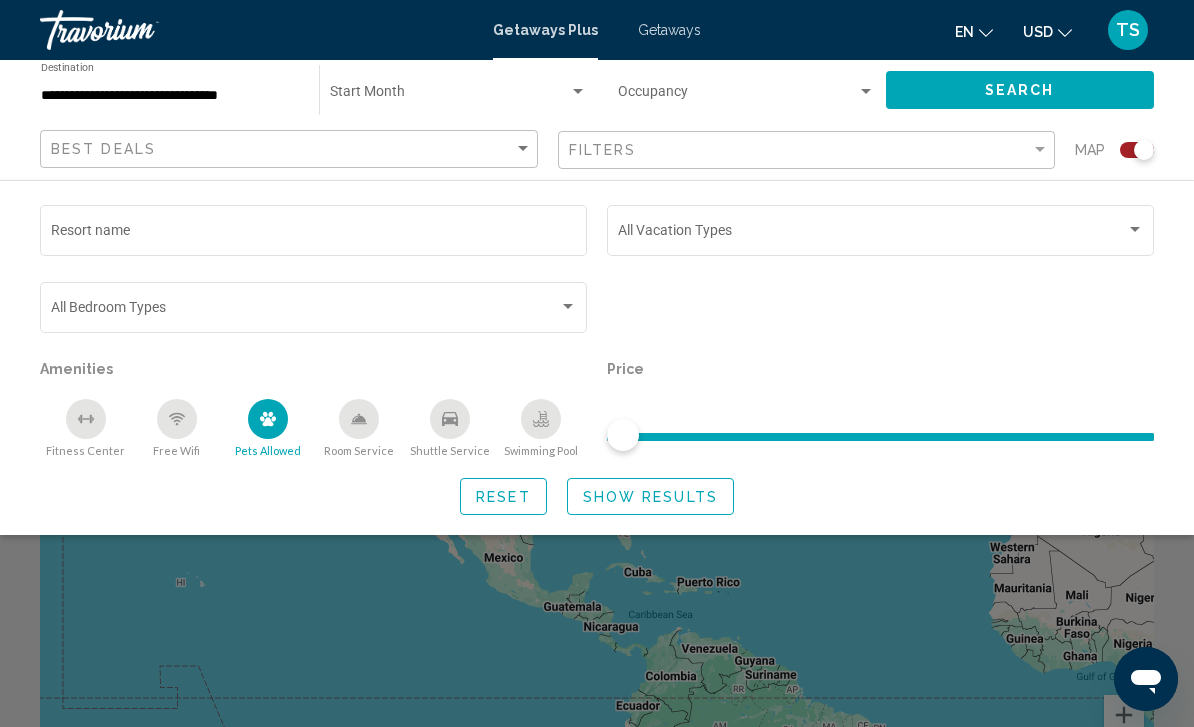 click 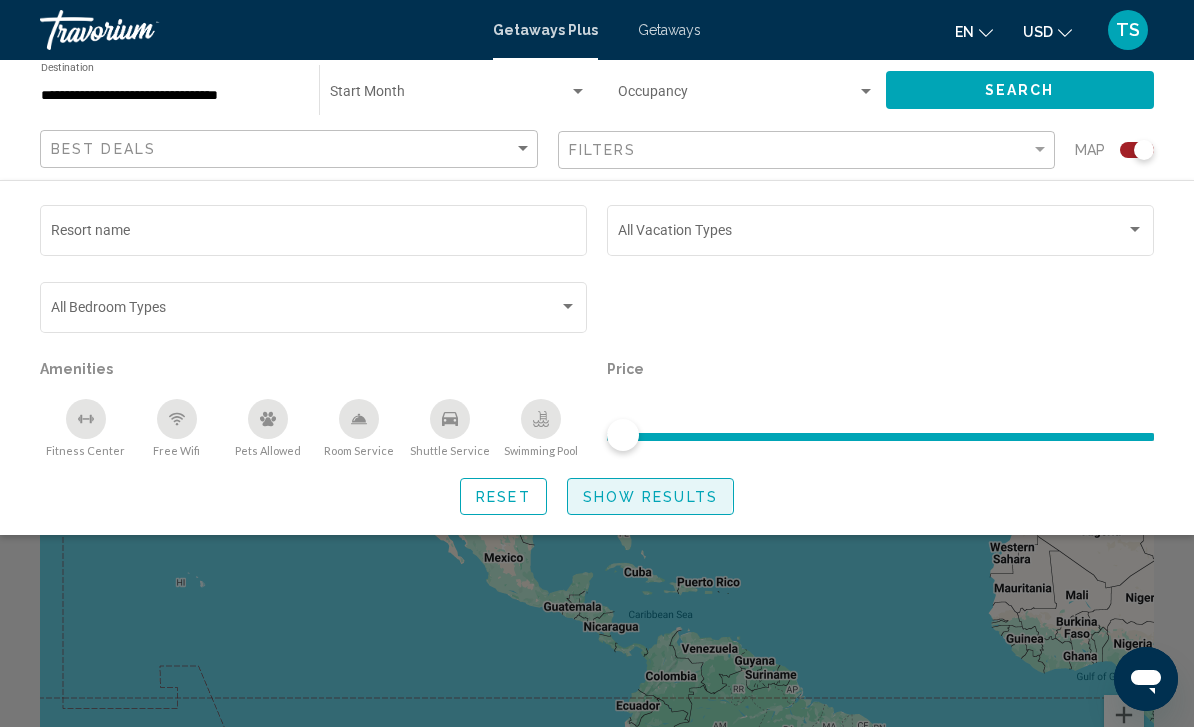 click on "Show Results" 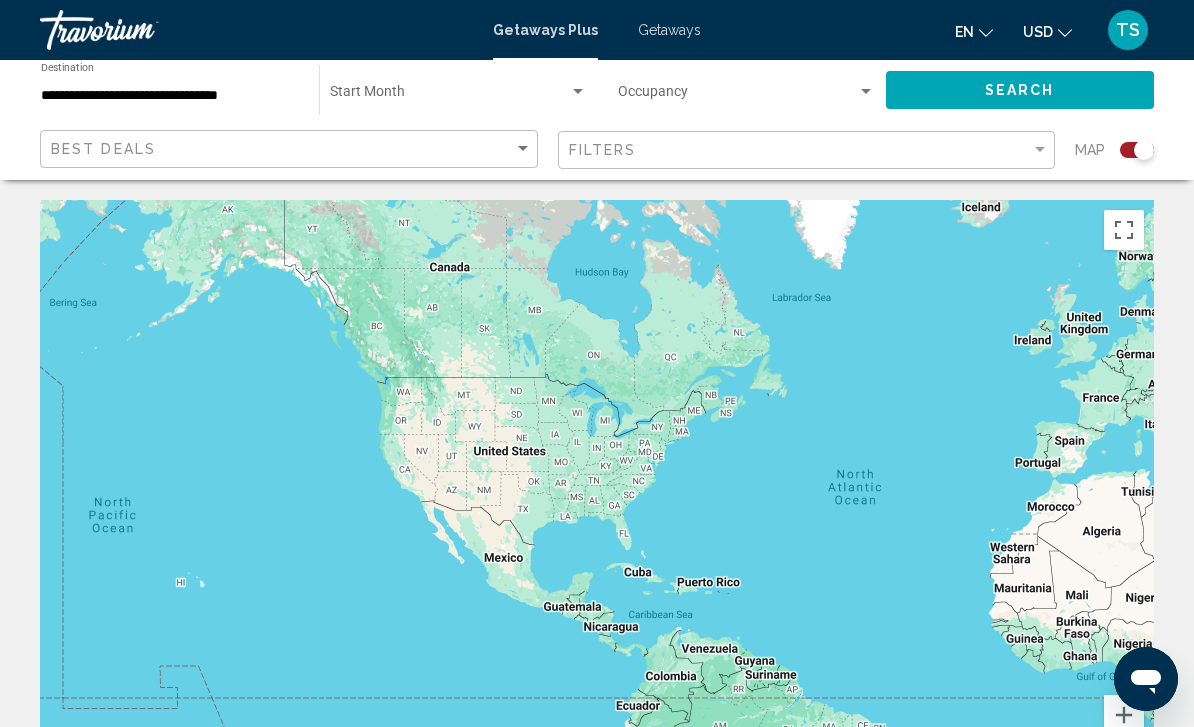 click at bounding box center [449, 96] 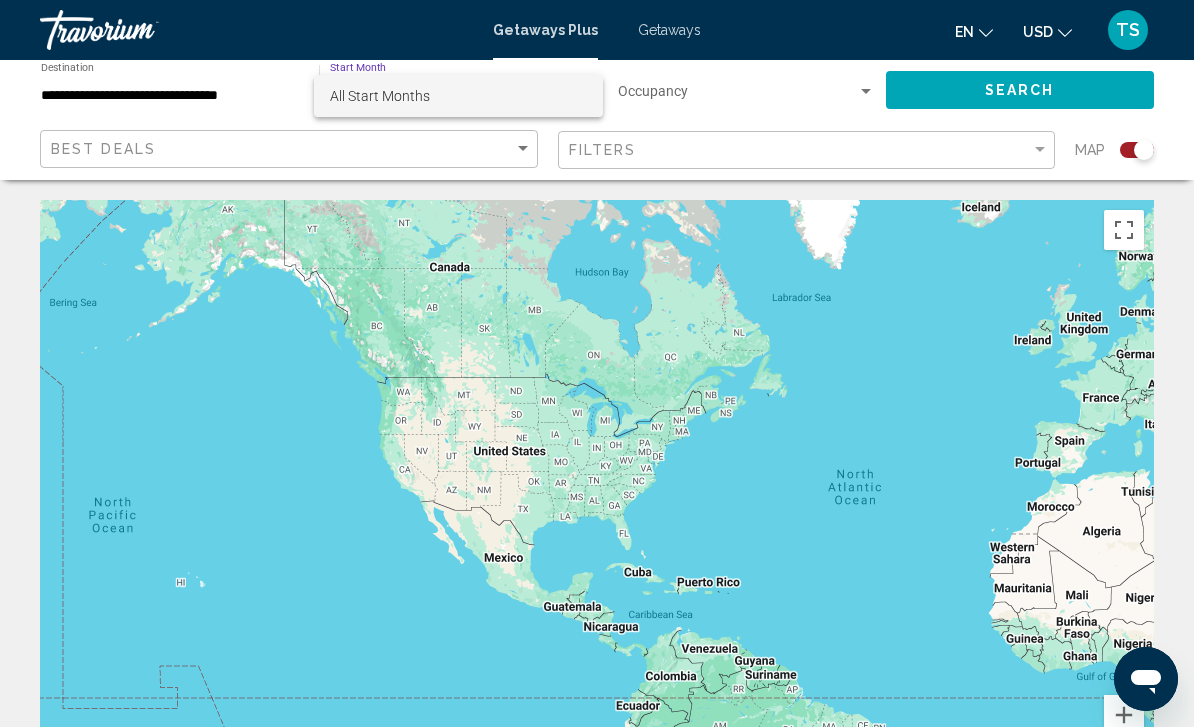 click at bounding box center (597, 363) 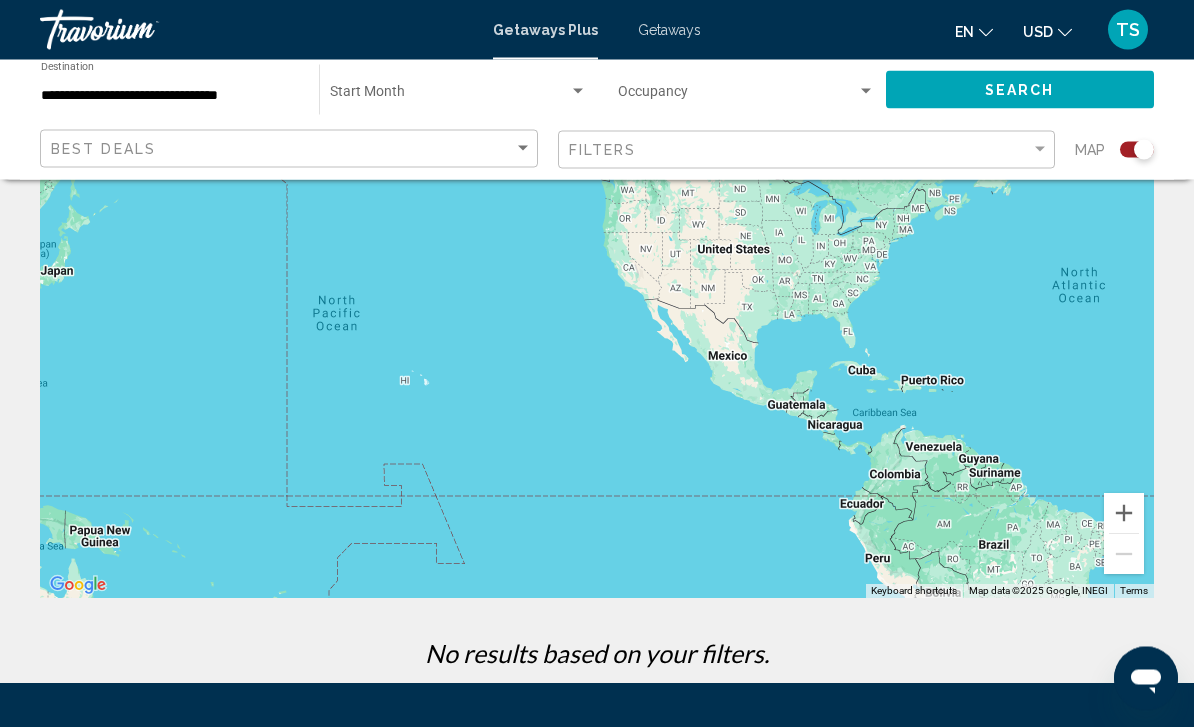 scroll, scrollTop: 339, scrollLeft: 0, axis: vertical 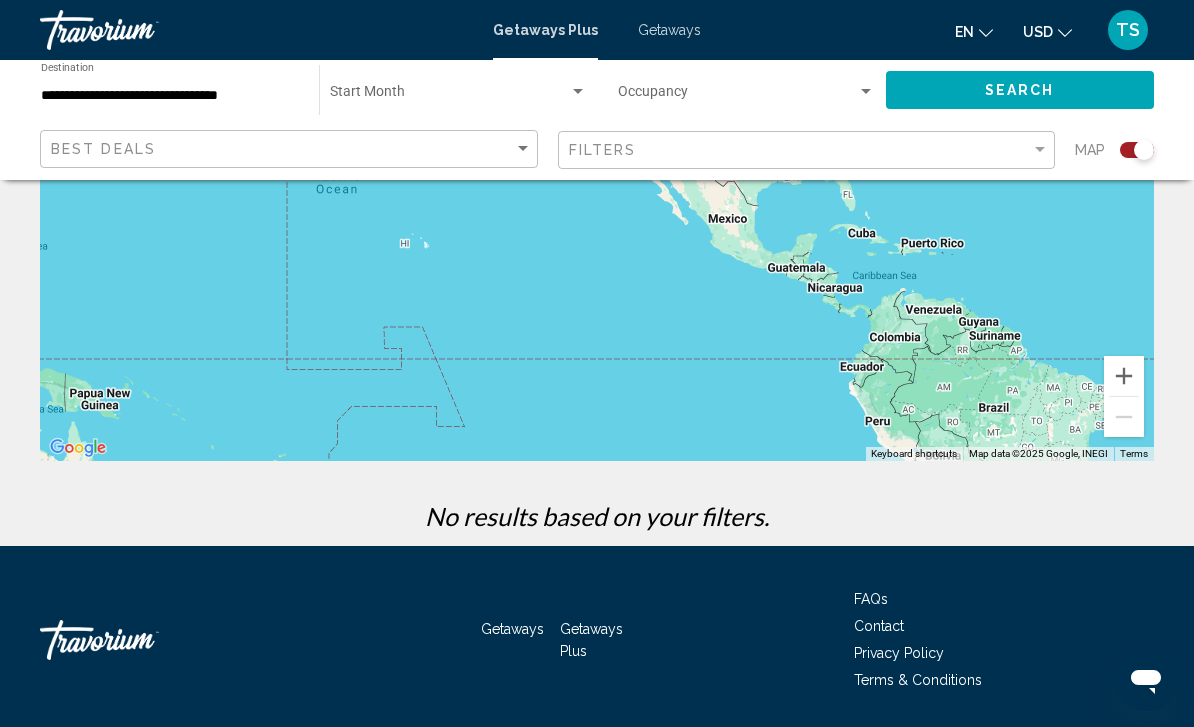 click on "Getaways Plus  Getaways en
English Español Français Italiano Português русский USD
USD ($) MXN (Mex$) CAD (Can$) GBP (£) EUR (€) AUD (A$) NZD (NZ$) CNY (CN¥) TS Login" at bounding box center (597, 30) 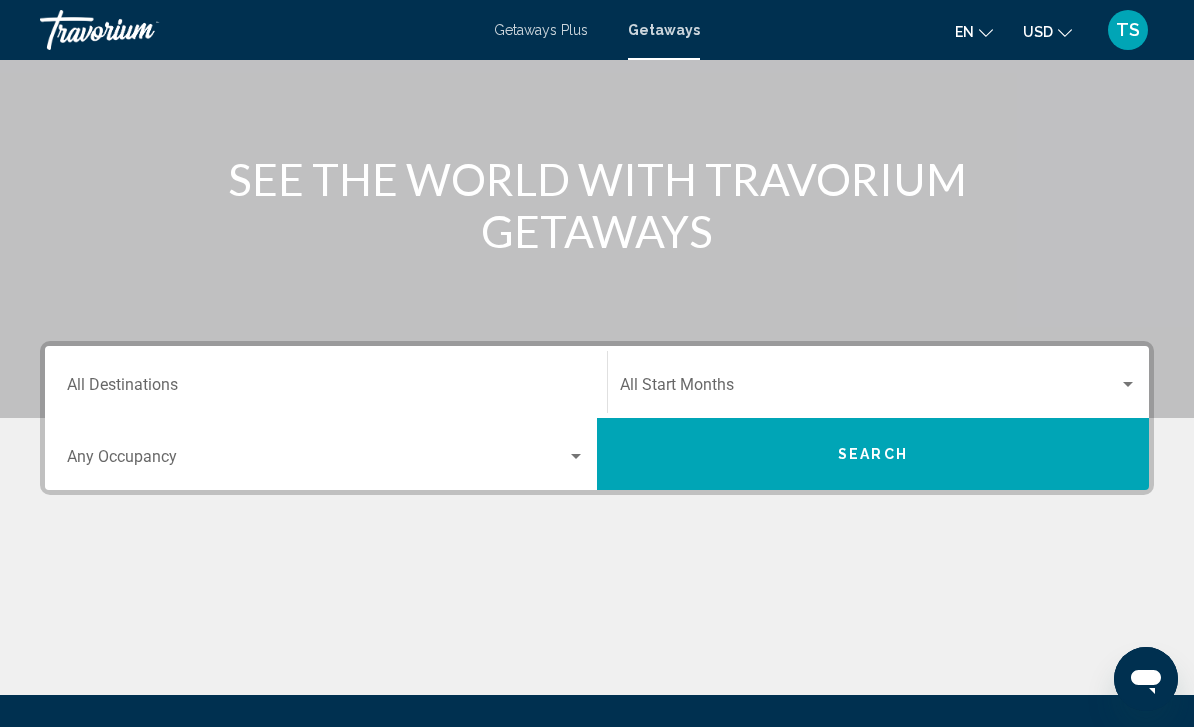 scroll, scrollTop: 177, scrollLeft: 0, axis: vertical 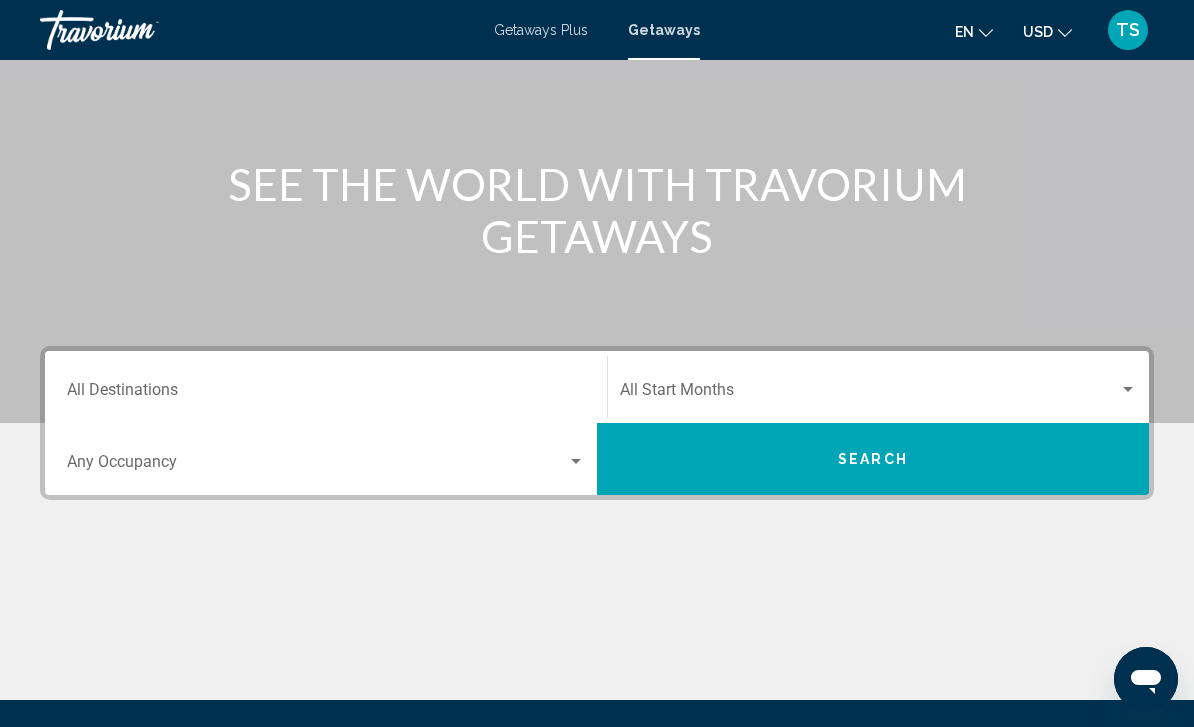click on "Getaways Plus" at bounding box center [541, 30] 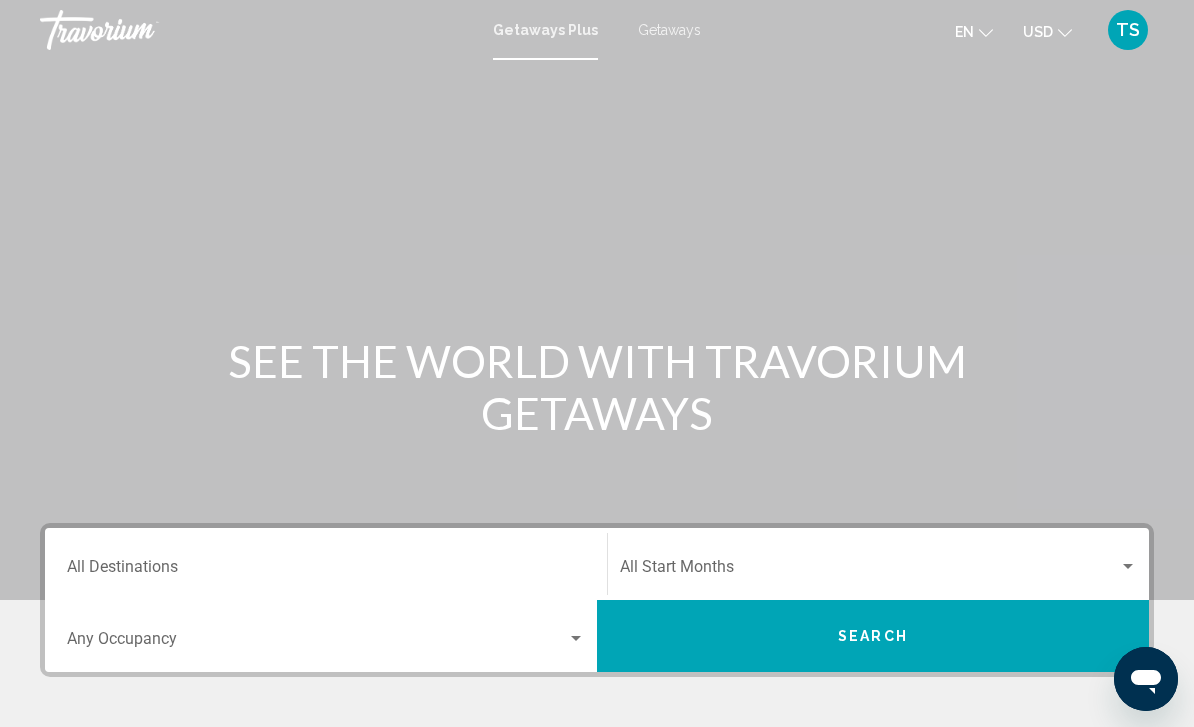 click at bounding box center [597, 300] 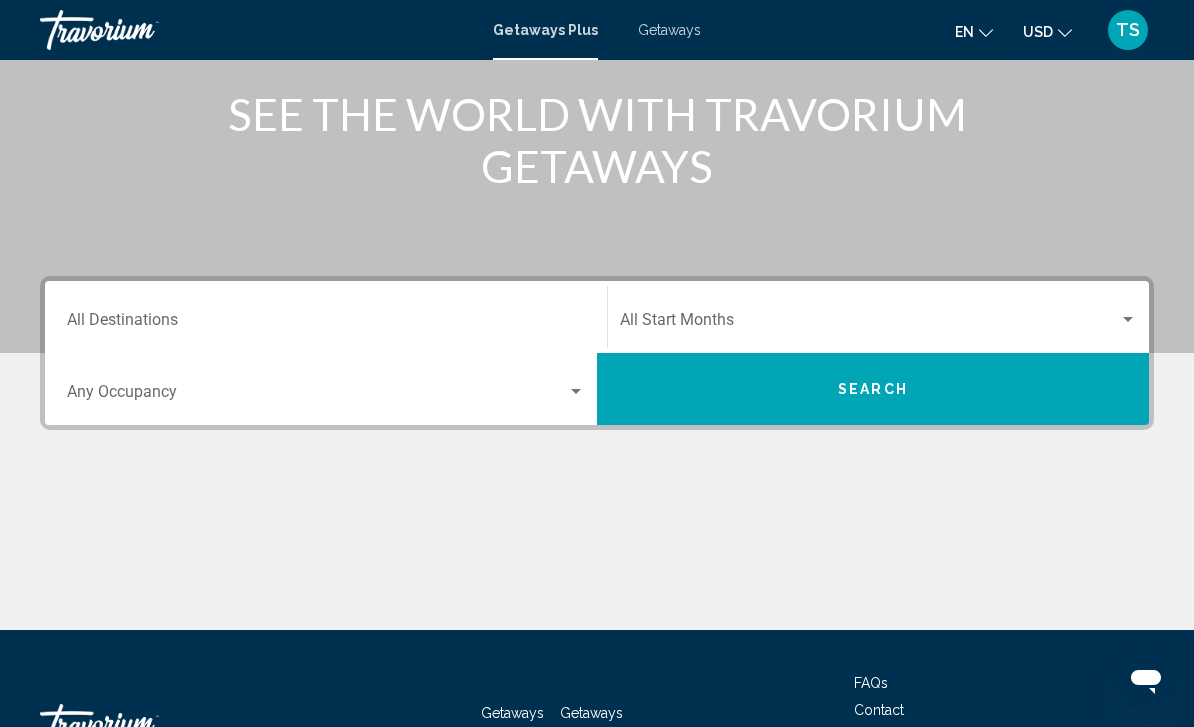 click on "Destination All Destinations" at bounding box center [326, 317] 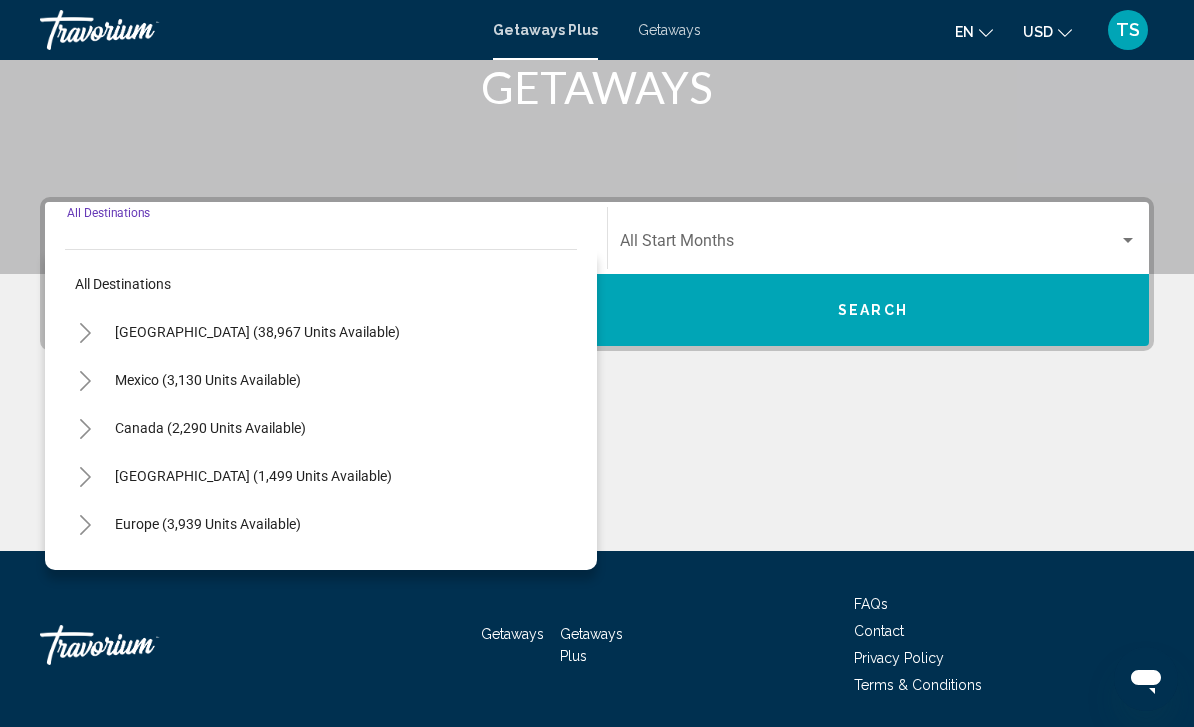 scroll, scrollTop: 331, scrollLeft: 0, axis: vertical 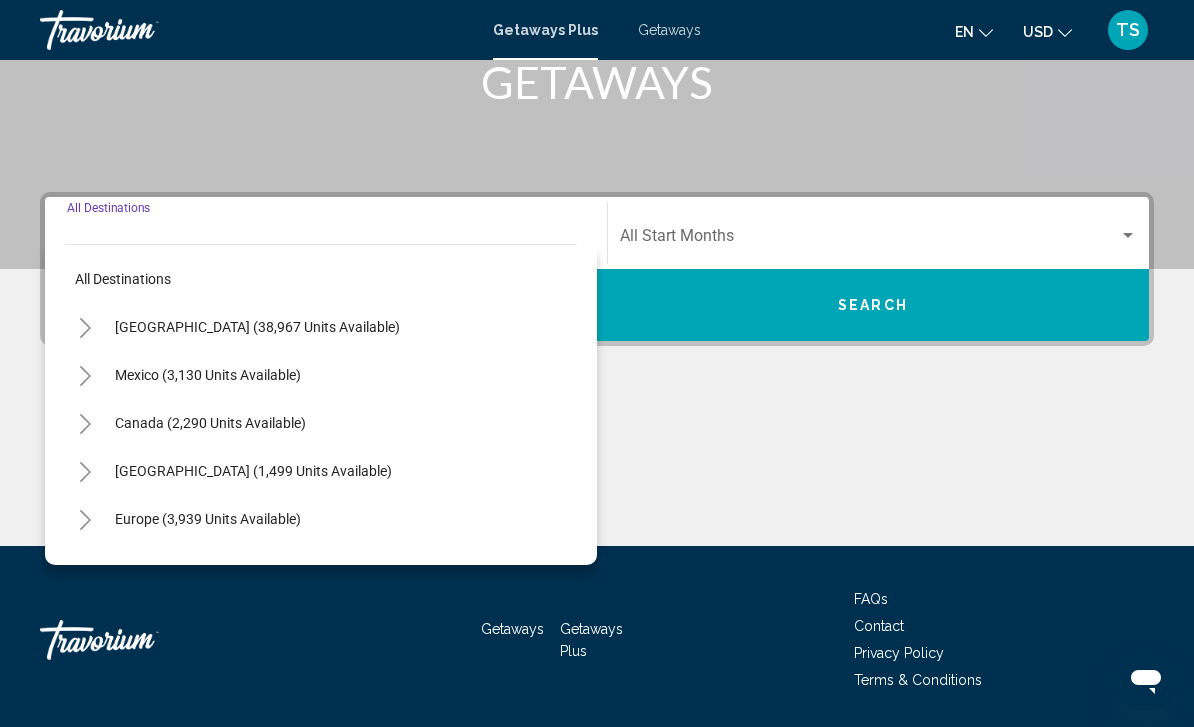 click 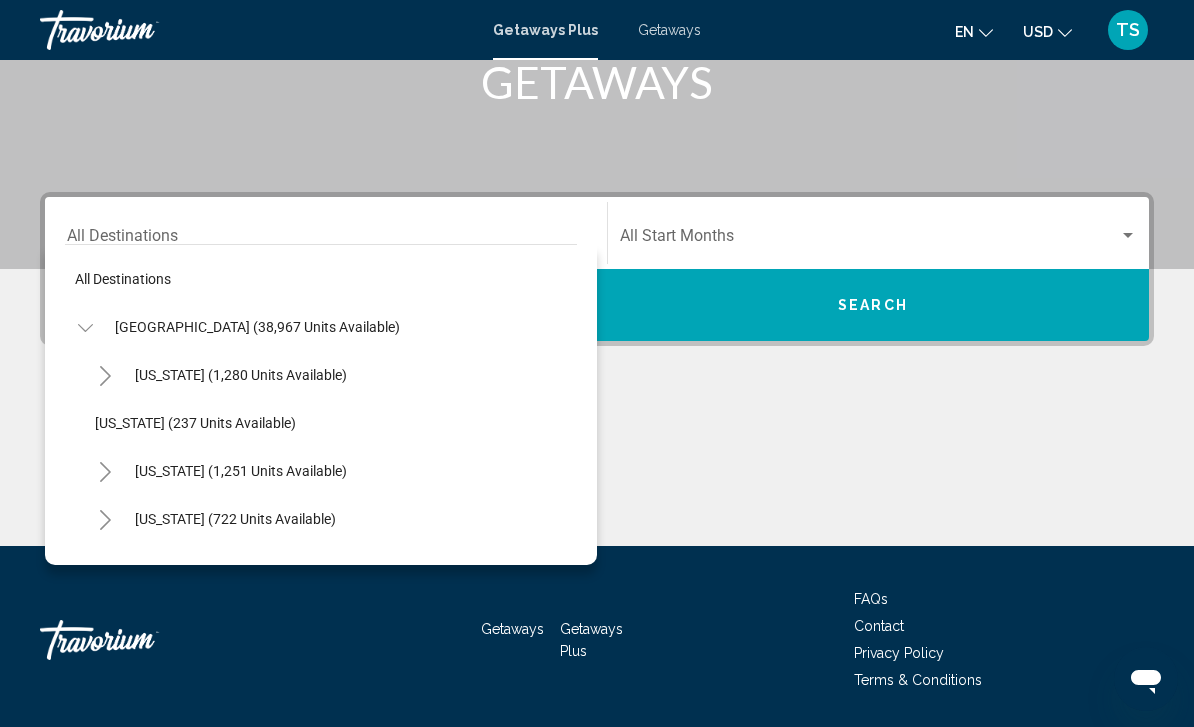 click 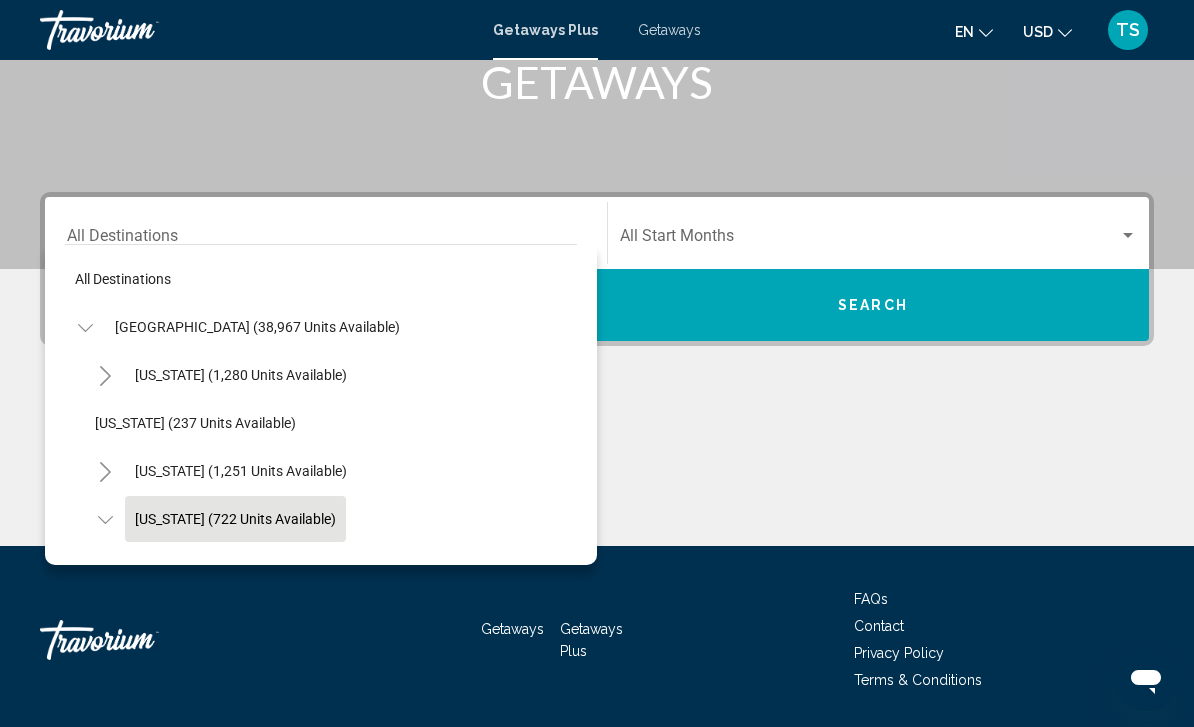 click on "[US_STATE] (722 units available)" 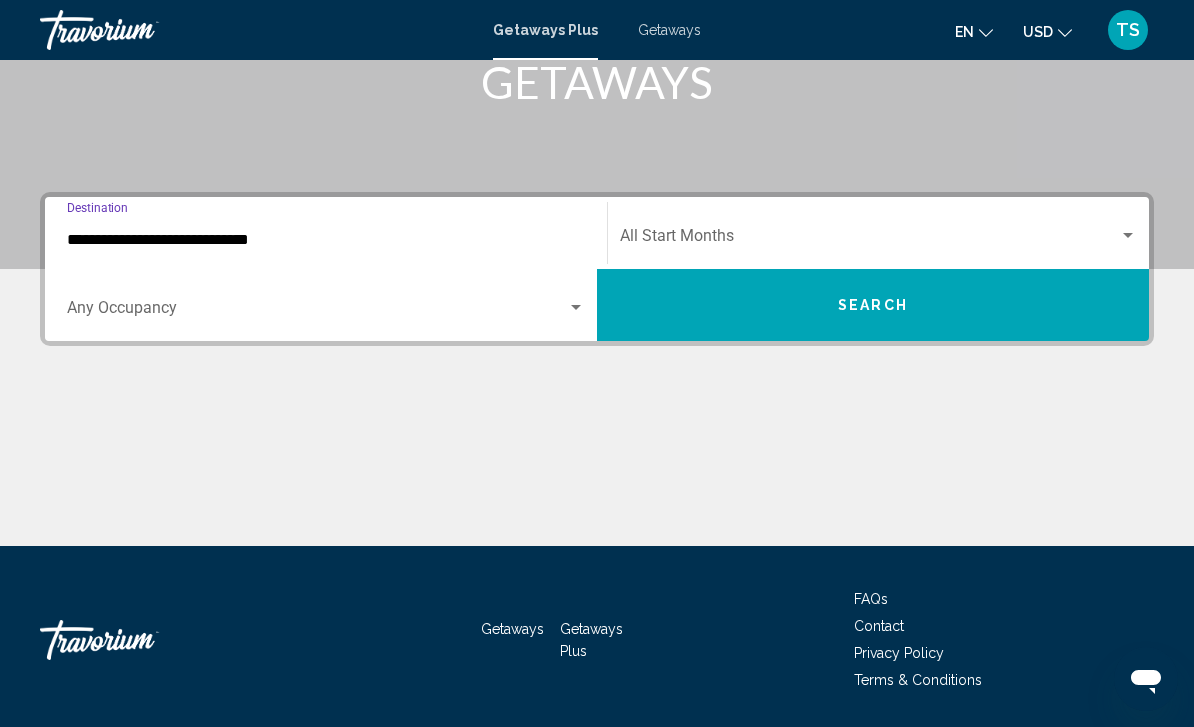 click on "Search" at bounding box center [873, 305] 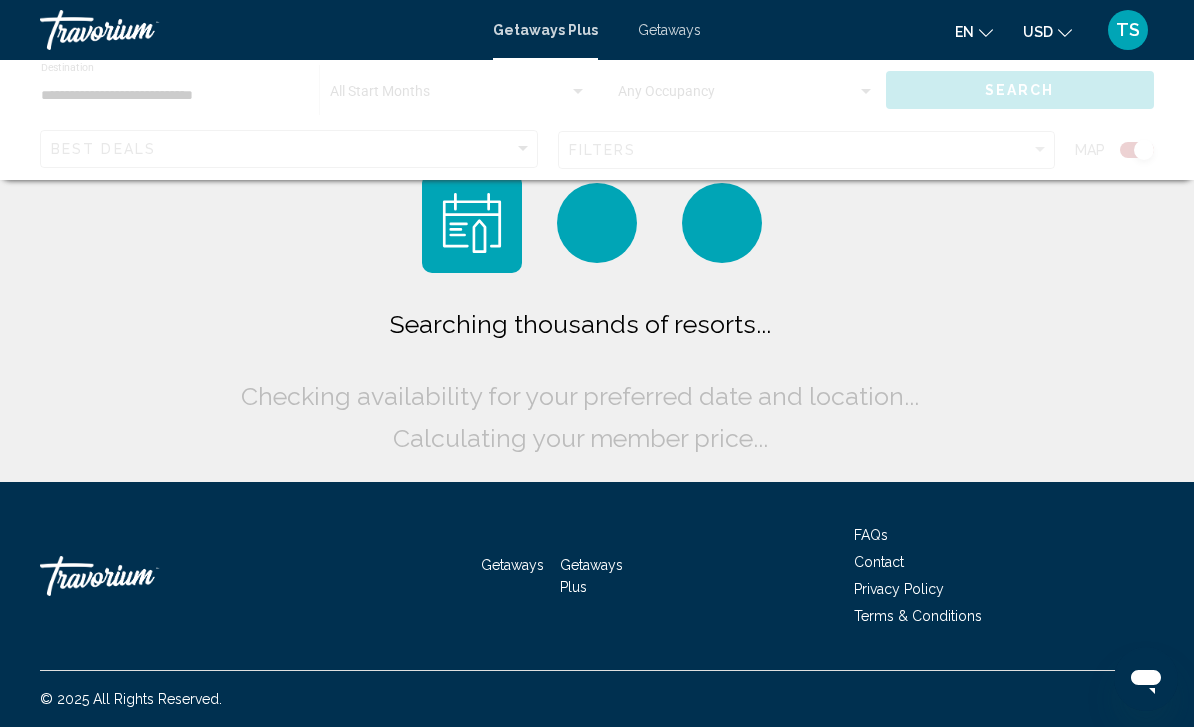 scroll, scrollTop: 0, scrollLeft: 0, axis: both 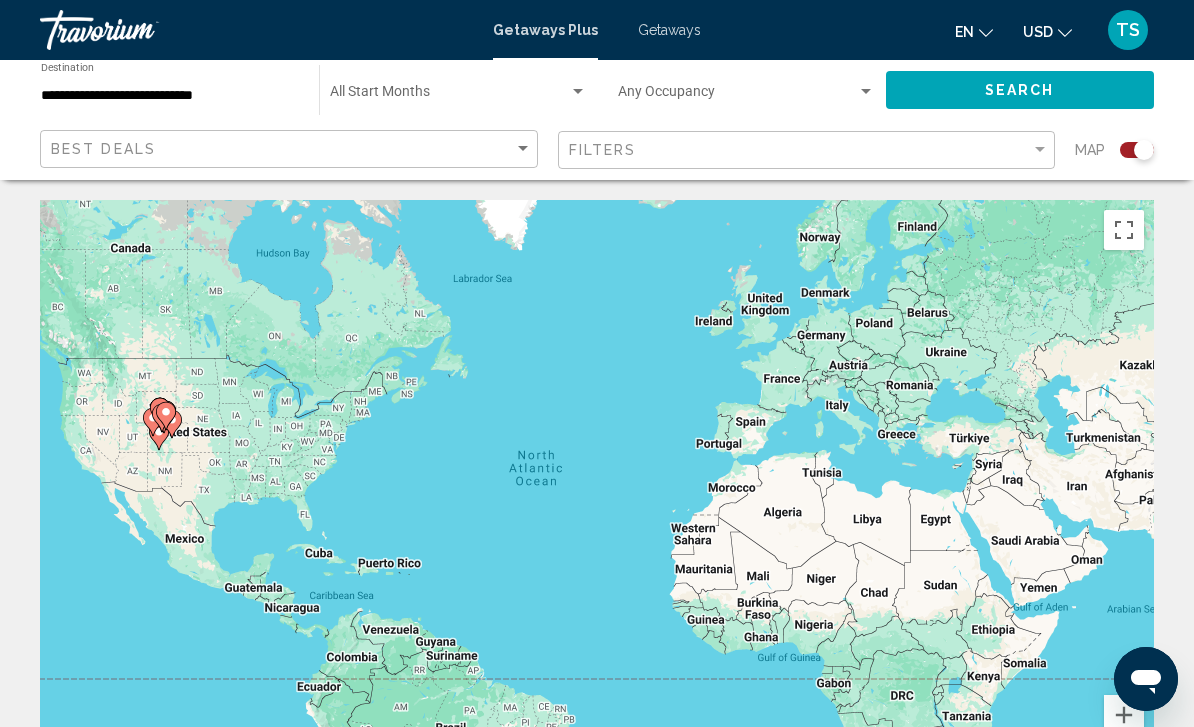 click on "Map" 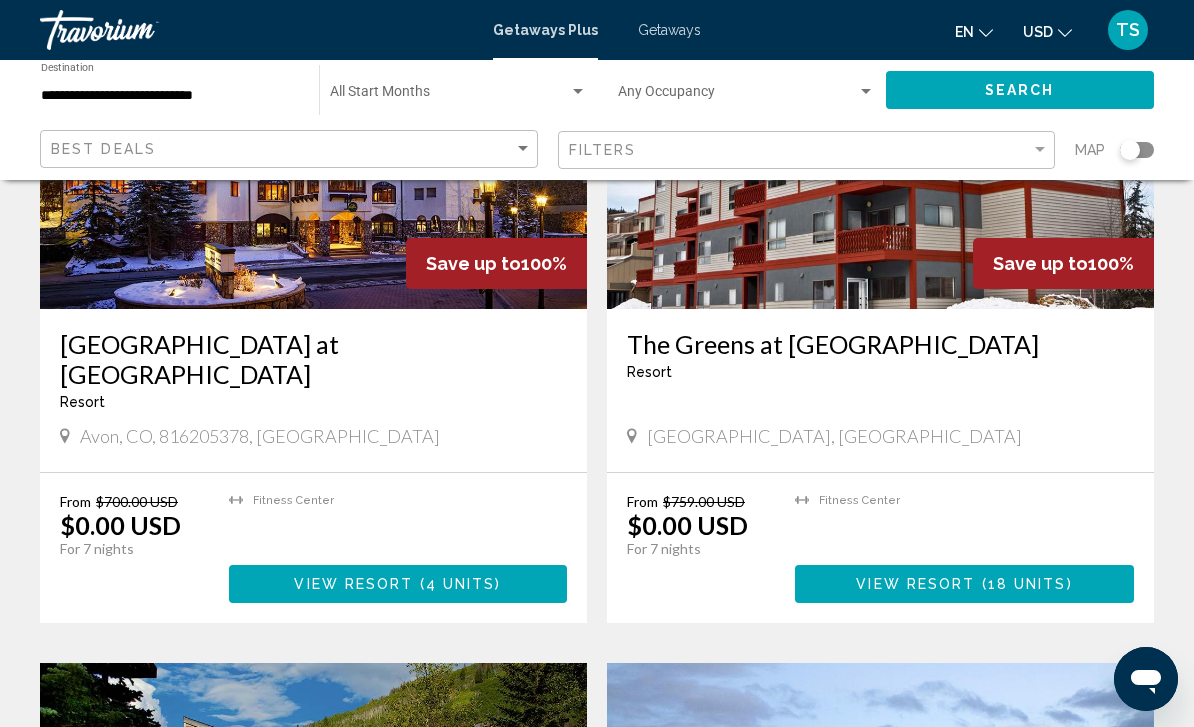 scroll, scrollTop: 355, scrollLeft: 0, axis: vertical 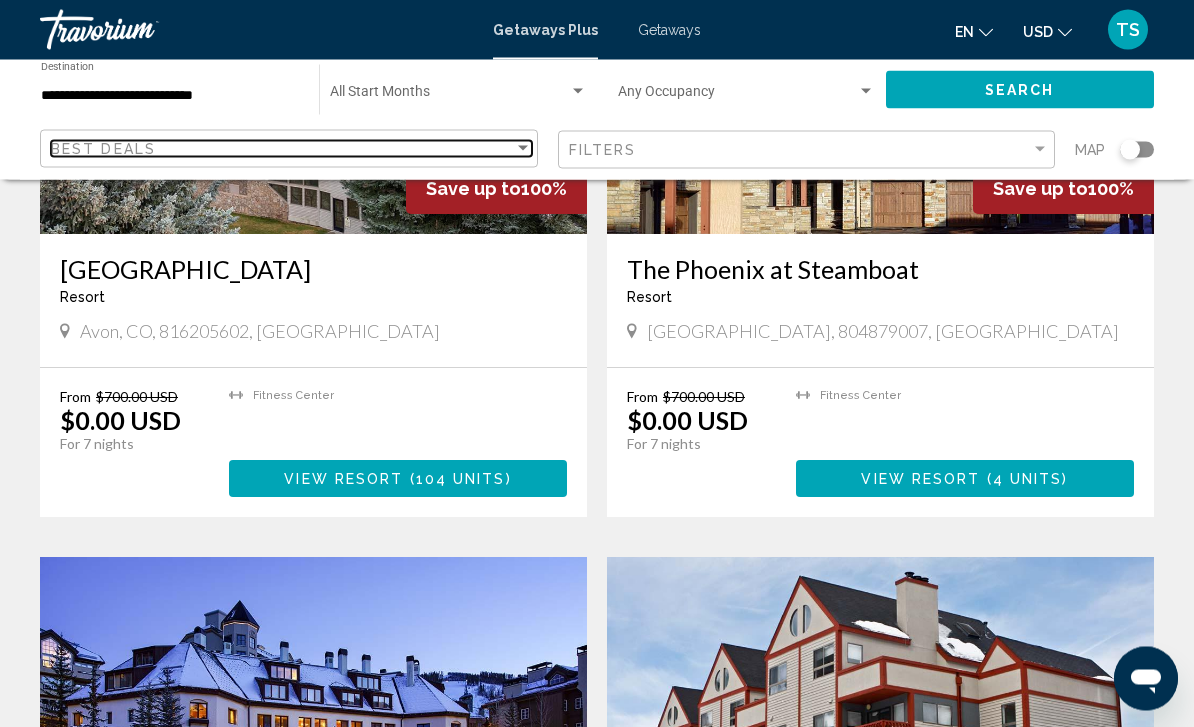 click on "Best Deals" at bounding box center (282, 149) 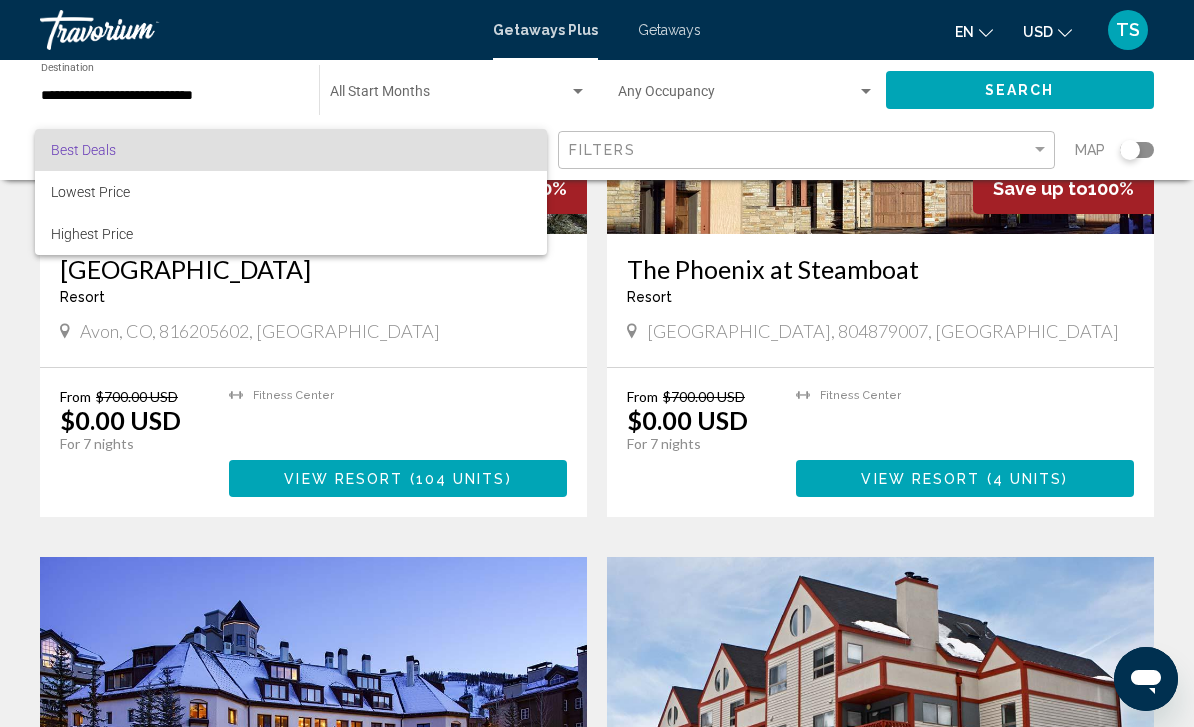 click on "Best Deals" at bounding box center [291, 150] 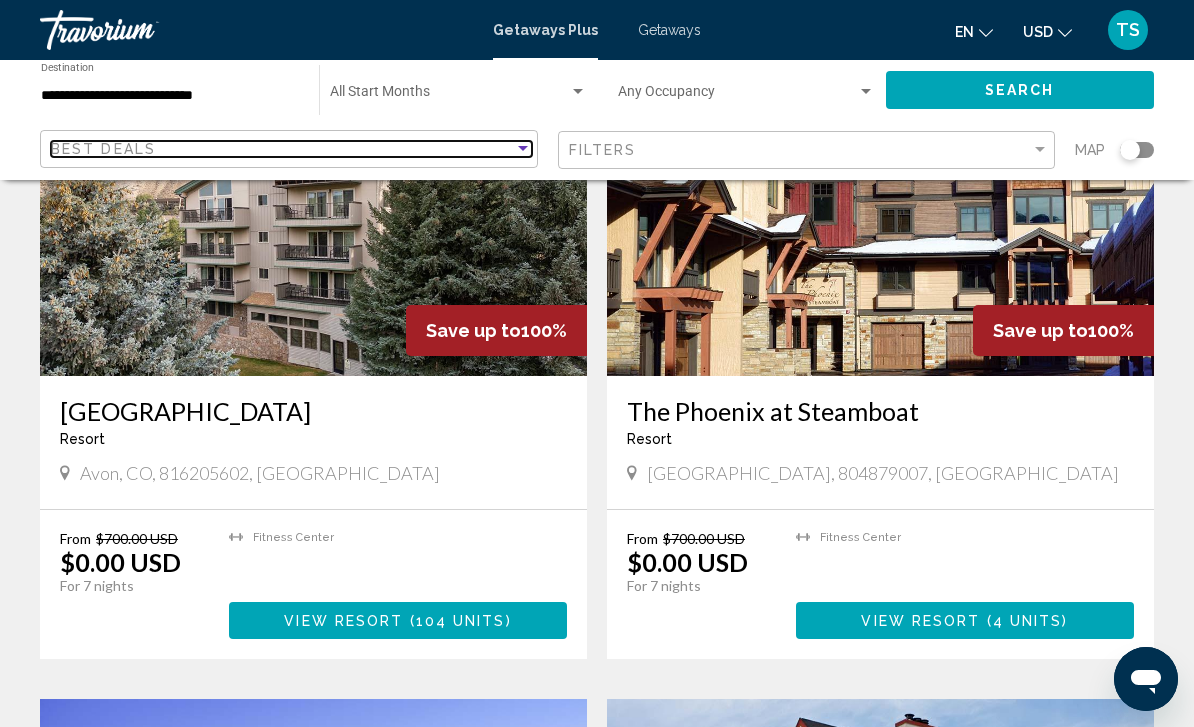 scroll, scrollTop: 173, scrollLeft: 0, axis: vertical 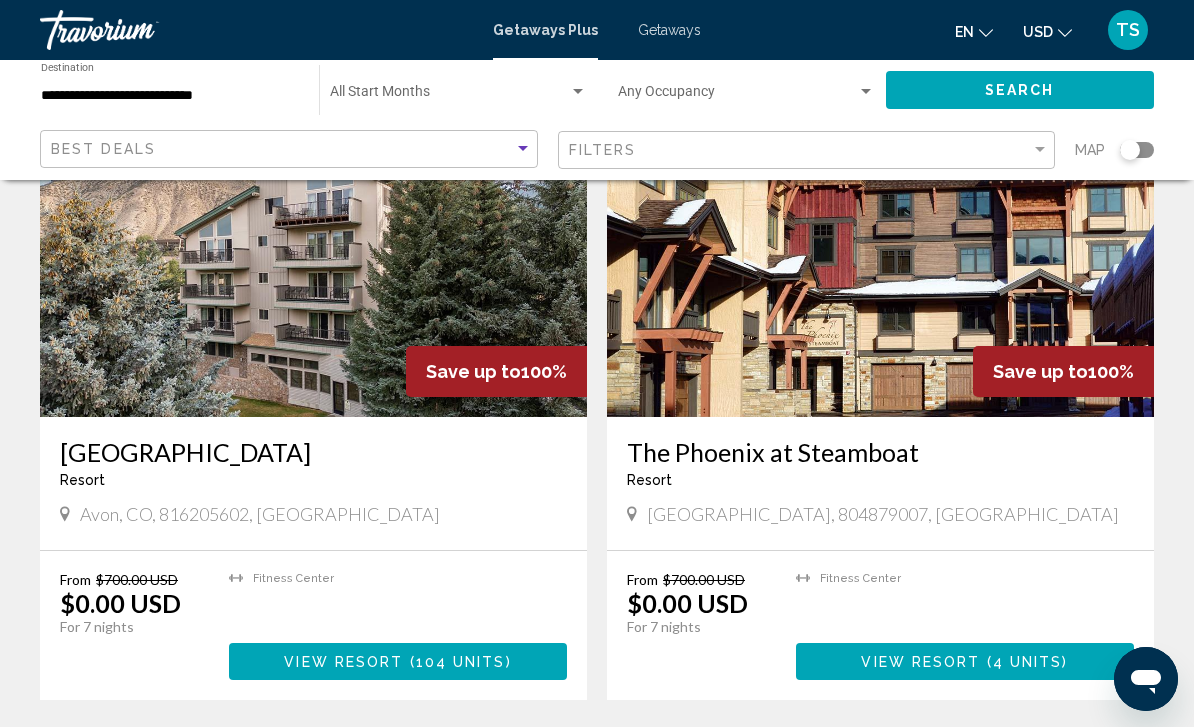 click at bounding box center [458, 96] 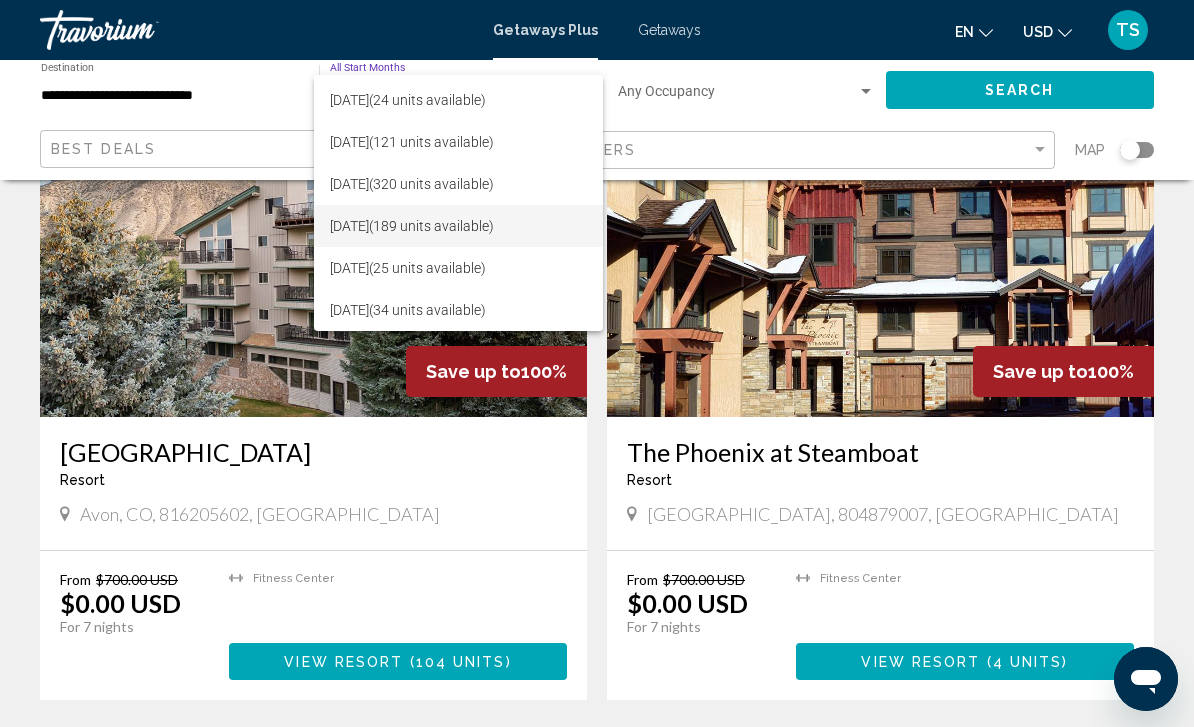 scroll, scrollTop: 80, scrollLeft: 0, axis: vertical 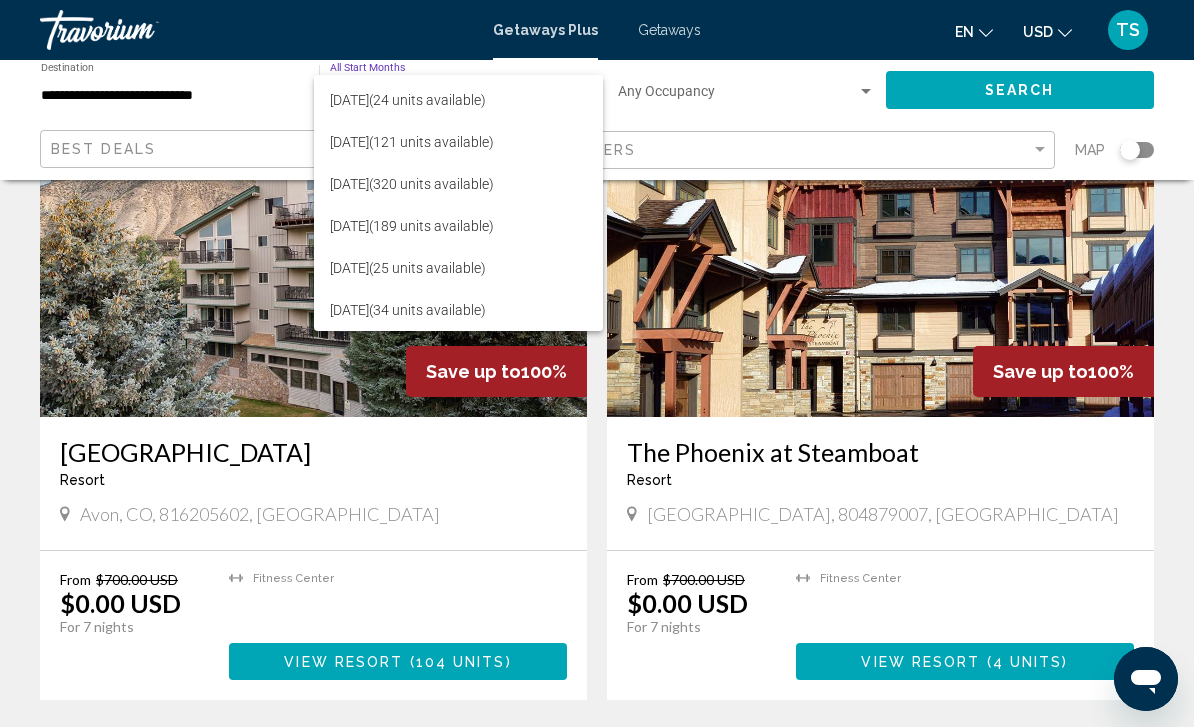 click at bounding box center [597, 363] 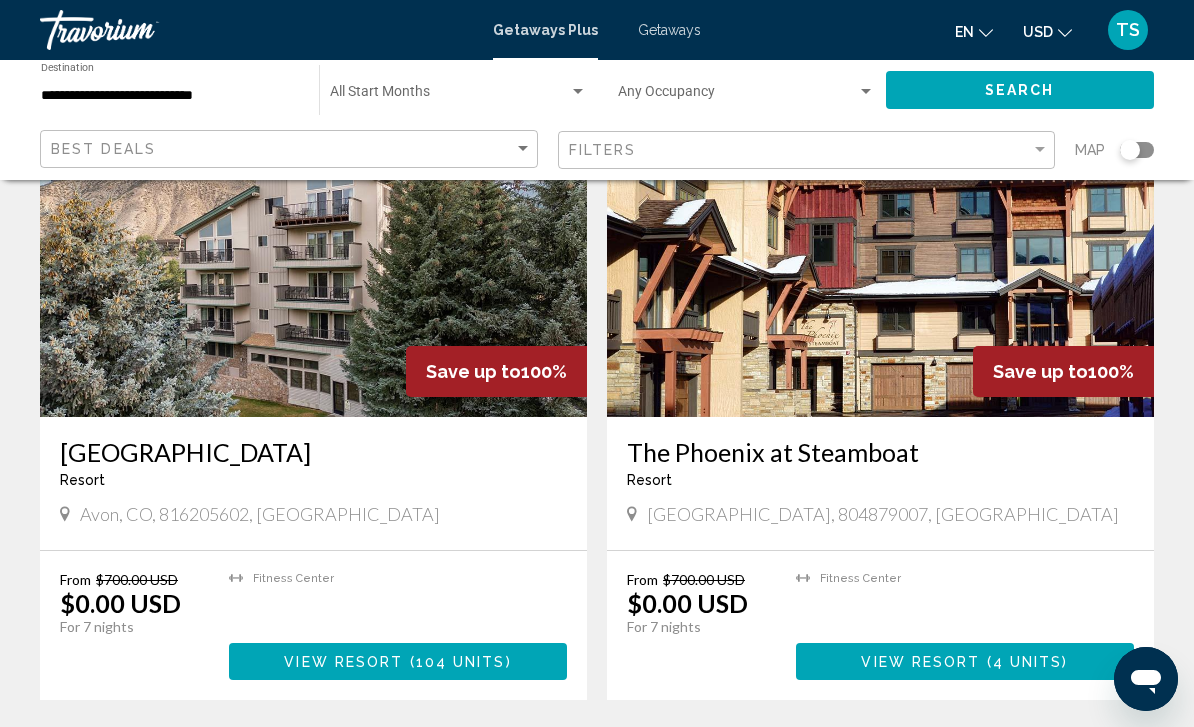 scroll, scrollTop: 0, scrollLeft: 0, axis: both 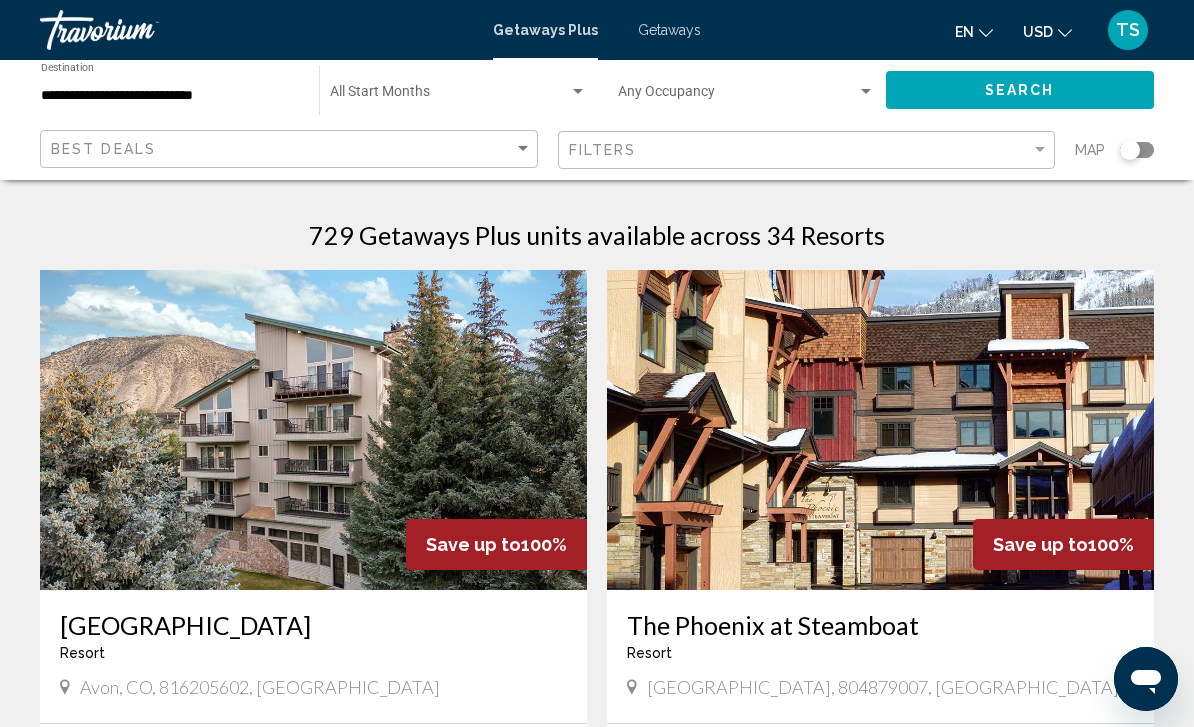 click on "Occupancy Any Occupancy" 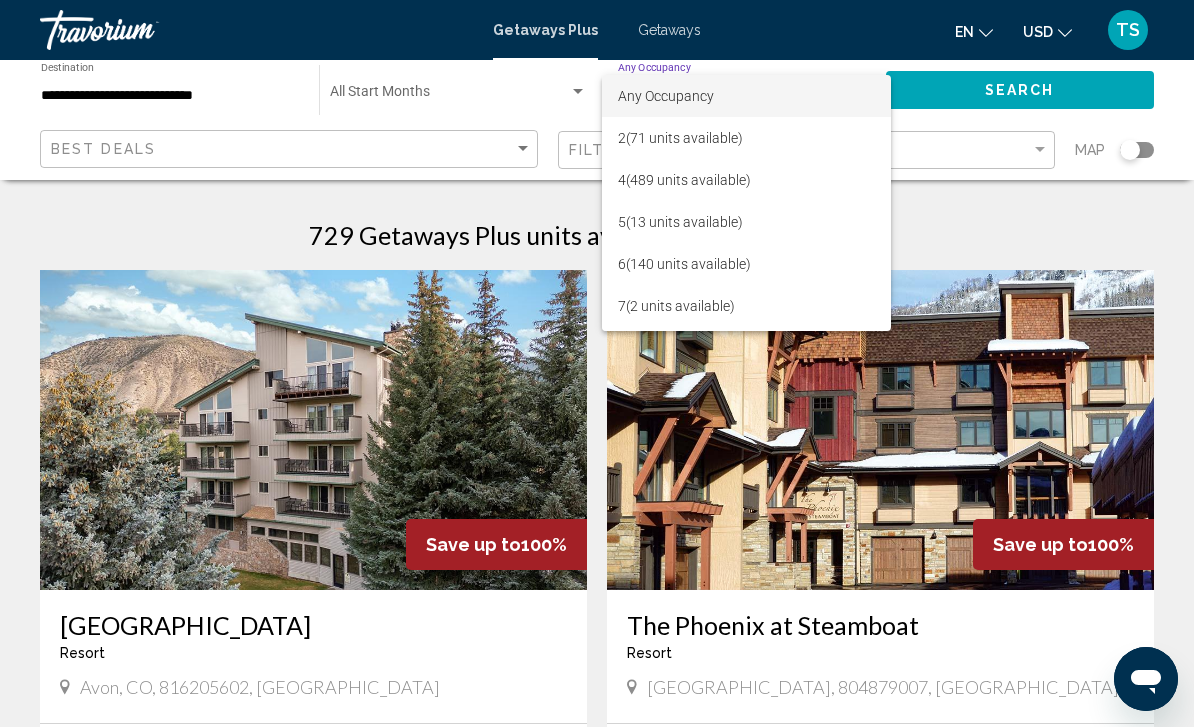 click on "Any Occupancy" at bounding box center [747, 96] 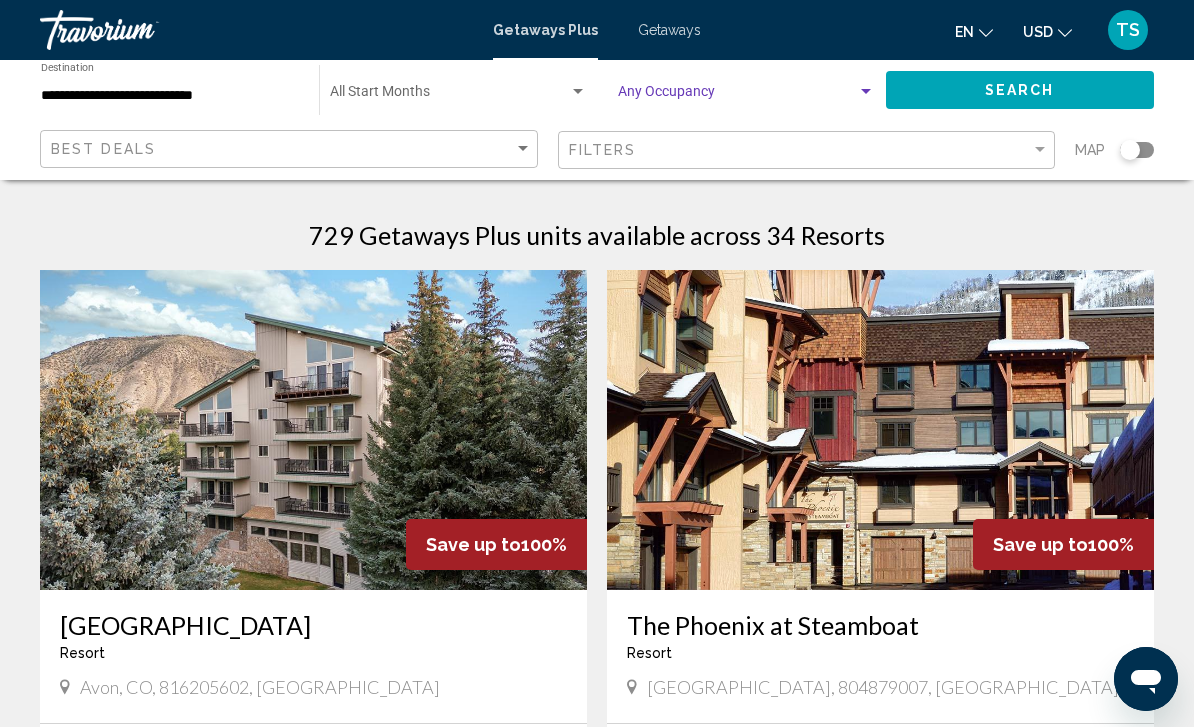 click on "Filters" 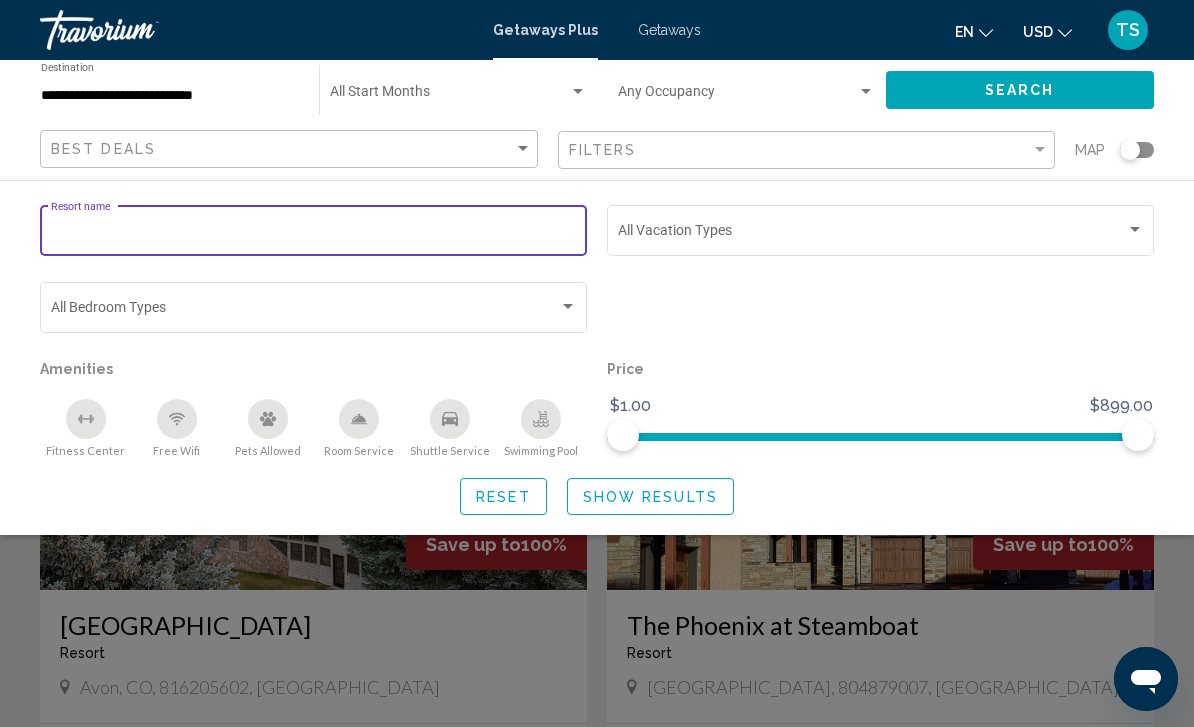 click on "Resort name" at bounding box center [314, 234] 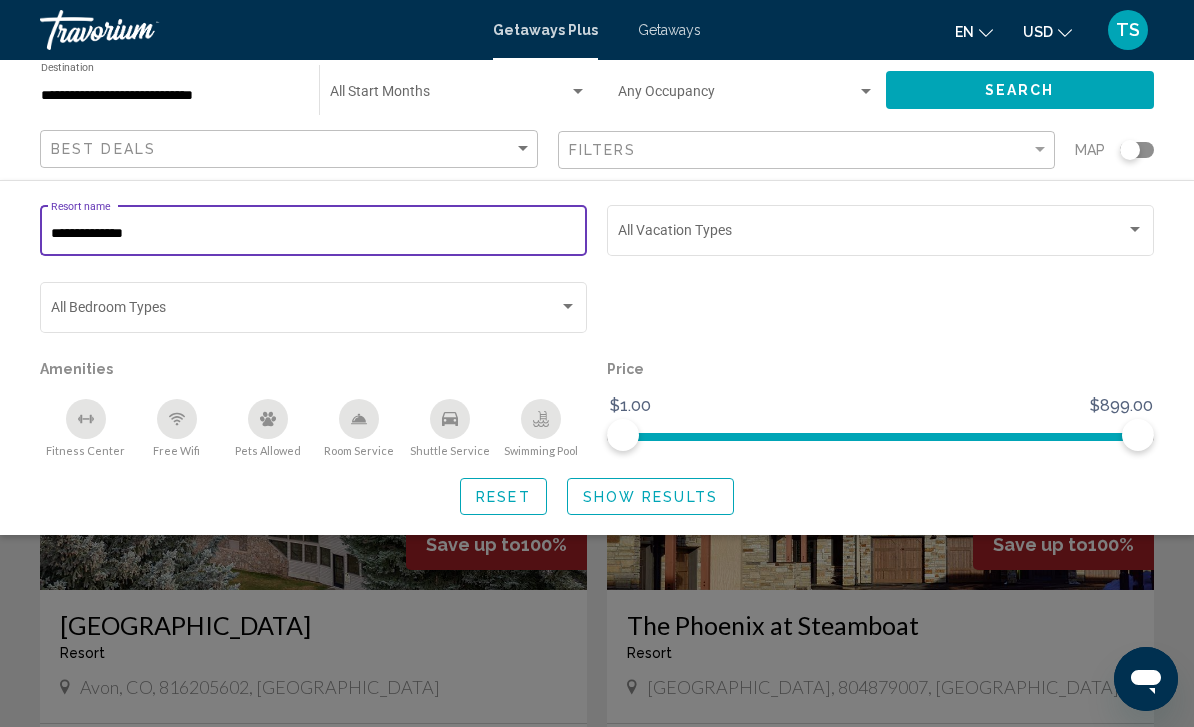 type on "**********" 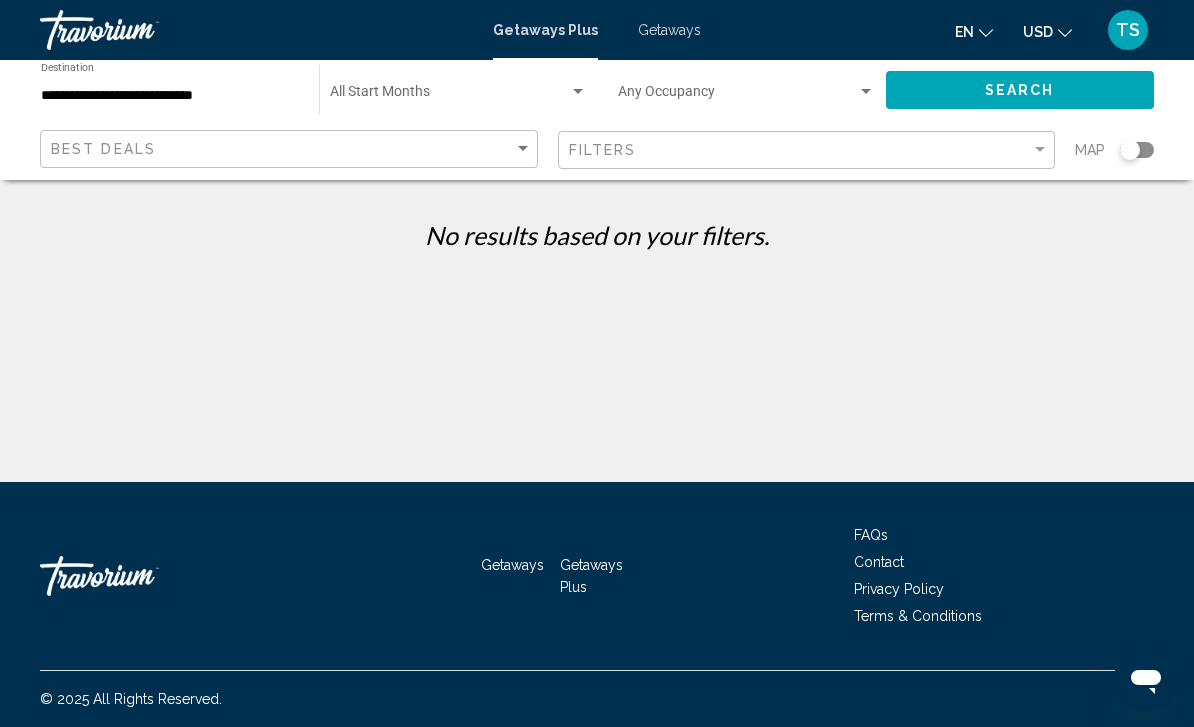 click on "Filters" 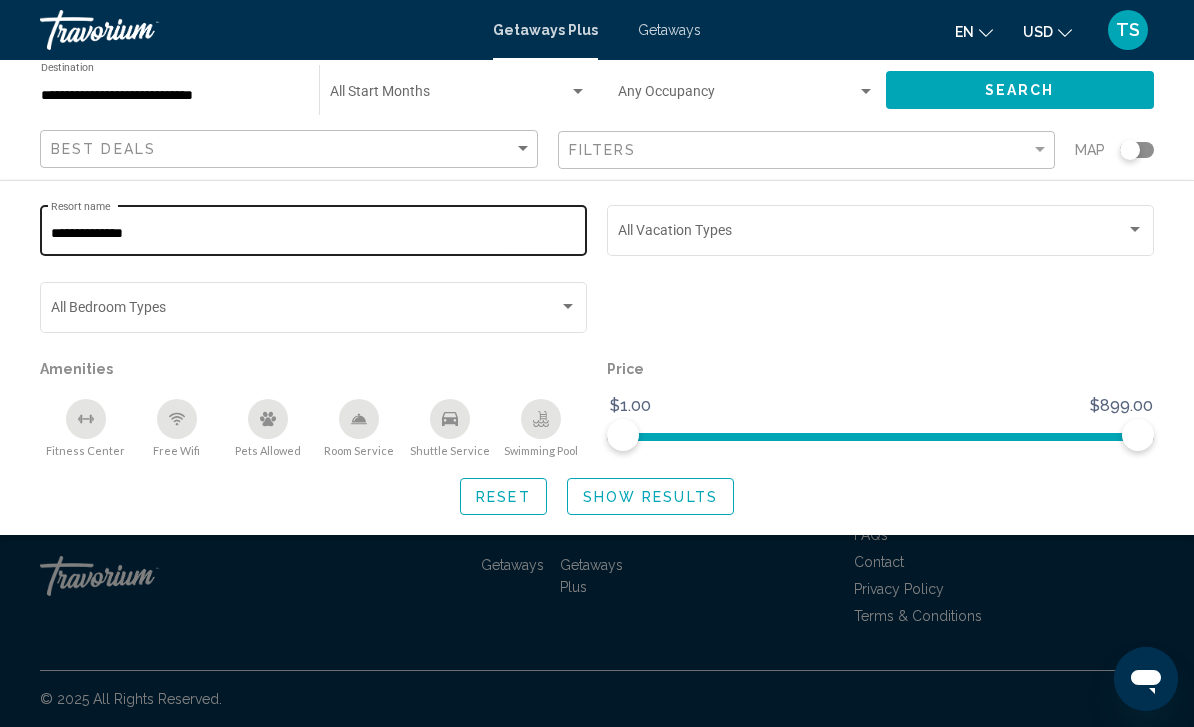 click on "**********" 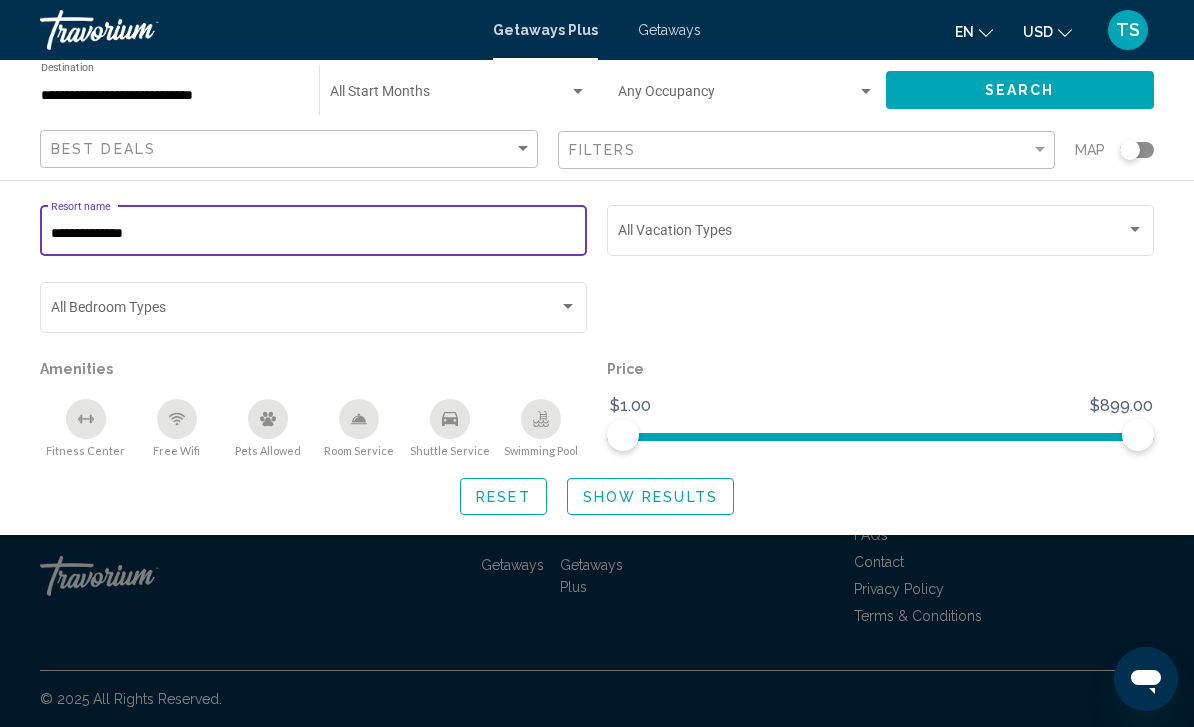 click on "**********" 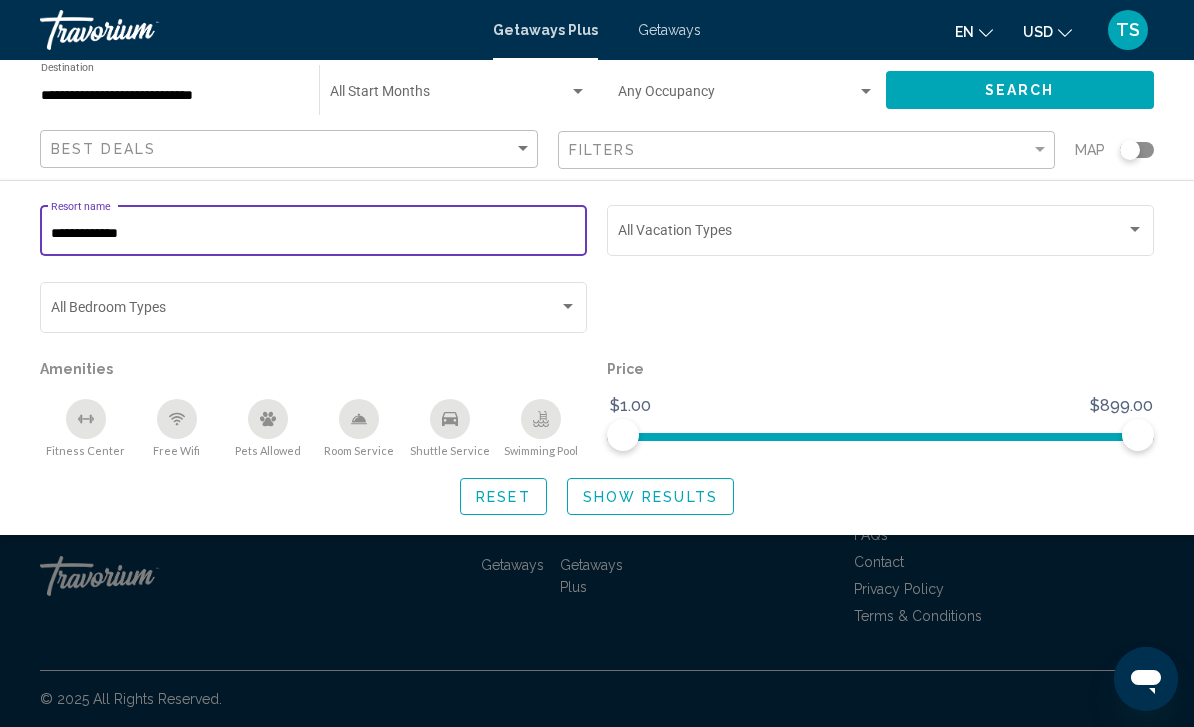 click on "**********" at bounding box center [314, 234] 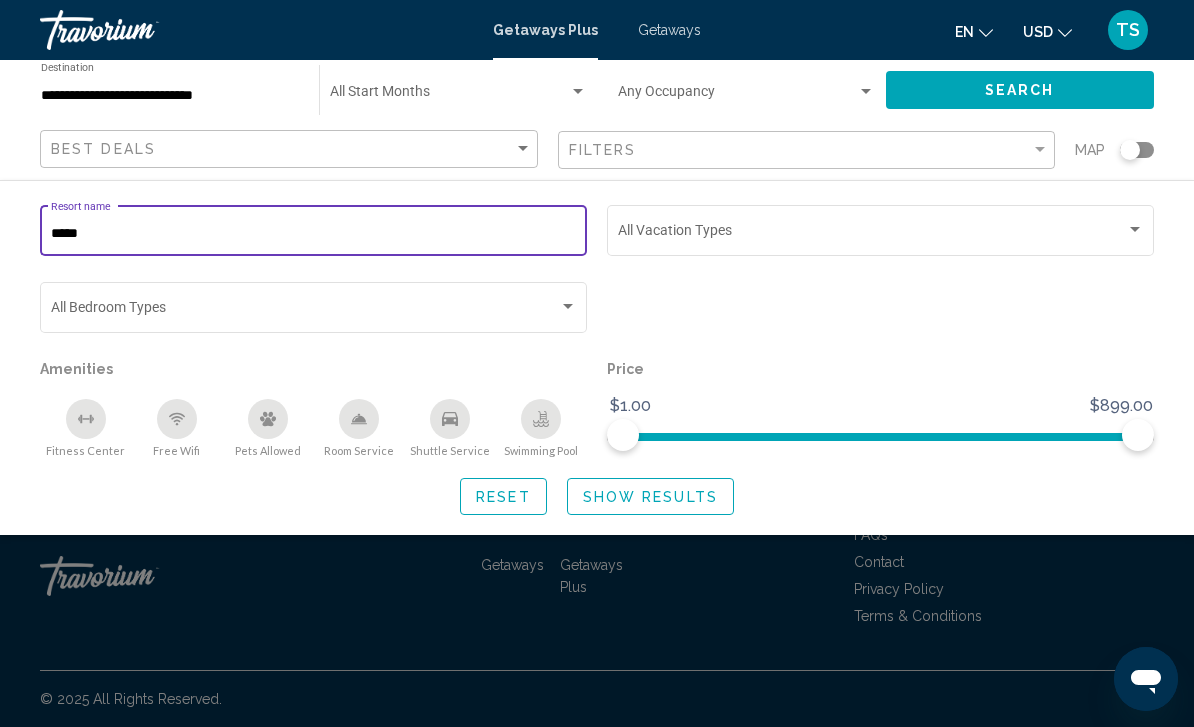 type on "*****" 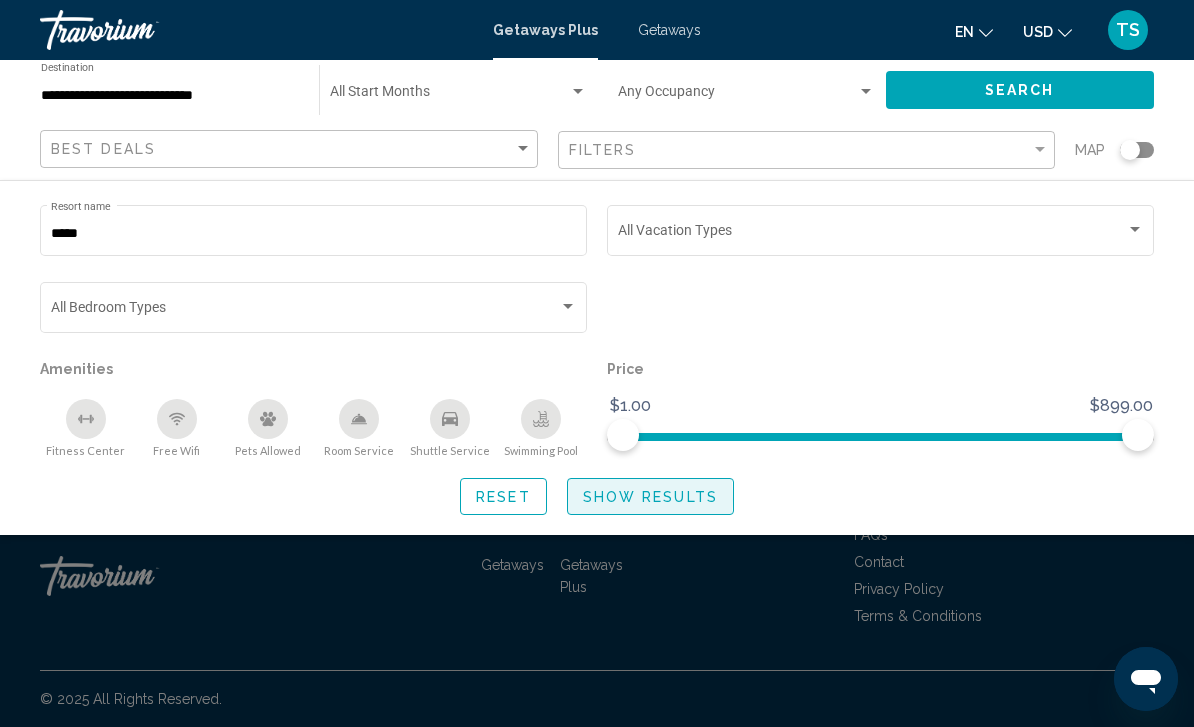 click on "Show Results" 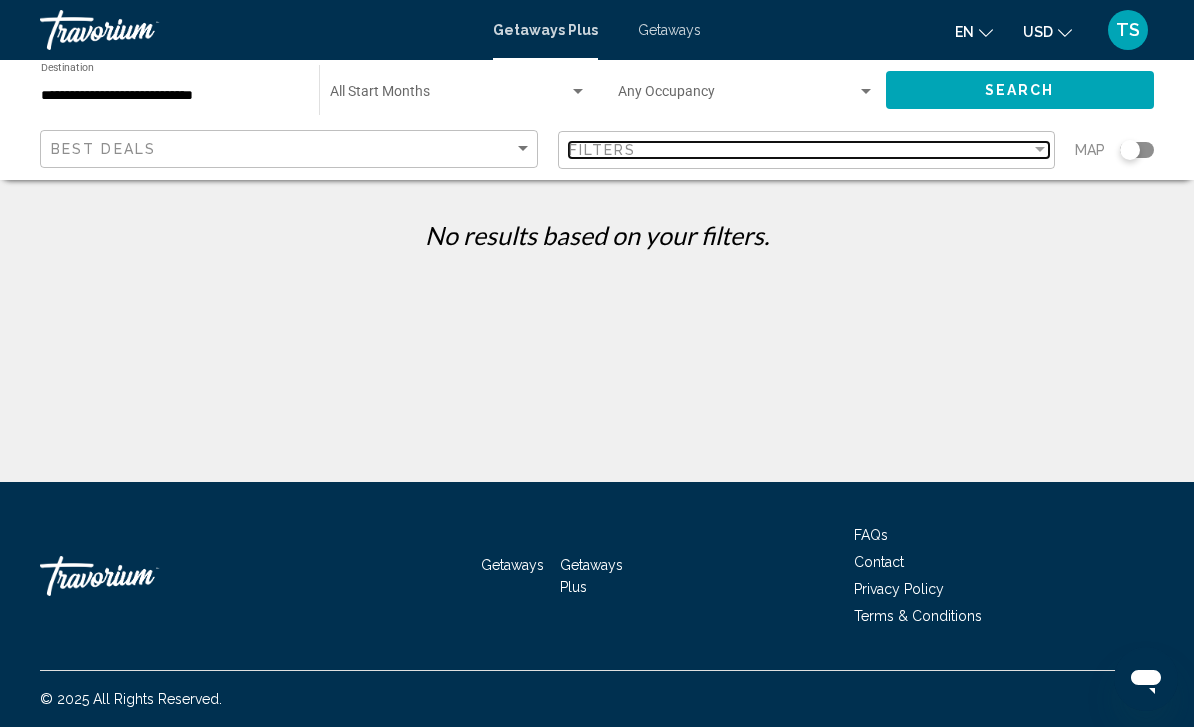 click on "Filters" at bounding box center (800, 150) 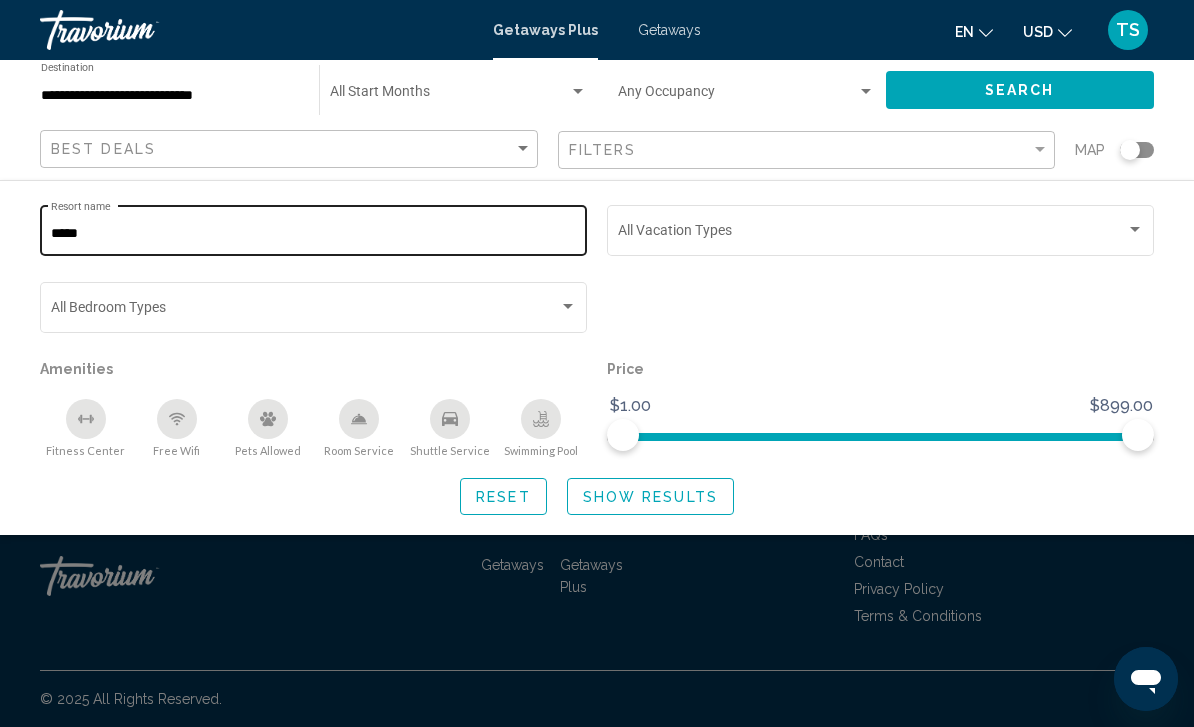 click on "***** Resort name" 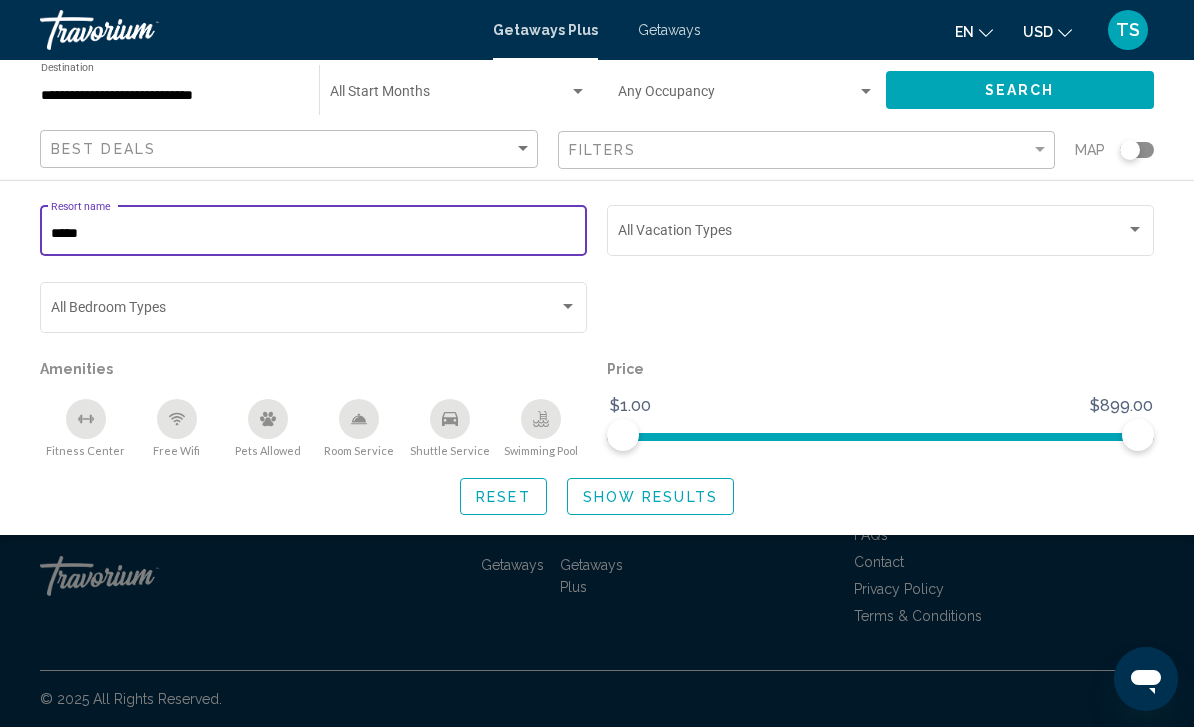 click on "***** Resort name" 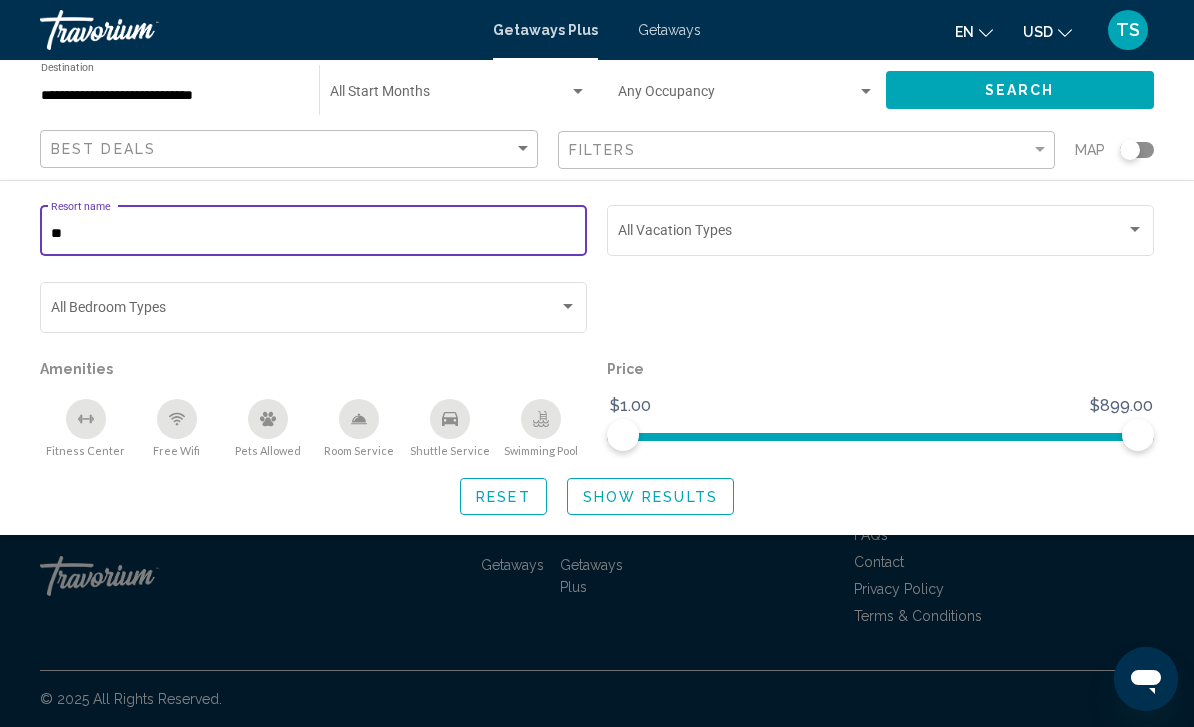 type on "*" 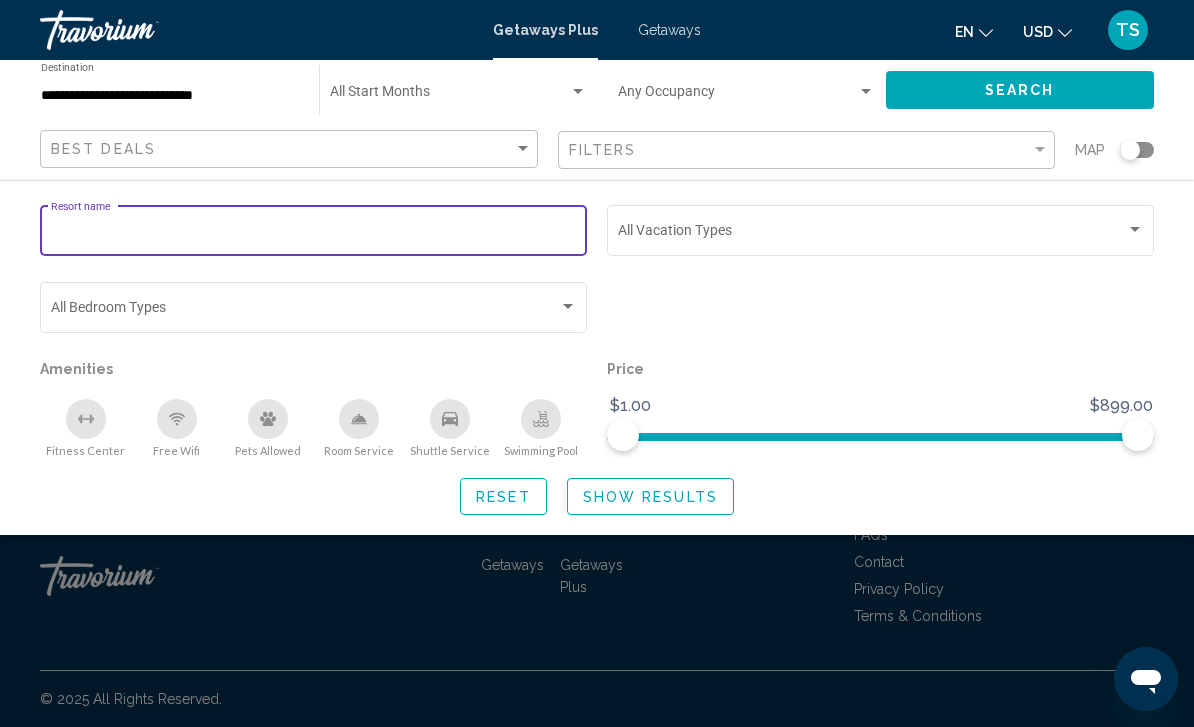 type 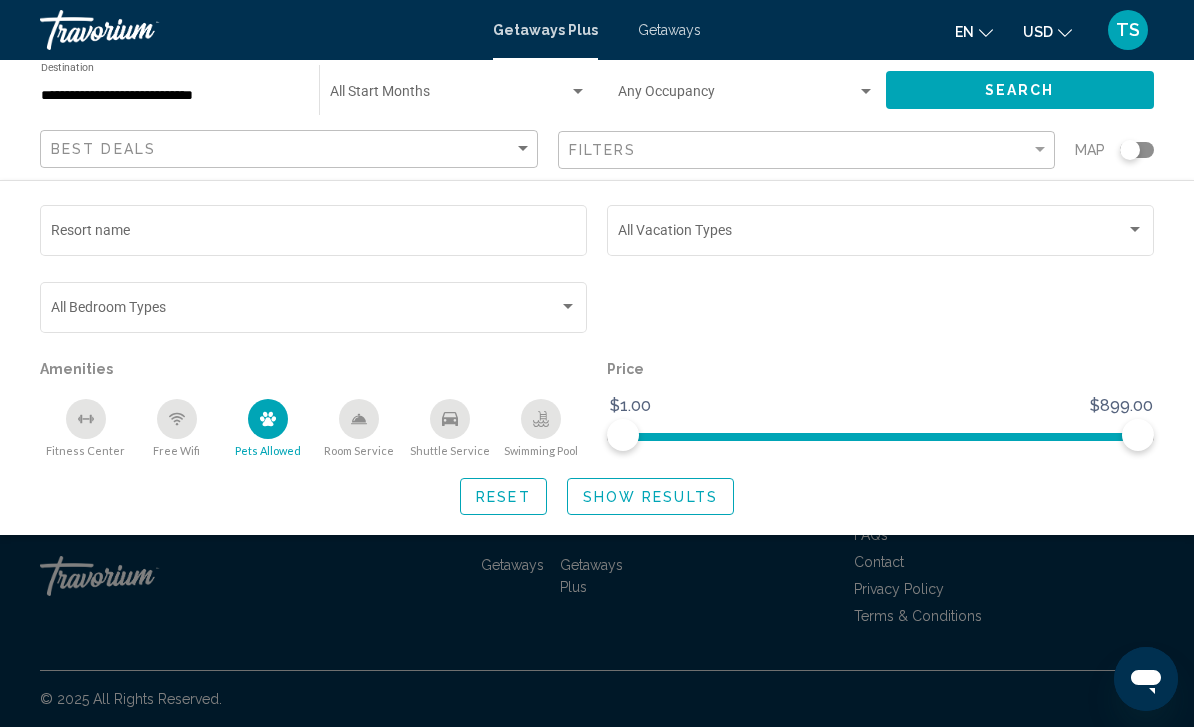 click on "Resort name Vacation Types All Vacation Types Bedroom Types All Bedroom Types Amenities
[GEOGRAPHIC_DATA]
Free Wifi
Pets Allowed
Room Service
Shuttle Service
Swimming Pool Price $1.00 $899.00 $1.00 $899.00 Reset Show Results" 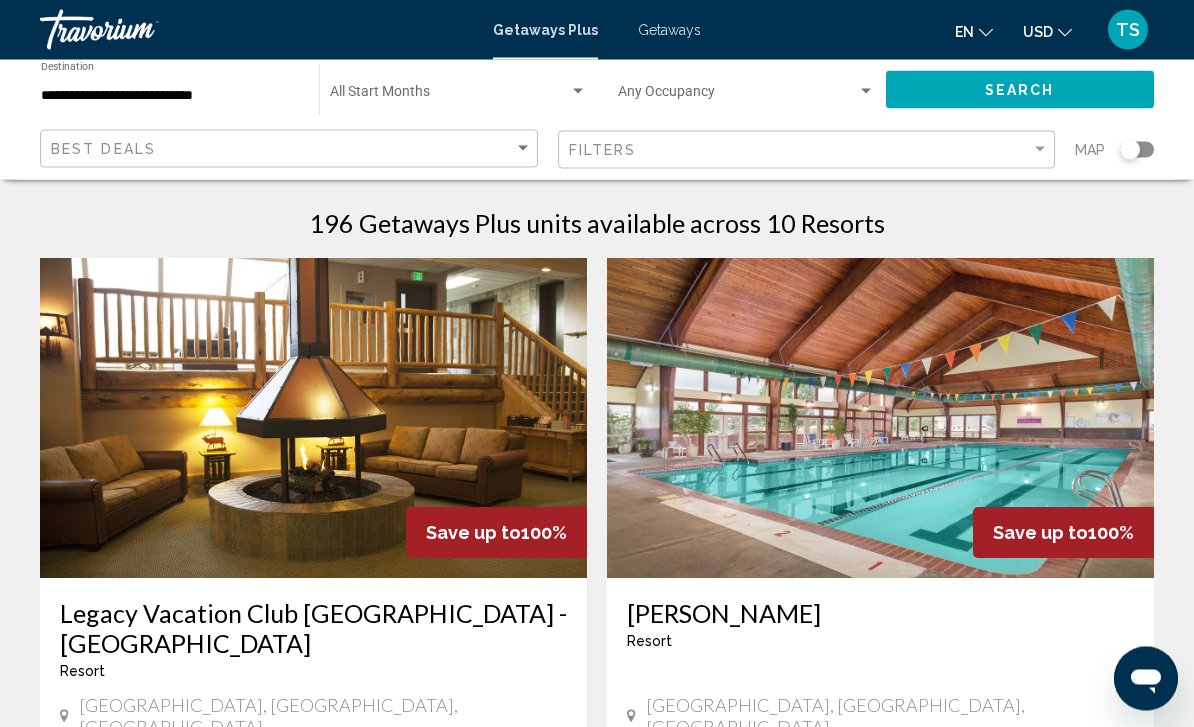 scroll, scrollTop: 0, scrollLeft: 0, axis: both 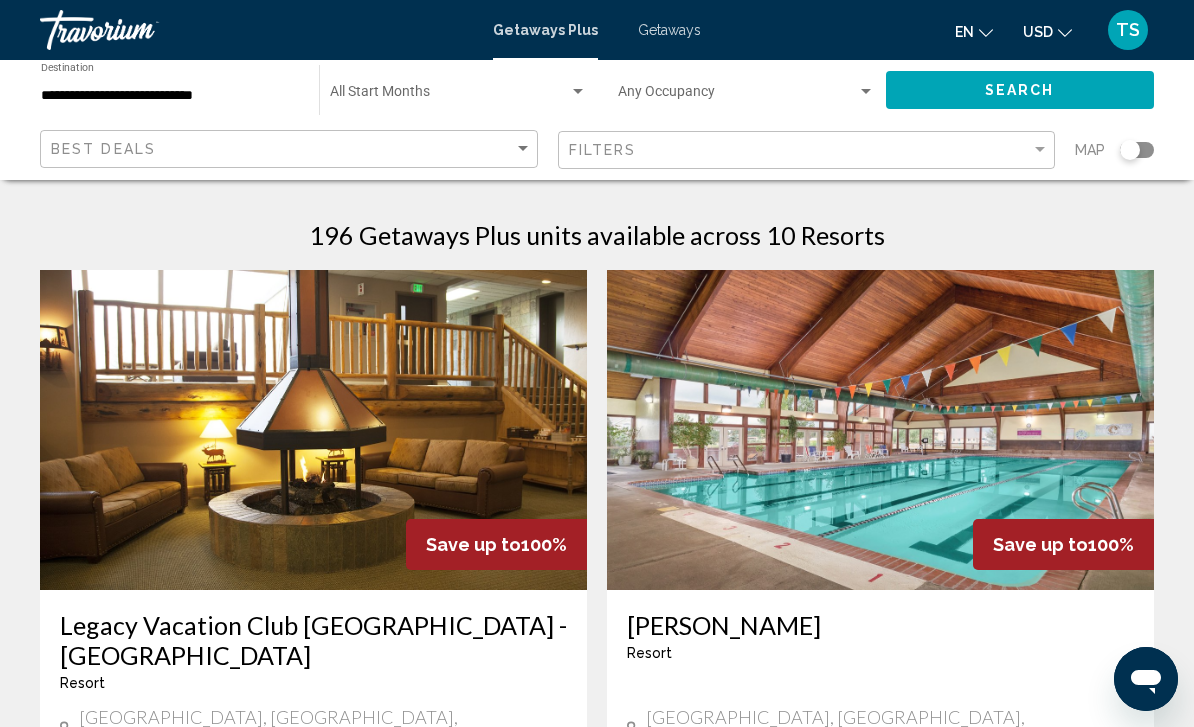 click on "Getaways Plus  Getaways en
English Español Français Italiano Português русский USD
USD ($) MXN (Mex$) CAD (Can$) GBP (£) EUR (€) AUD (A$) NZD (NZ$) CNY (CN¥) TS Login" at bounding box center [597, 30] 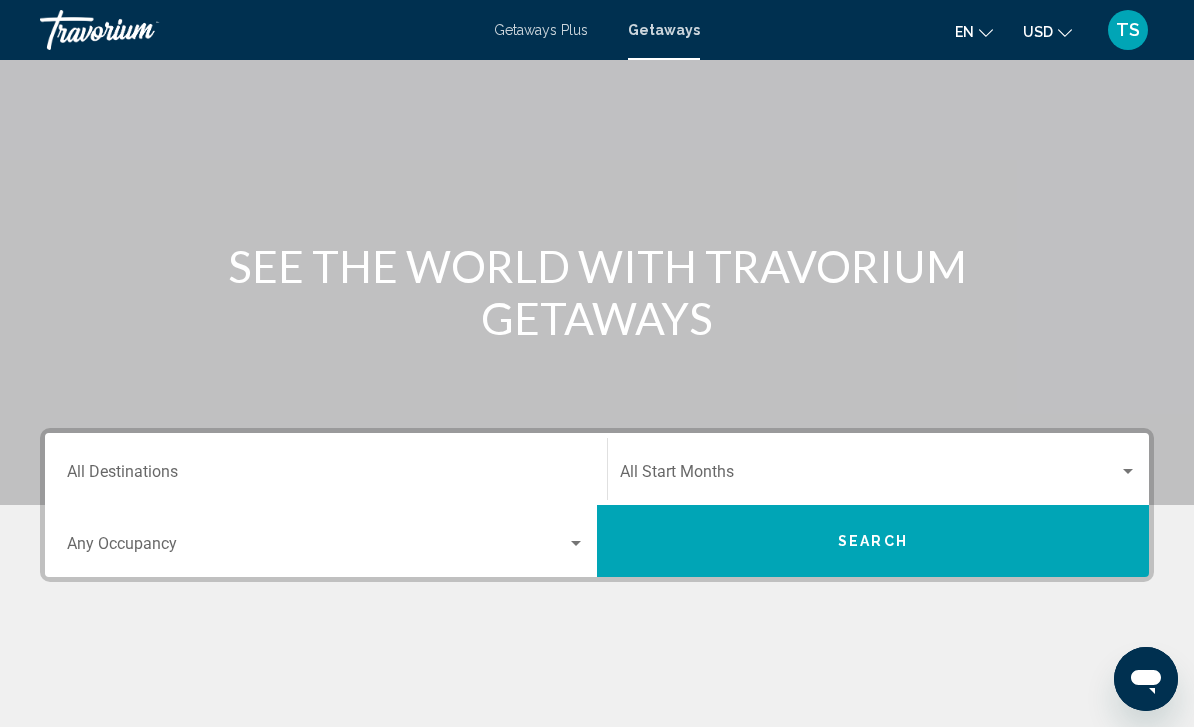 click on "Destination All Destinations" at bounding box center [326, 476] 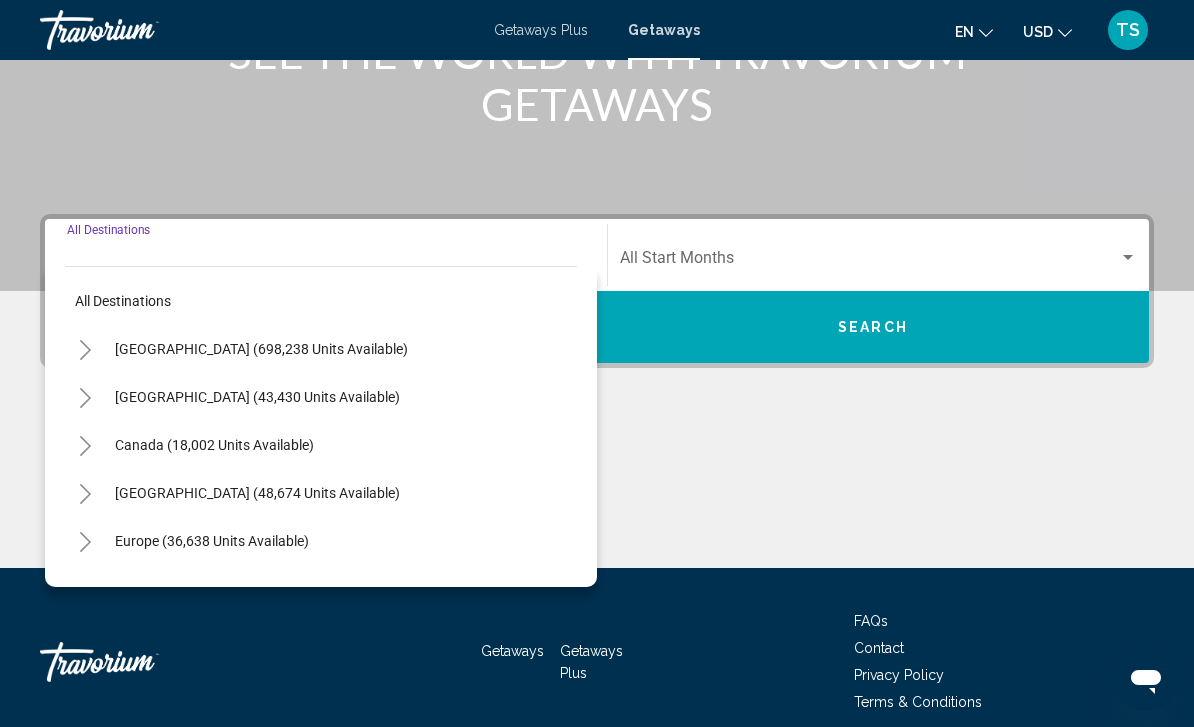 scroll, scrollTop: 331, scrollLeft: 0, axis: vertical 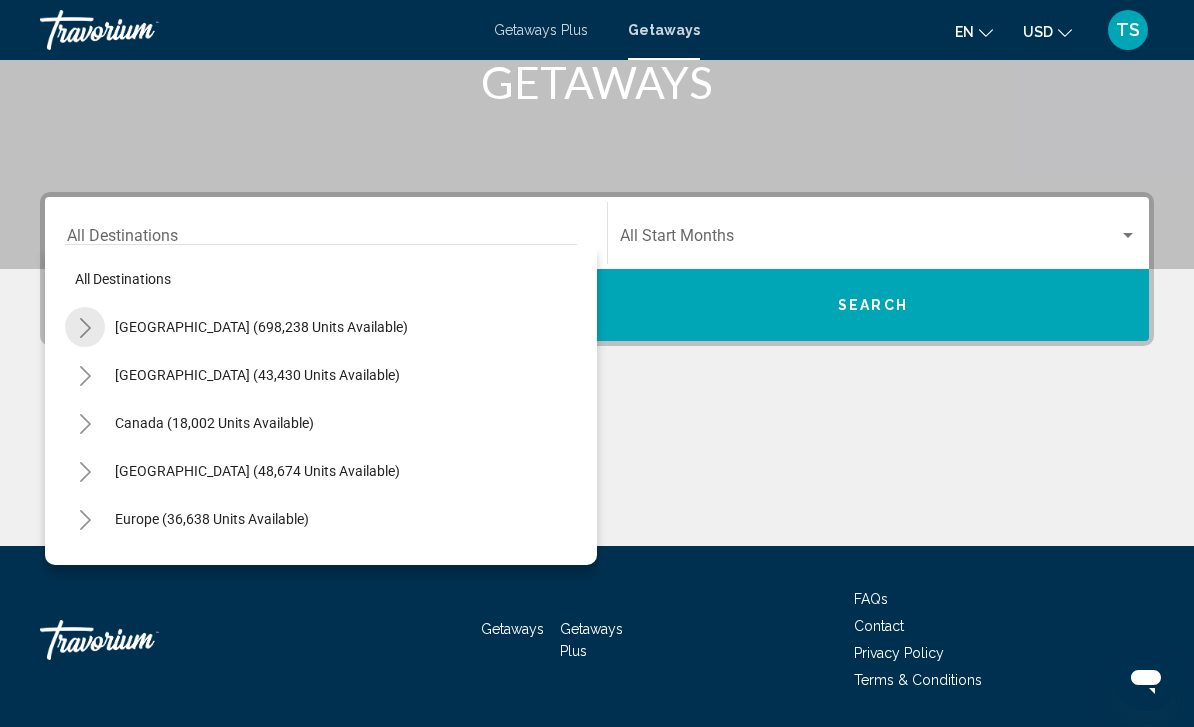 click 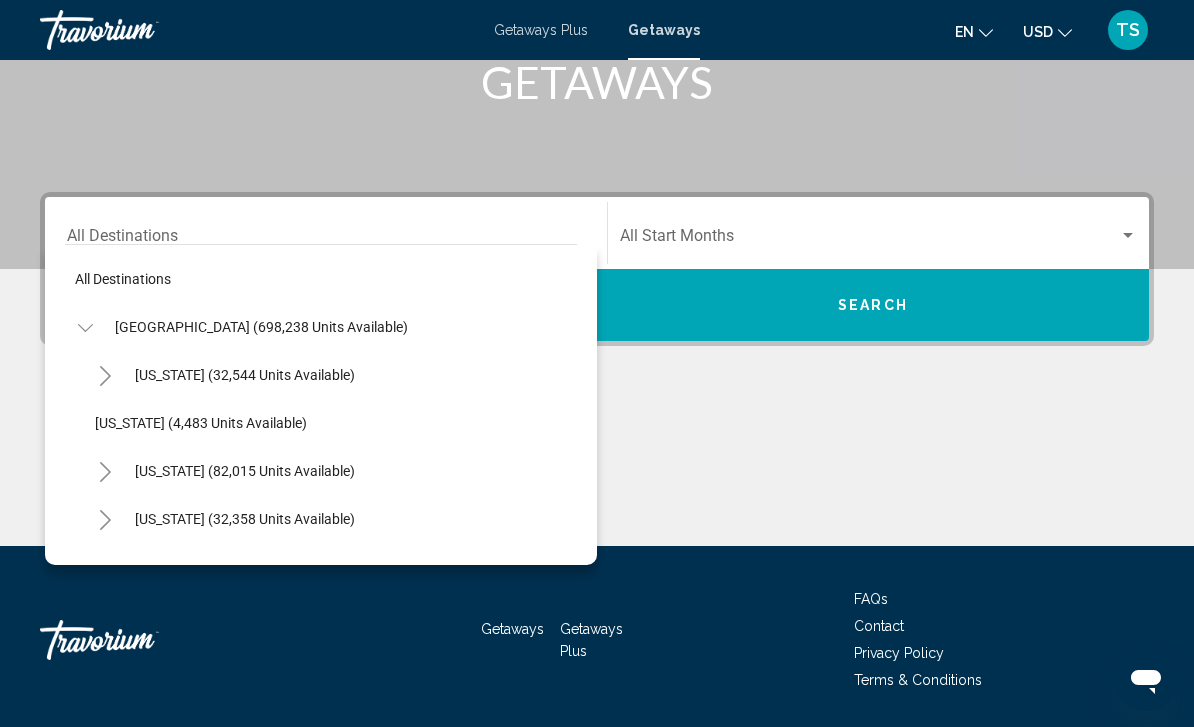 scroll, scrollTop: 120, scrollLeft: 0, axis: vertical 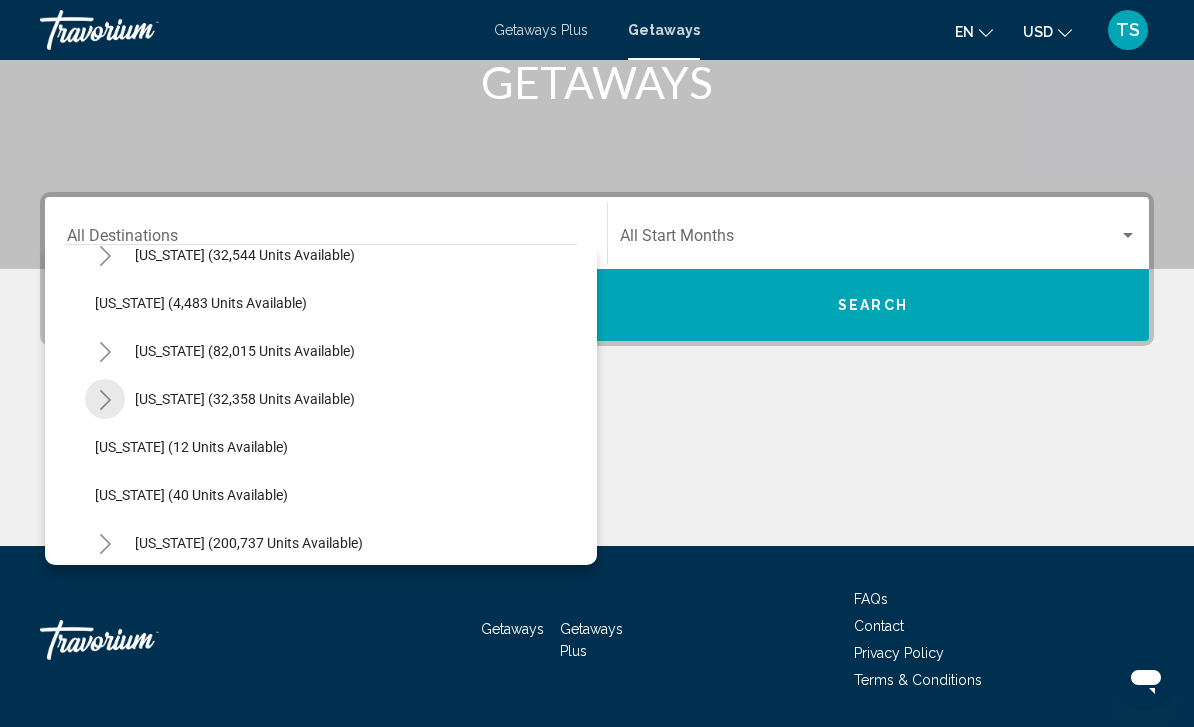 click 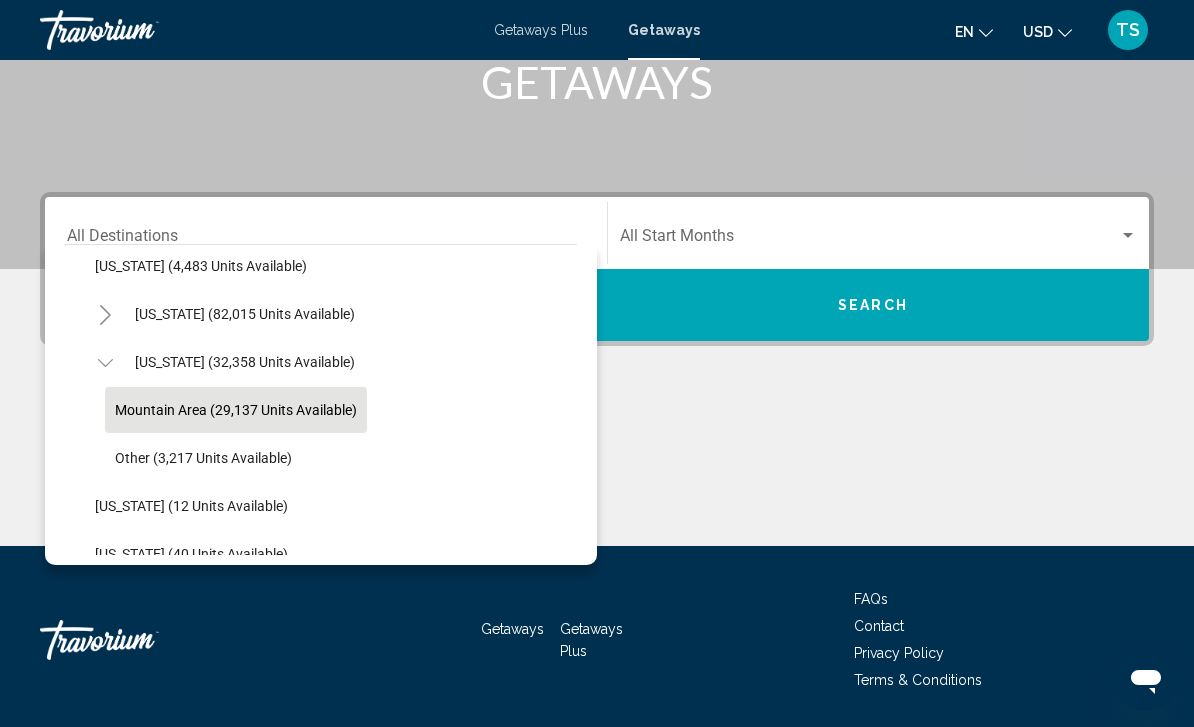 scroll, scrollTop: 158, scrollLeft: 0, axis: vertical 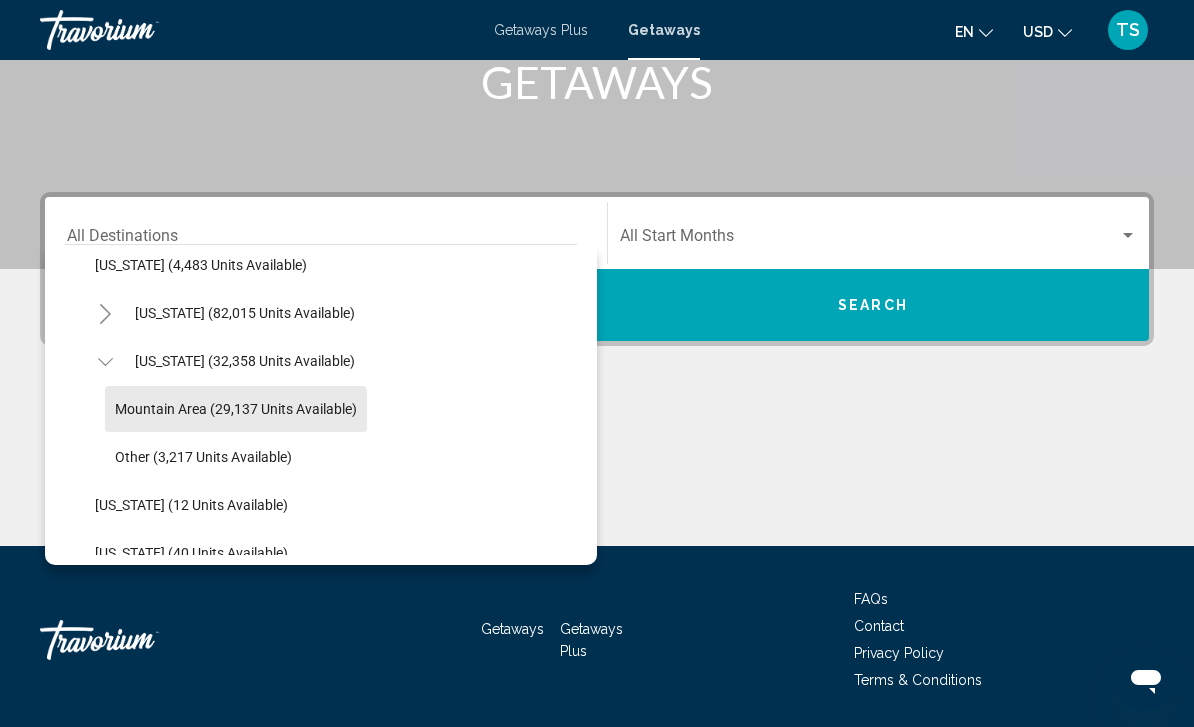 click on "Mountain Area (29,137 units available)" 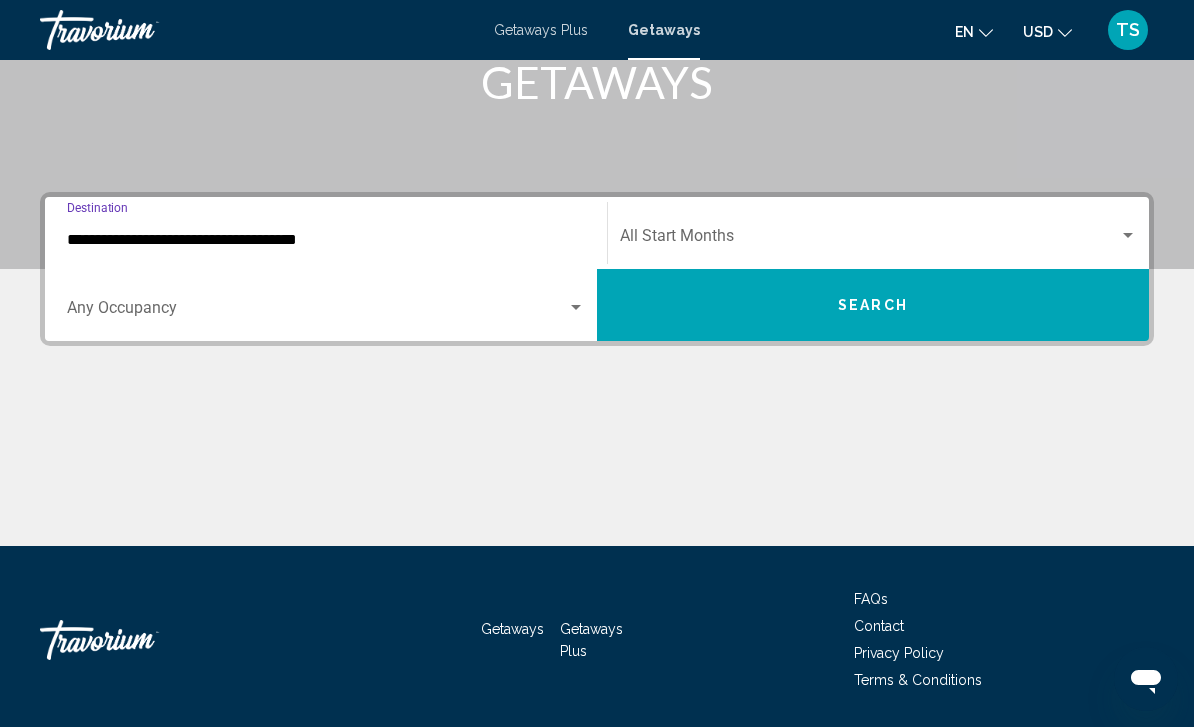 click on "Search" at bounding box center [873, 305] 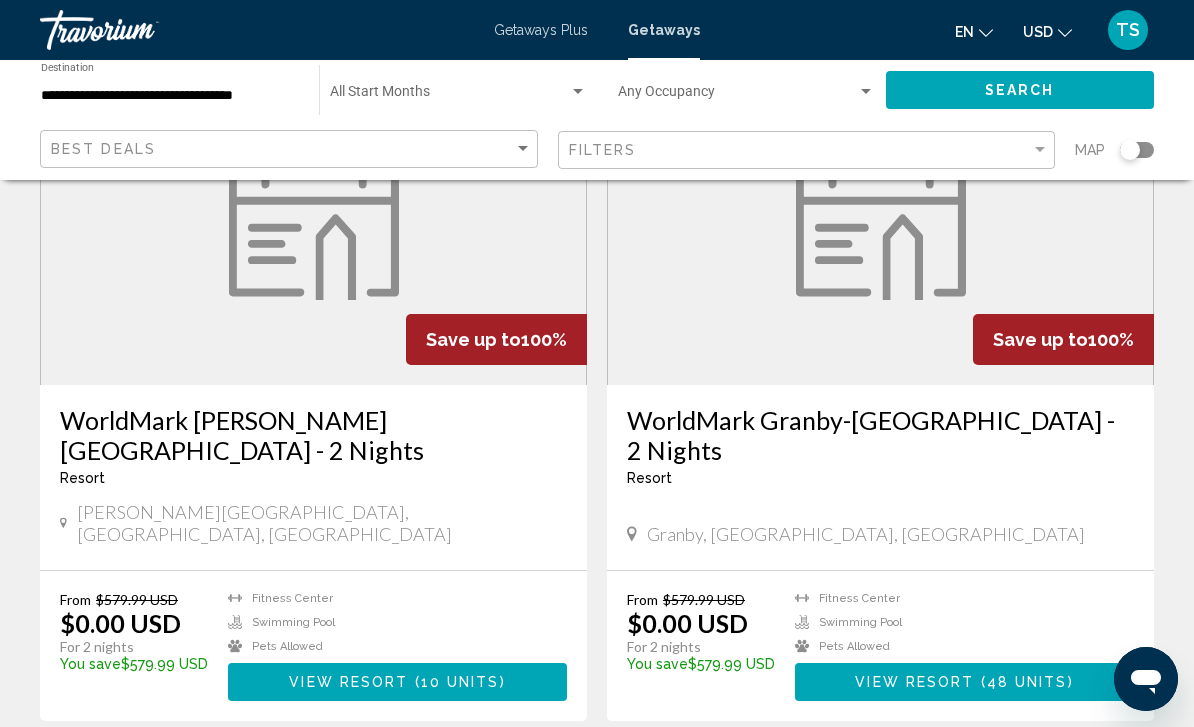 scroll, scrollTop: 0, scrollLeft: 0, axis: both 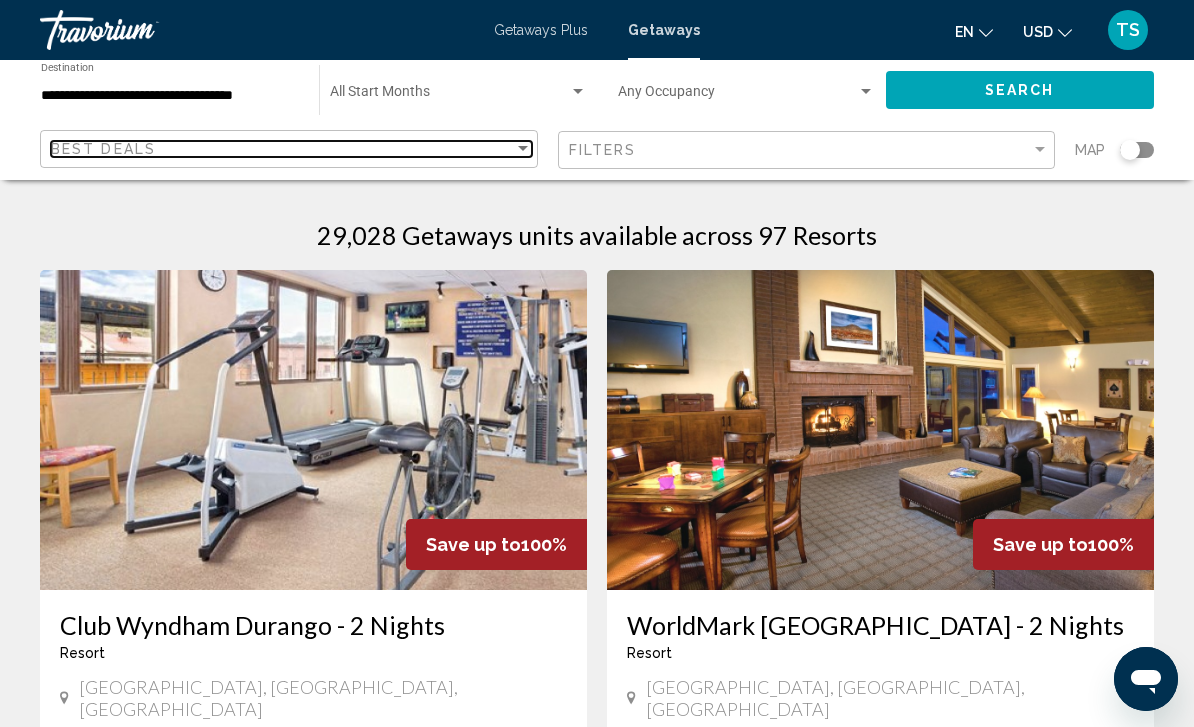 click on "Best Deals" at bounding box center (282, 149) 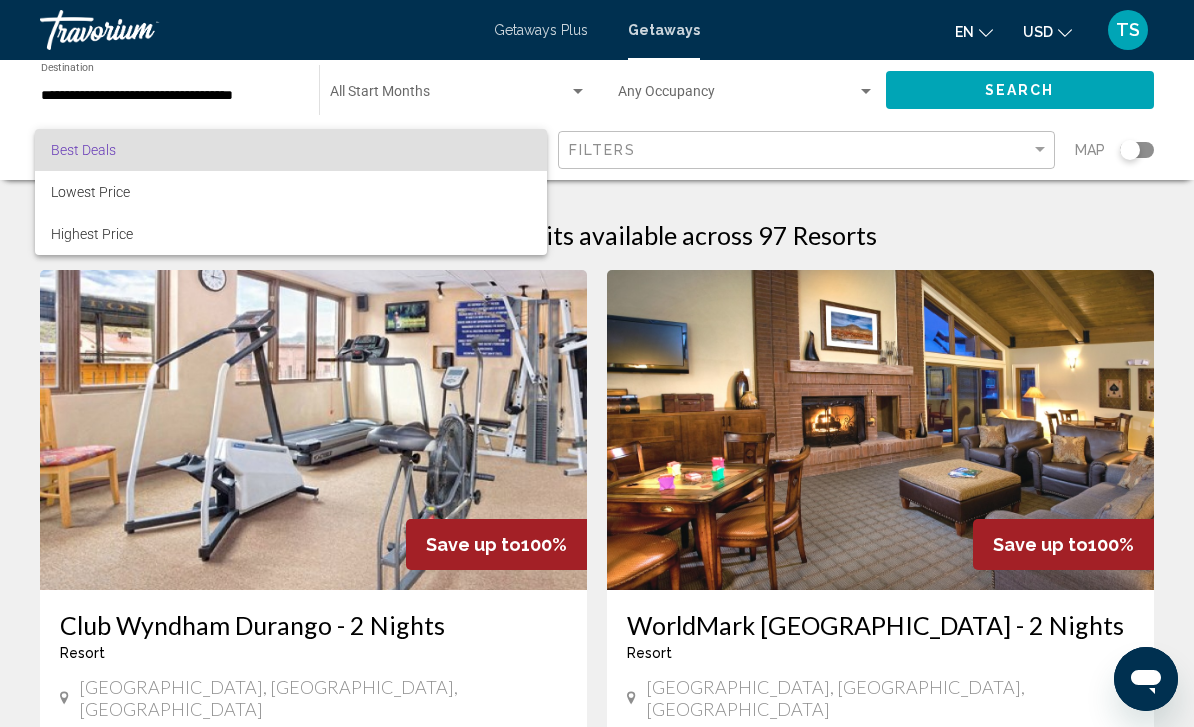 click at bounding box center (597, 363) 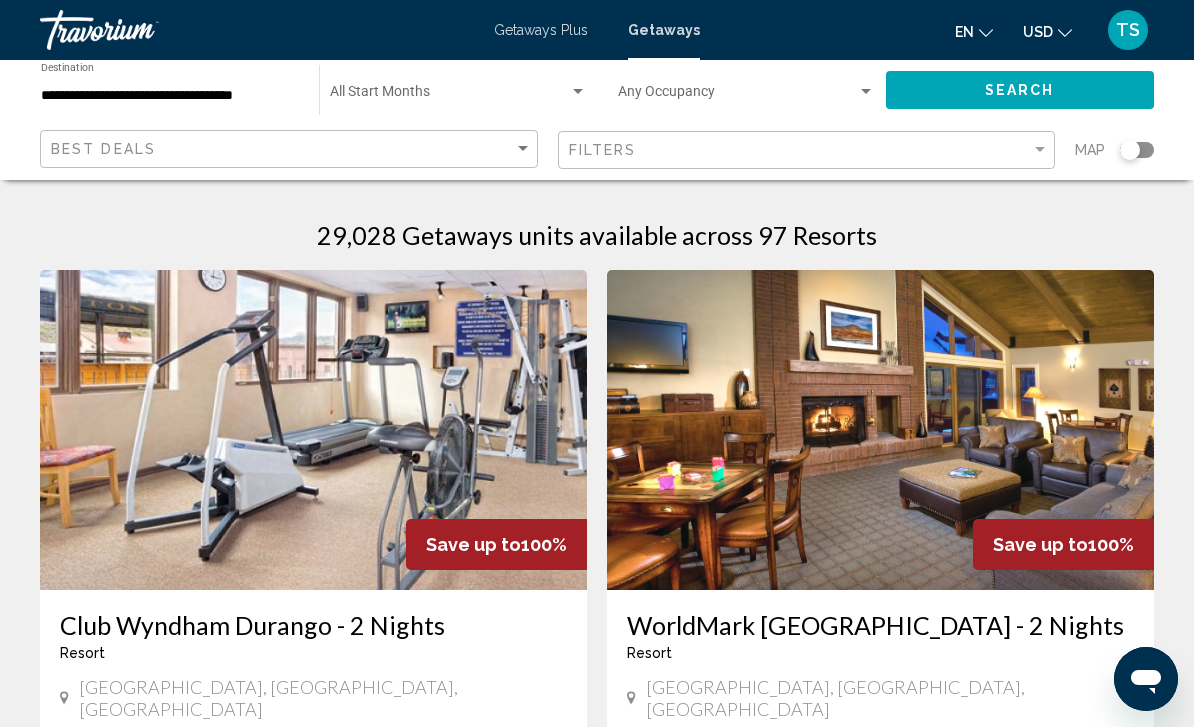 click at bounding box center (449, 96) 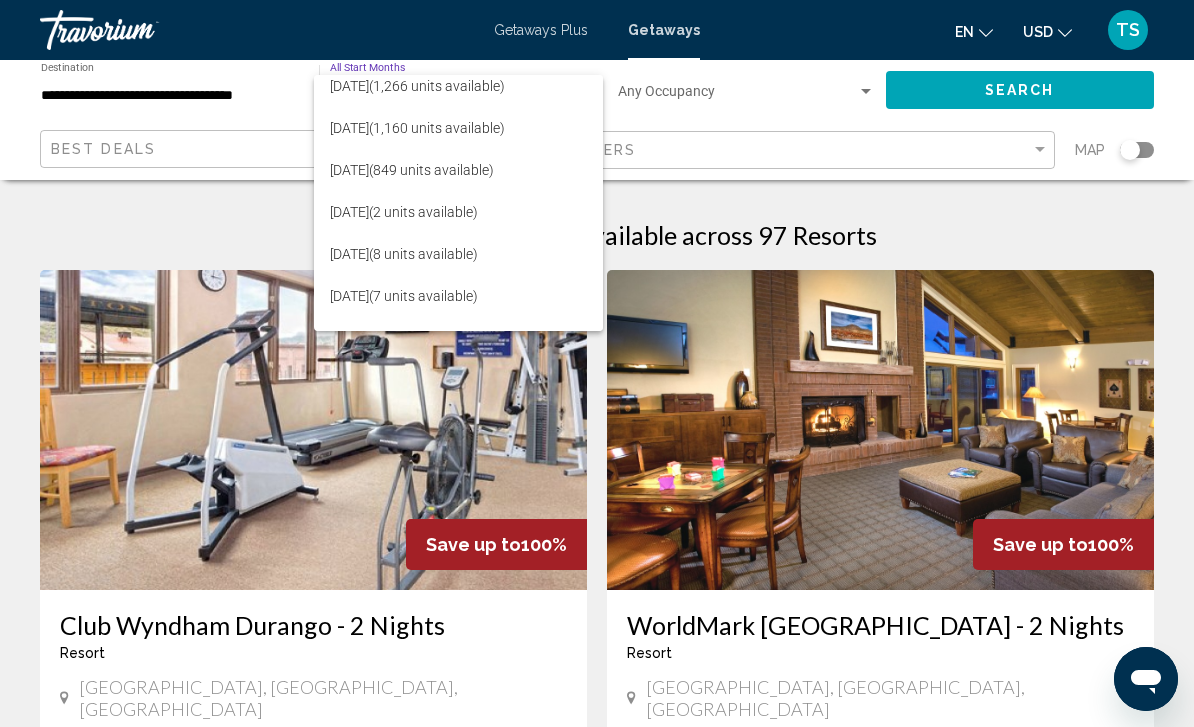 scroll, scrollTop: 679, scrollLeft: 0, axis: vertical 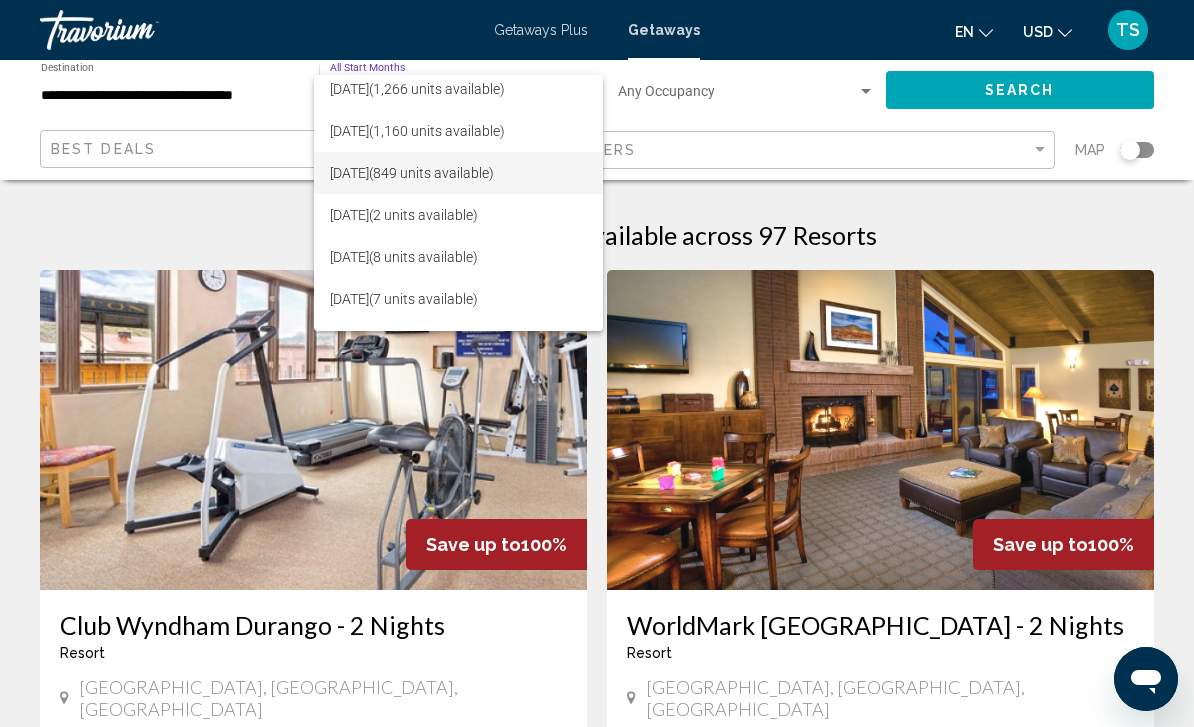 click on "[DATE]  (849 units available)" at bounding box center (458, 173) 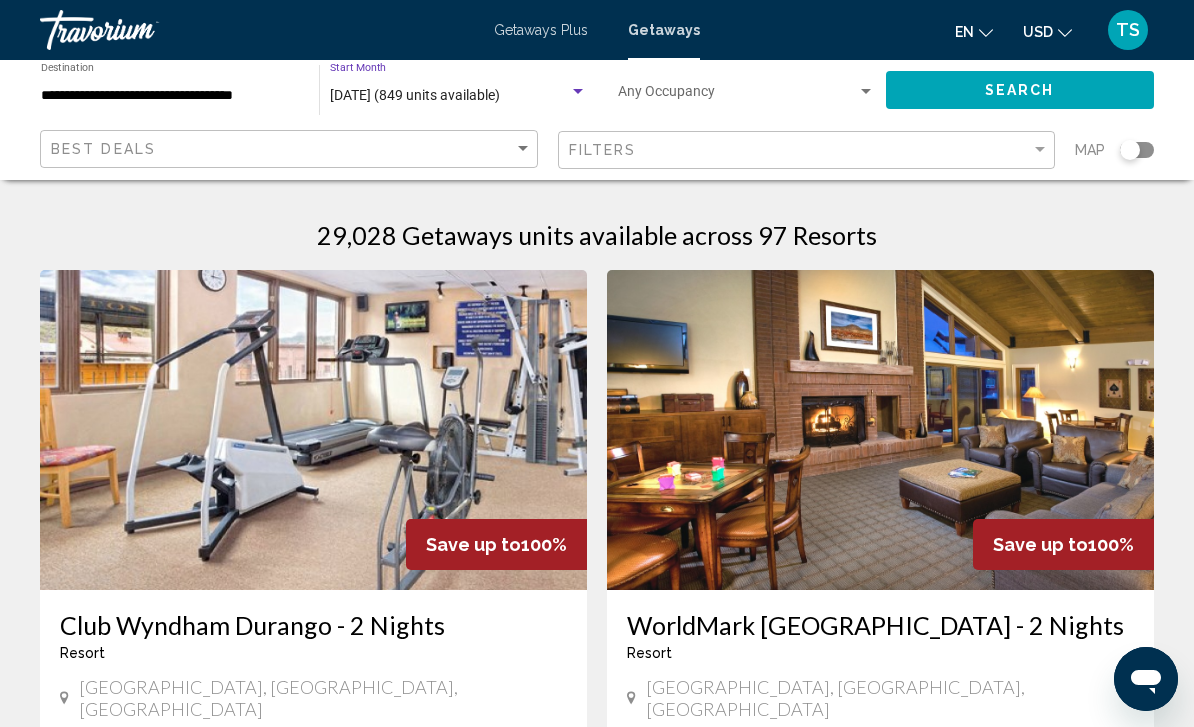 click on "Search" 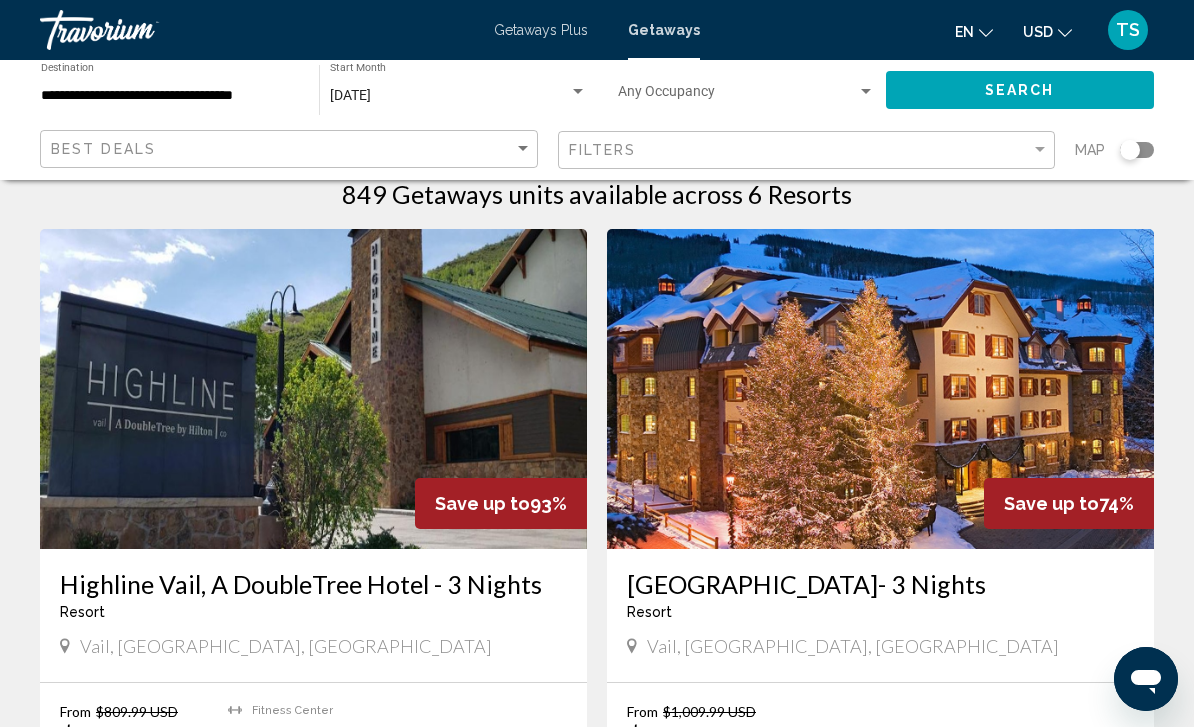 scroll, scrollTop: 0, scrollLeft: 0, axis: both 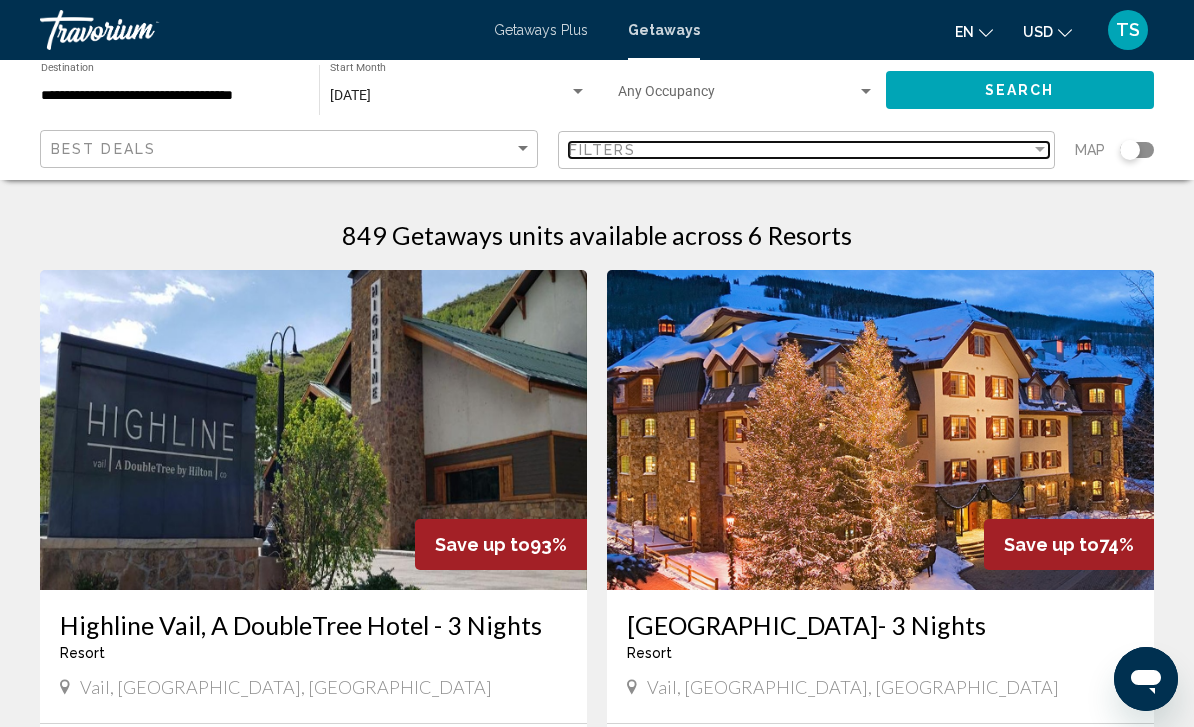 click on "Filters" at bounding box center [800, 150] 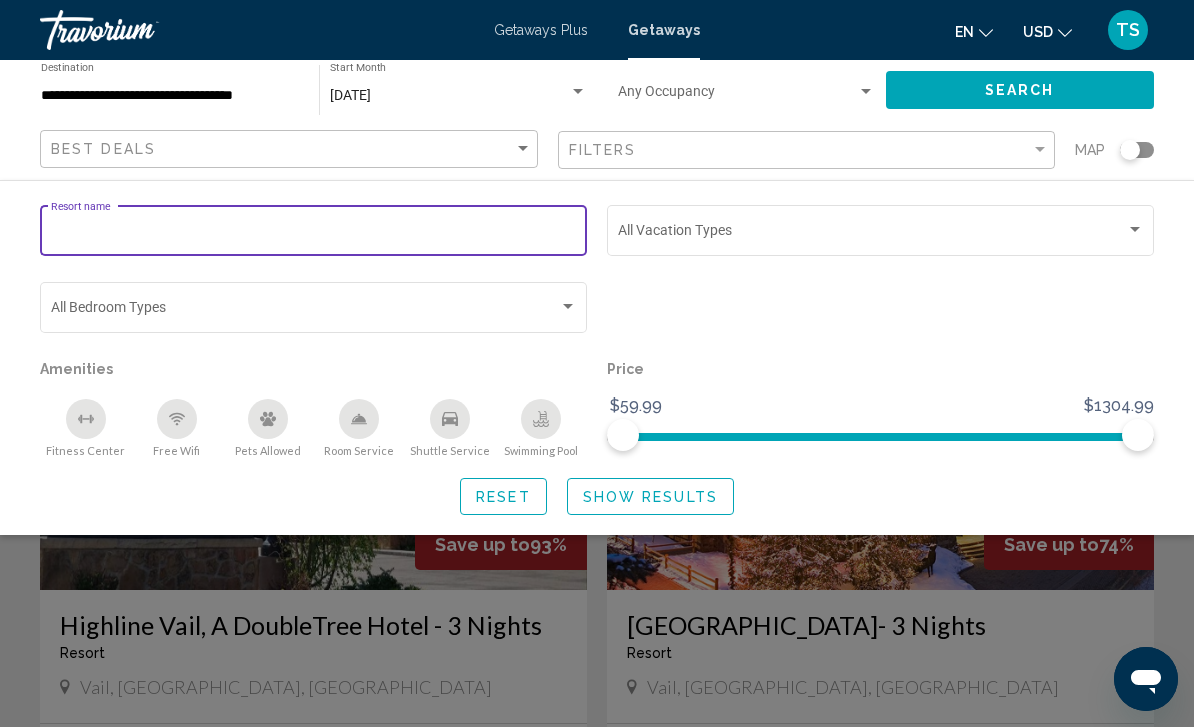 click on "Resort name" at bounding box center (314, 234) 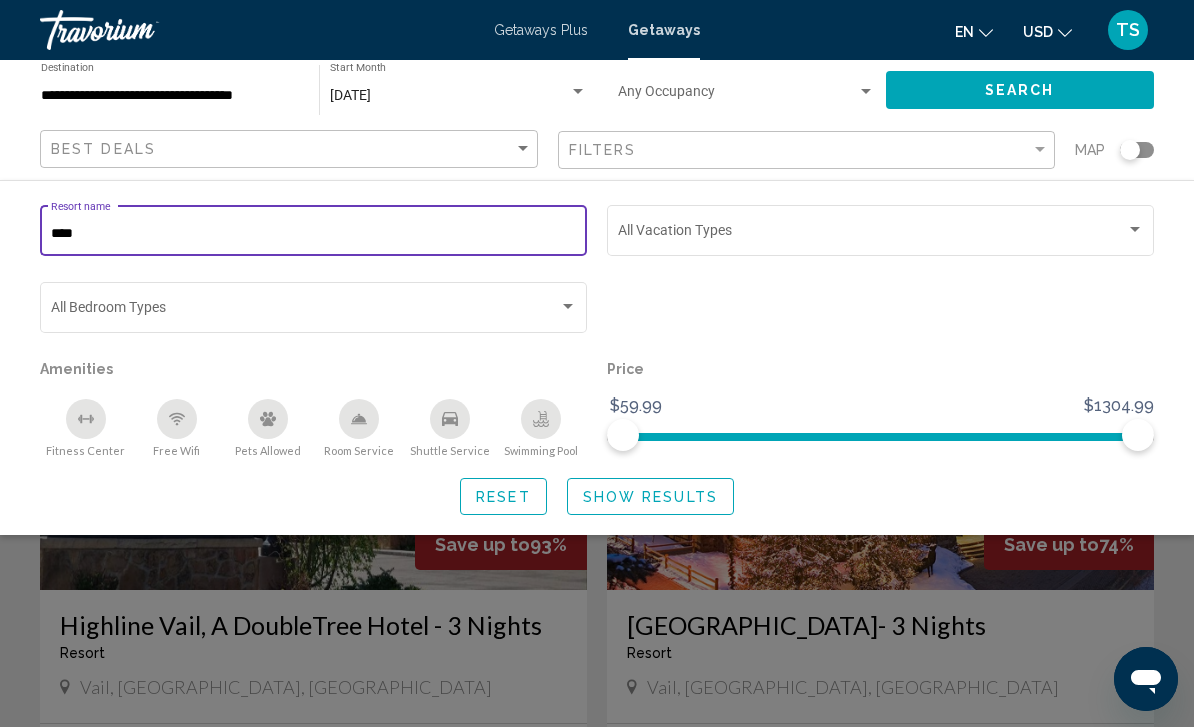 type on "*****" 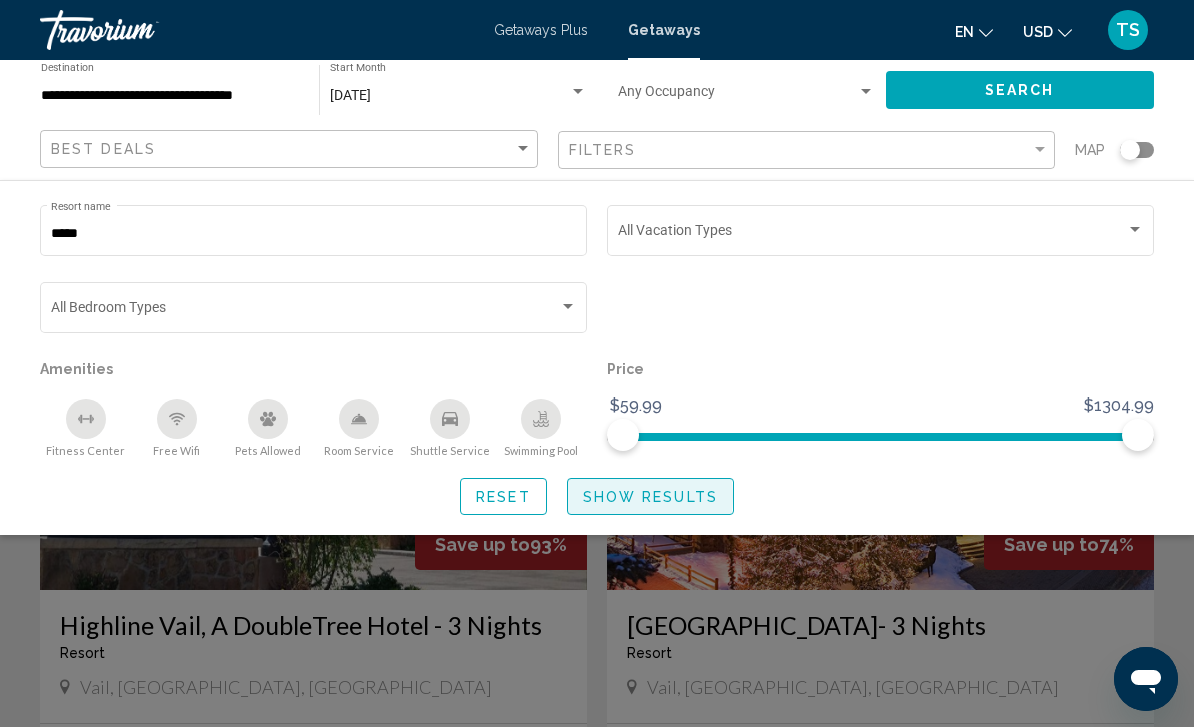 click on "Show Results" 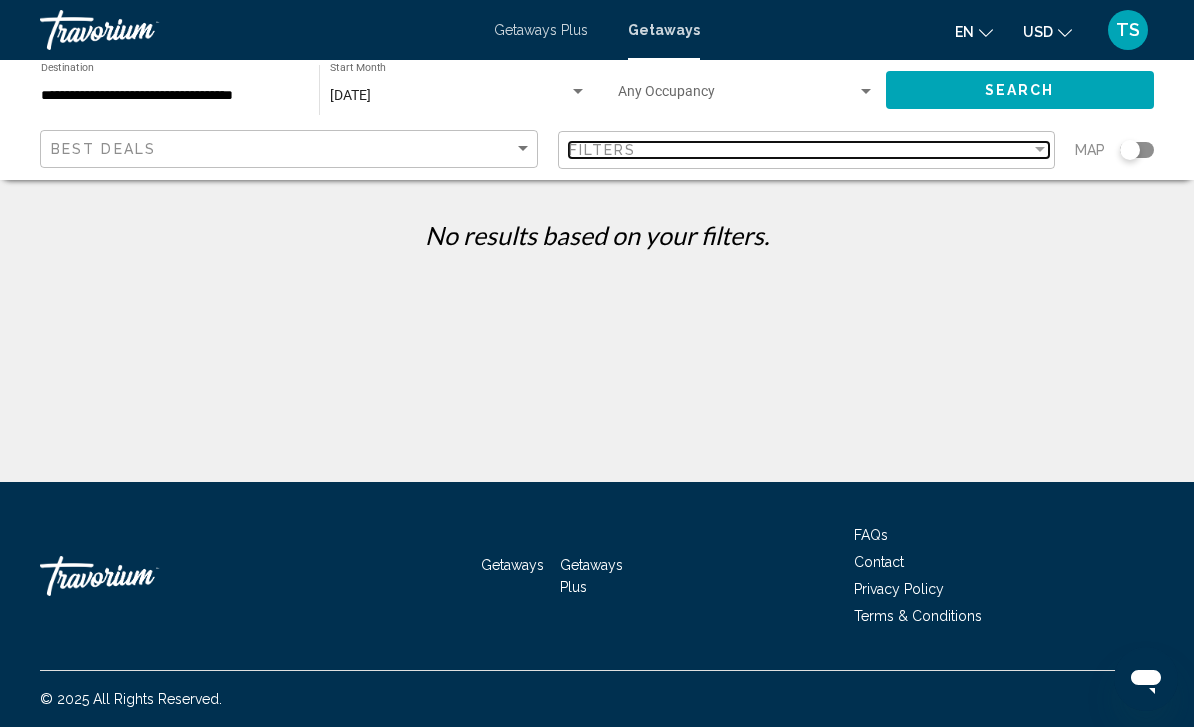 click on "Filters" at bounding box center [800, 150] 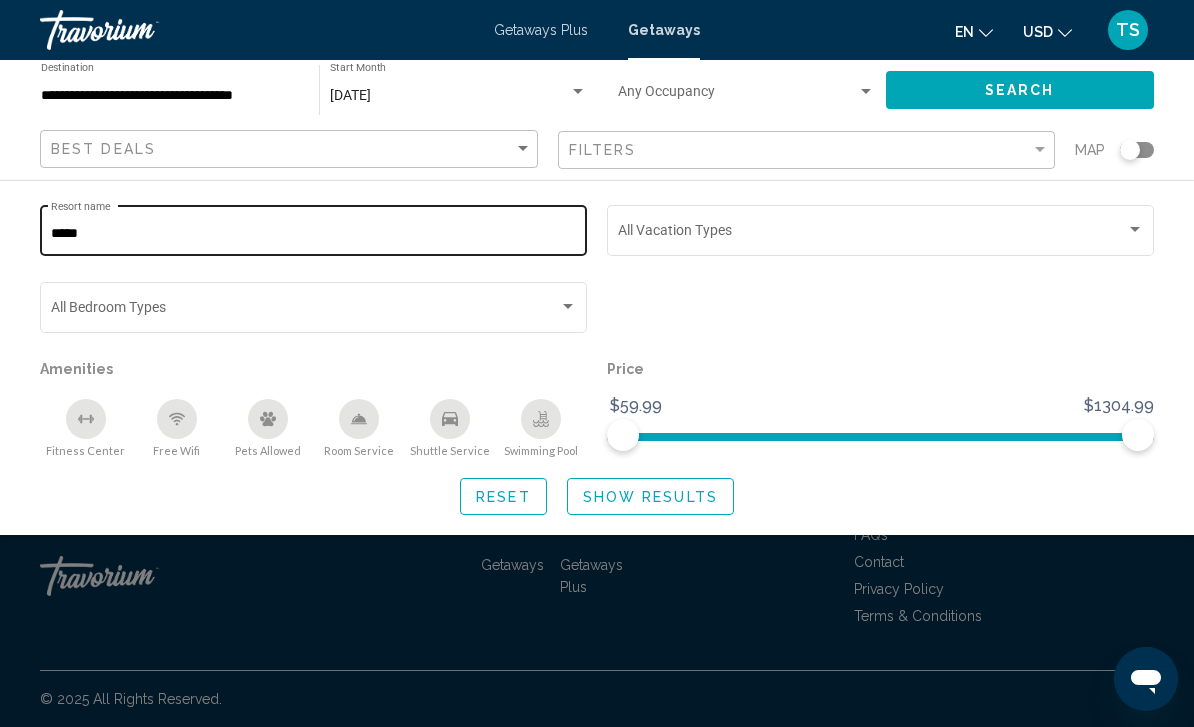 click on "***** Resort name" 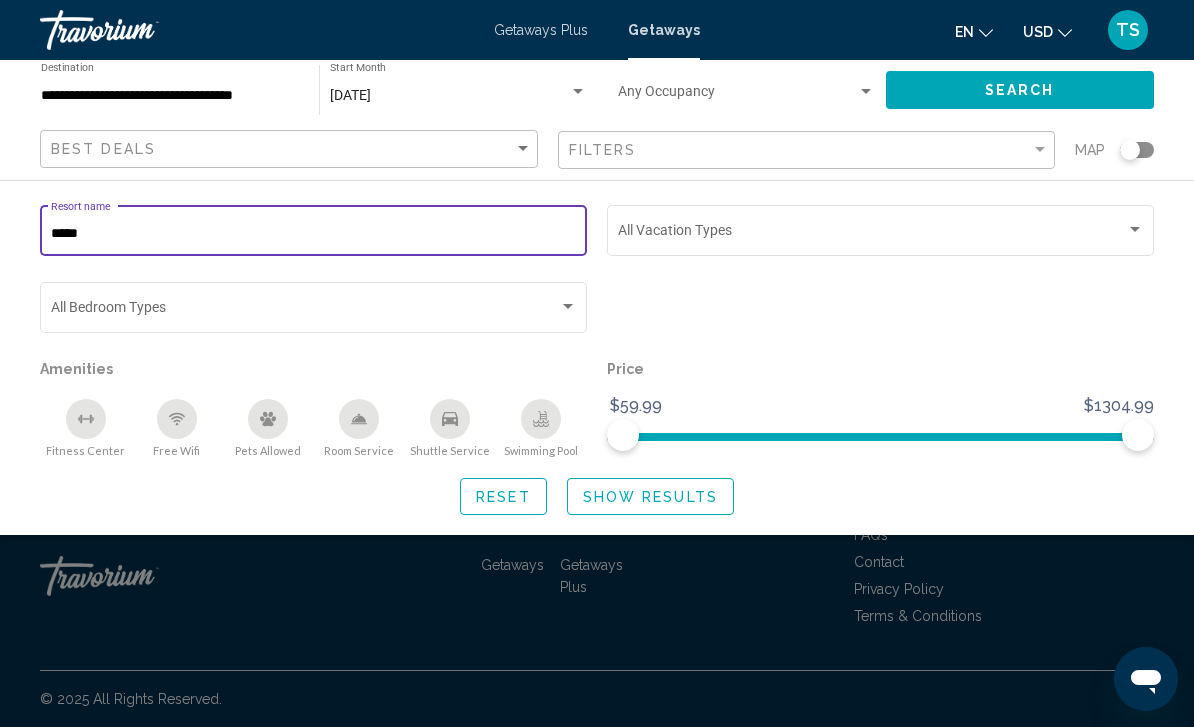 click on "***** Resort name" 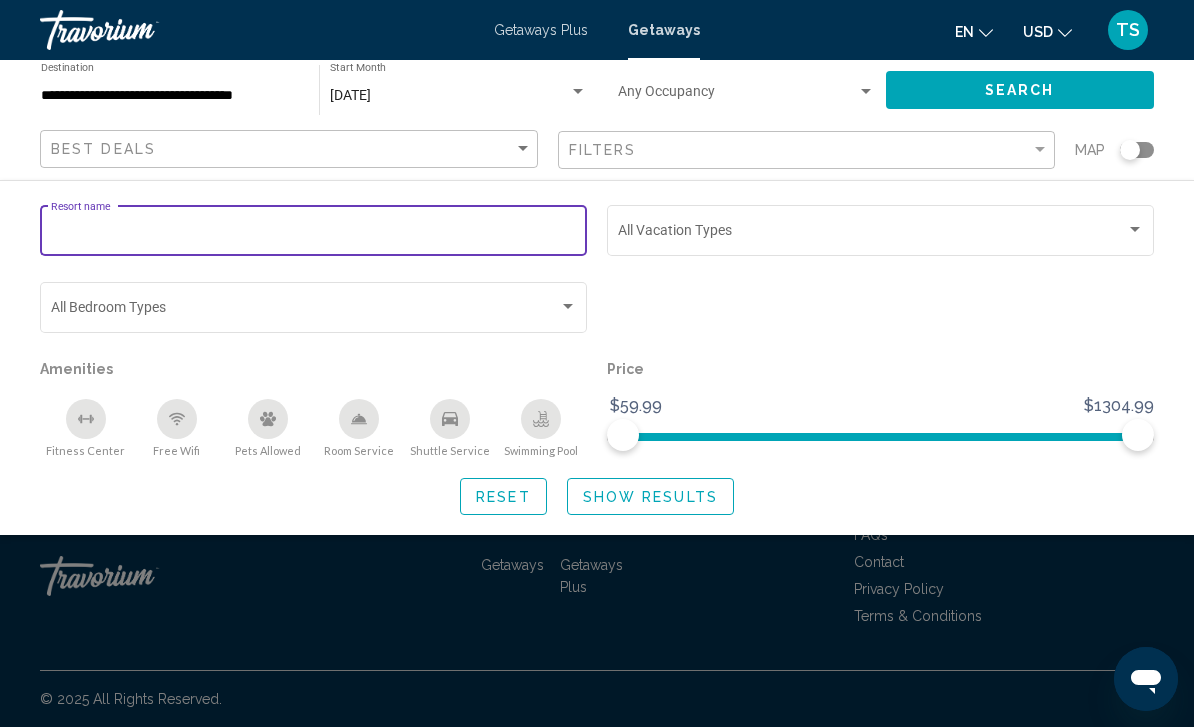 type 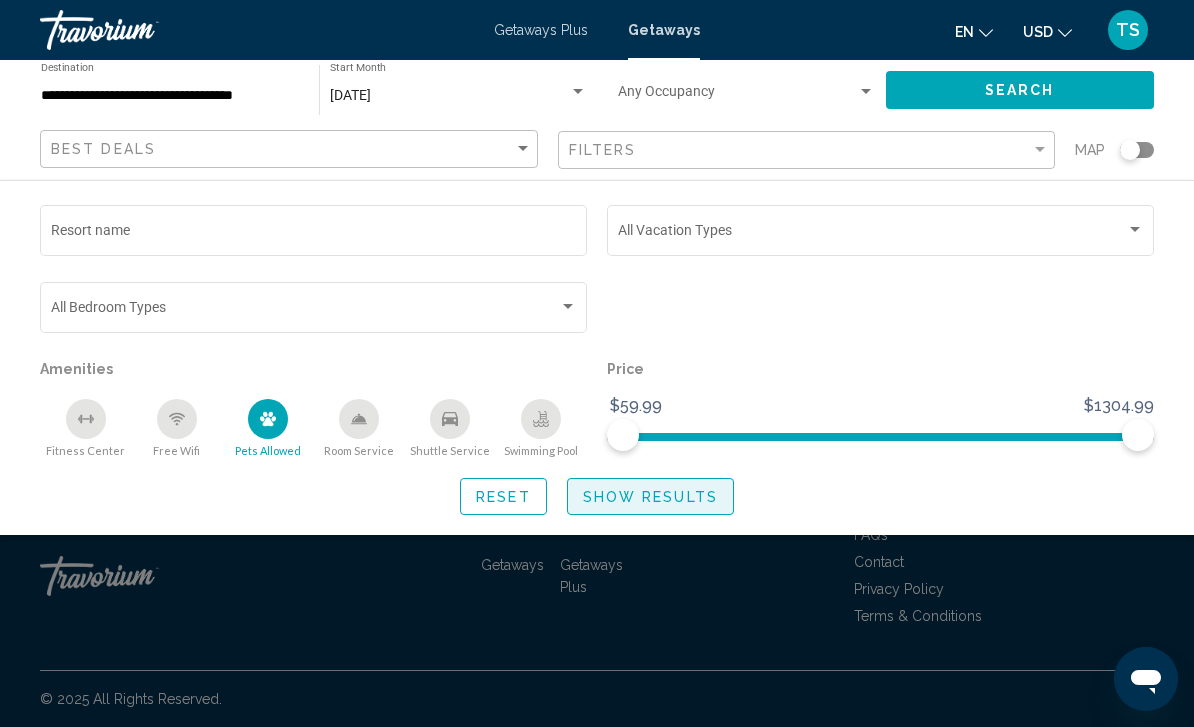 click on "Show Results" 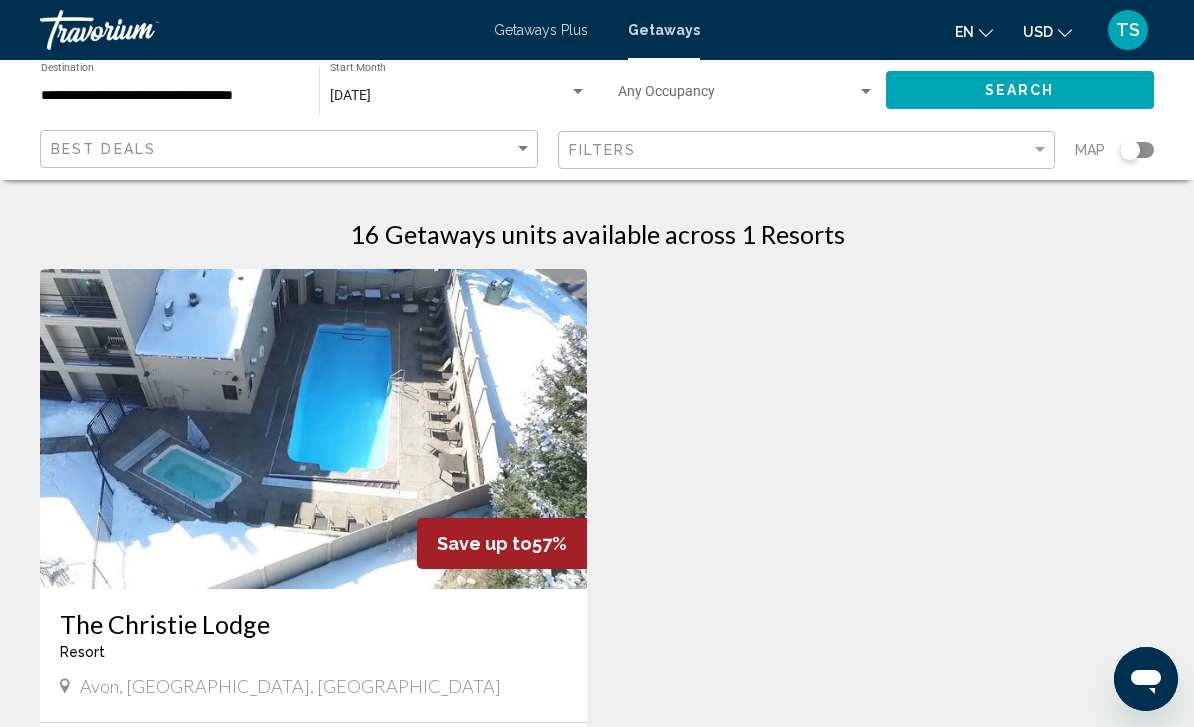 scroll, scrollTop: 0, scrollLeft: 0, axis: both 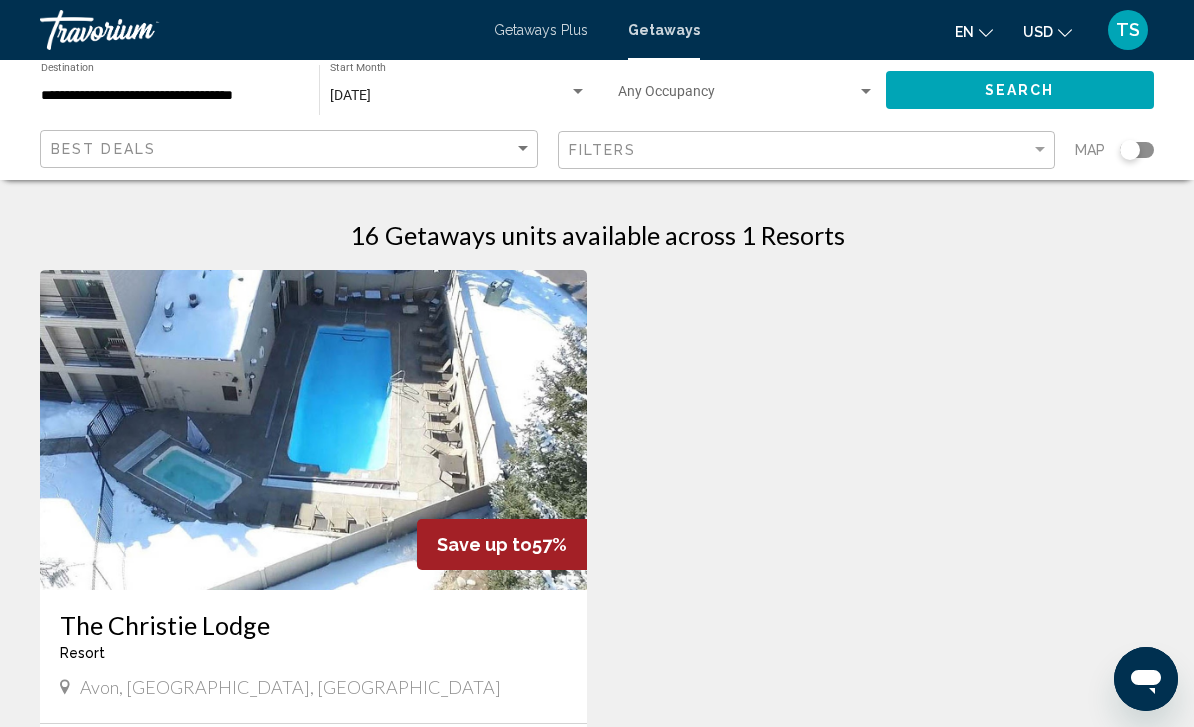 click on "Filters" 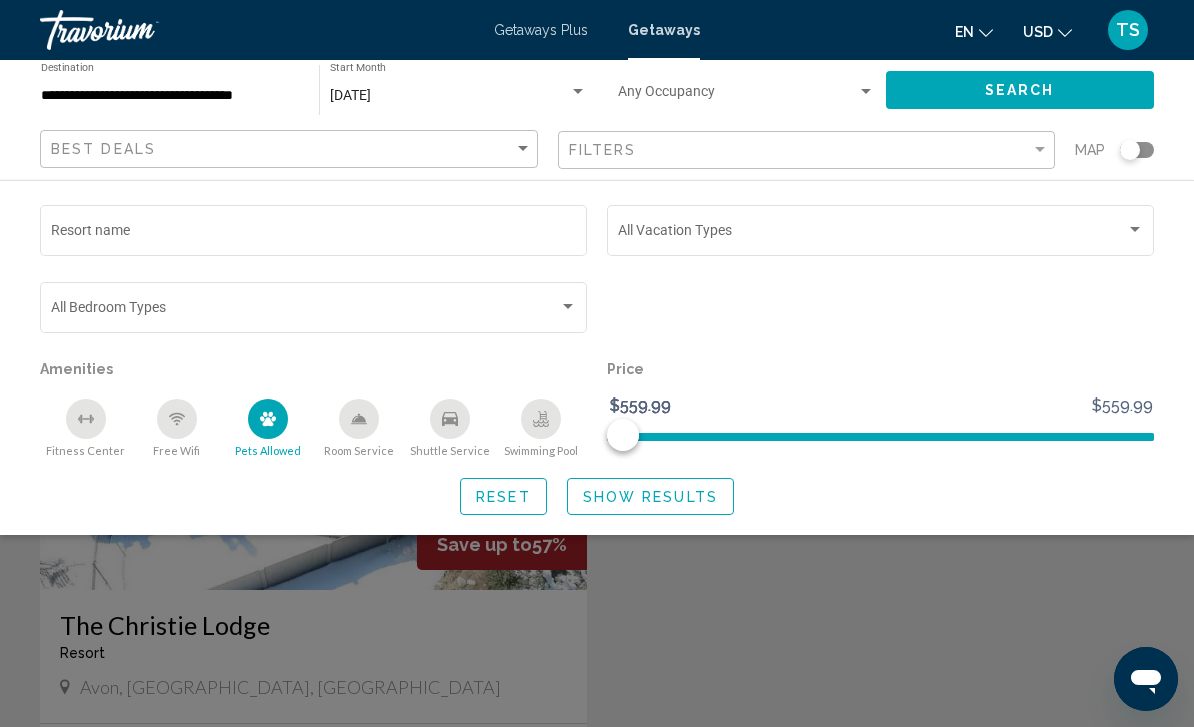 click 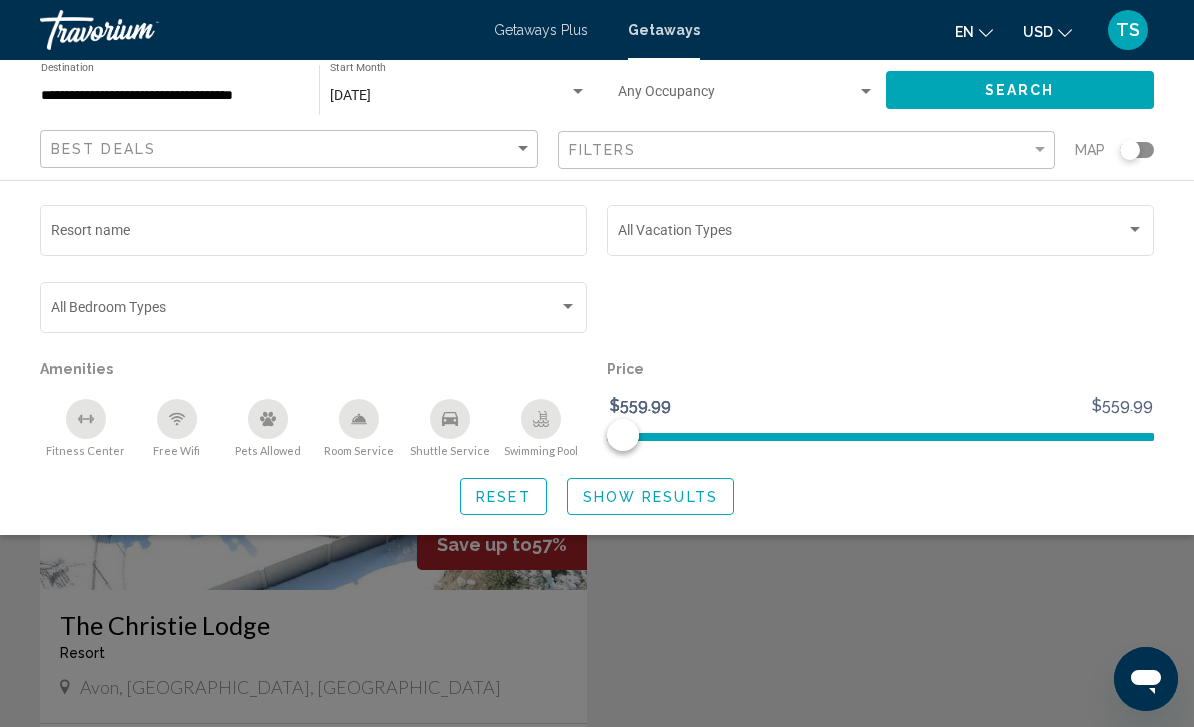 click on "Show Results" 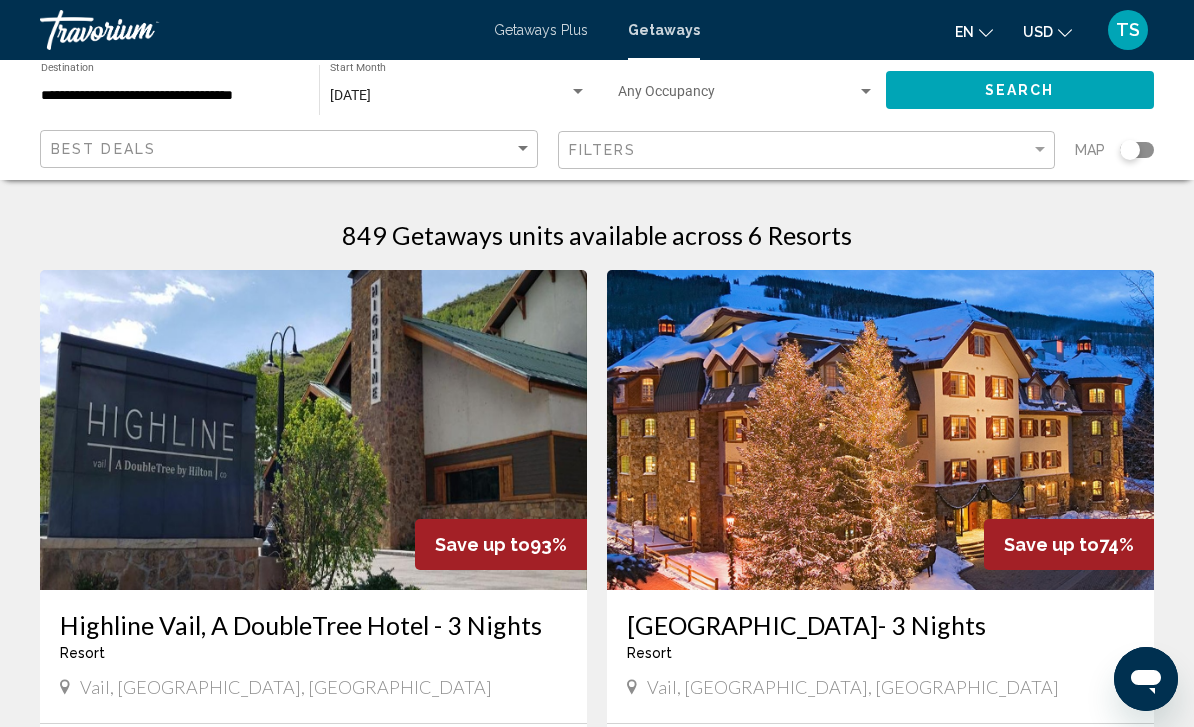 click 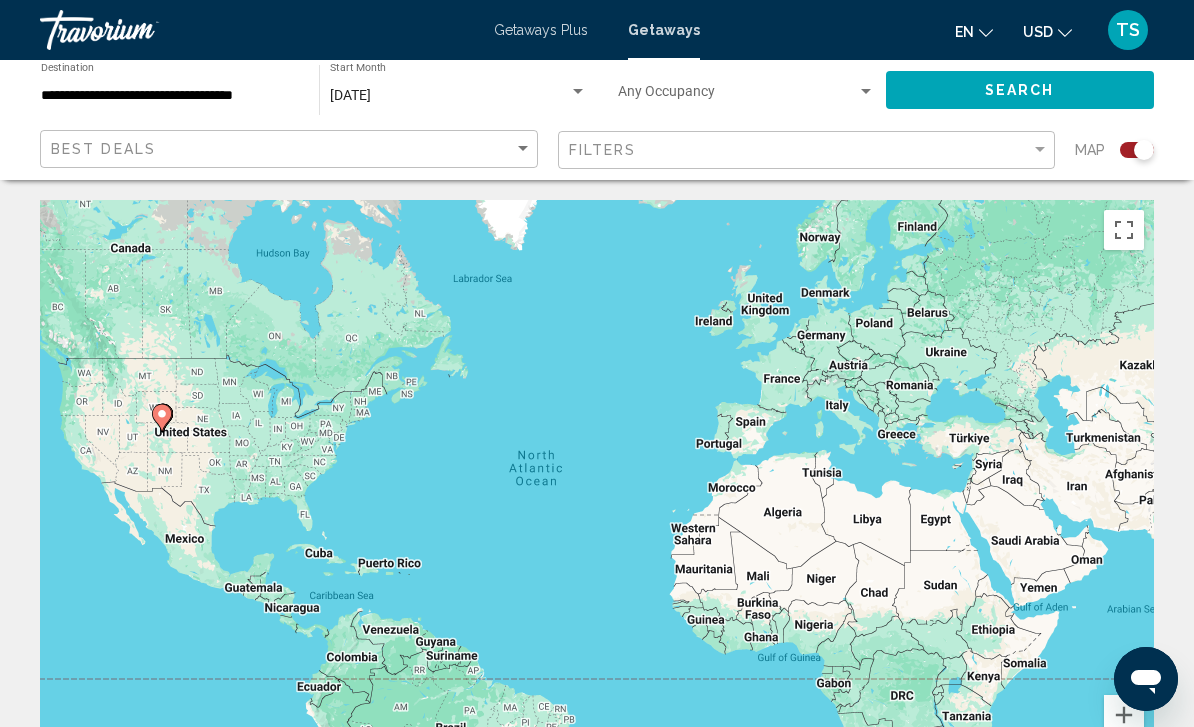 click on "To navigate, press the arrow keys. To activate drag with keyboard, press Alt + Enter. Once in keyboard drag state, use the arrow keys to move the marker. To complete the drag, press the Enter key. To cancel, press Escape." at bounding box center (597, 500) 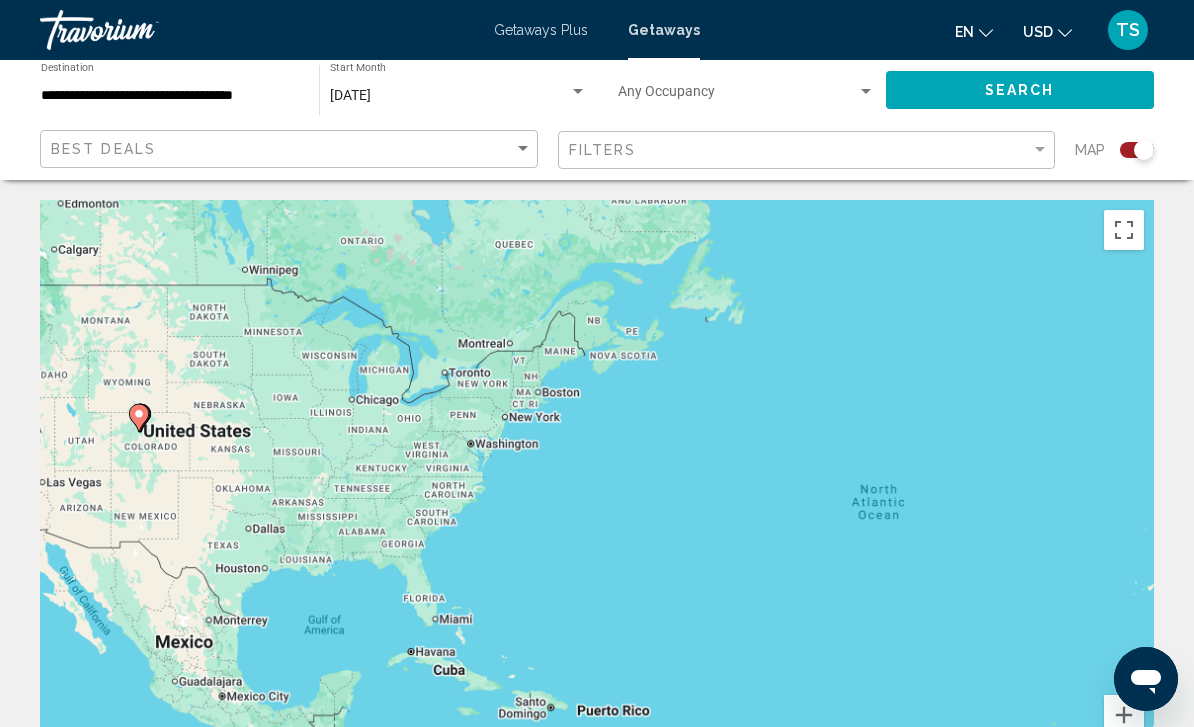 click on "To navigate, press the arrow keys. To activate drag with keyboard, press Alt + Enter. Once in keyboard drag state, use the arrow keys to move the marker. To complete the drag, press the Enter key. To cancel, press Escape." at bounding box center (597, 500) 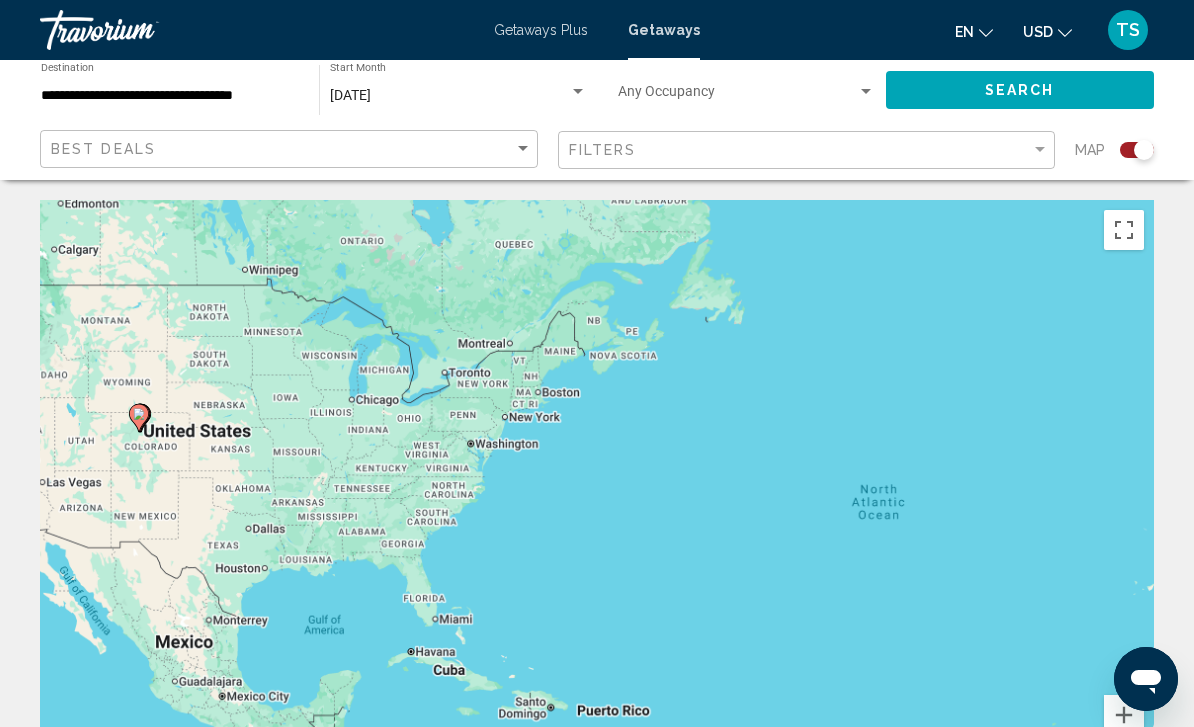 click on "To navigate, press the arrow keys. To activate drag with keyboard, press Alt + Enter. Once in keyboard drag state, use the arrow keys to move the marker. To complete the drag, press the Enter key. To cancel, press Escape." at bounding box center [597, 500] 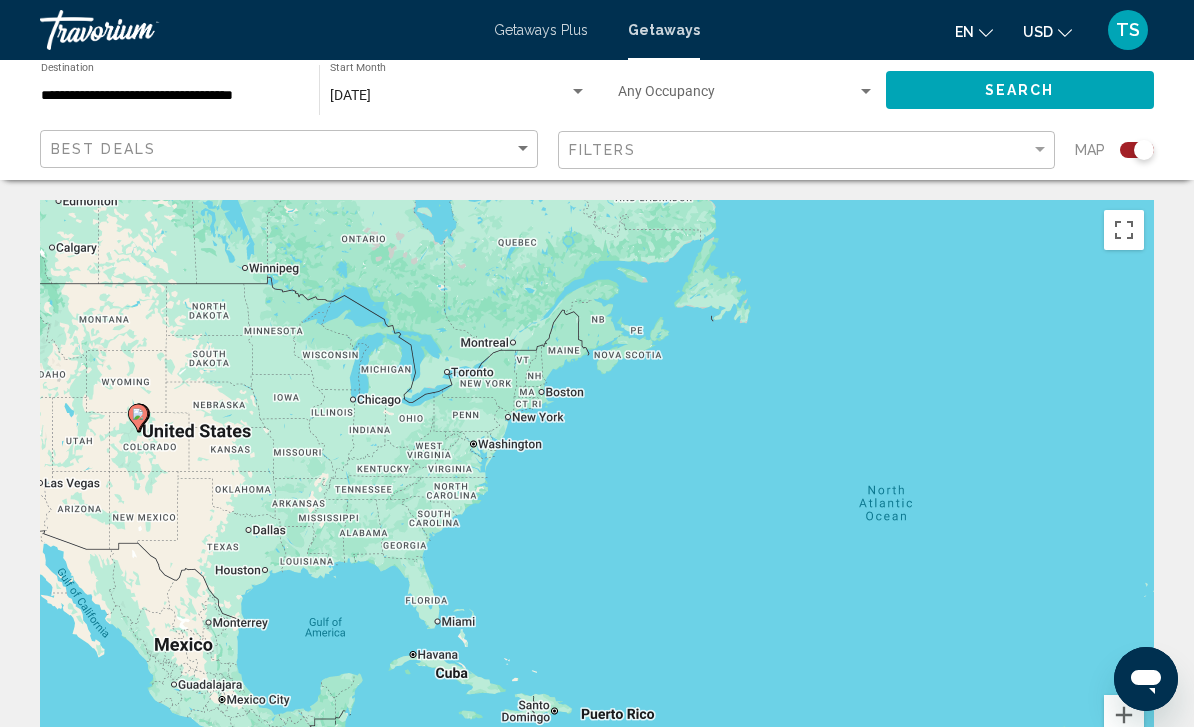 click on "To navigate, press the arrow keys. To activate drag with keyboard, press Alt + Enter. Once in keyboard drag state, use the arrow keys to move the marker. To complete the drag, press the Enter key. To cancel, press Escape." at bounding box center [597, 500] 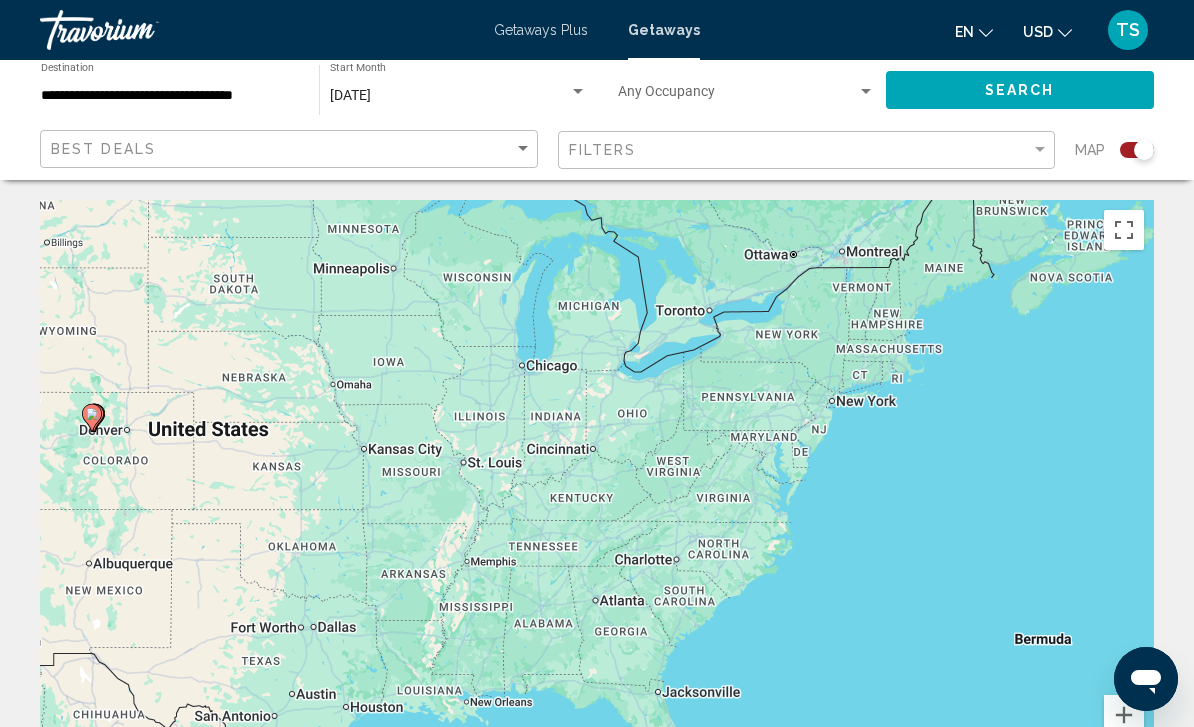 click on "To navigate, press the arrow keys. To activate drag with keyboard, press Alt + Enter. Once in keyboard drag state, use the arrow keys to move the marker. To complete the drag, press the Enter key. To cancel, press Escape." at bounding box center [597, 500] 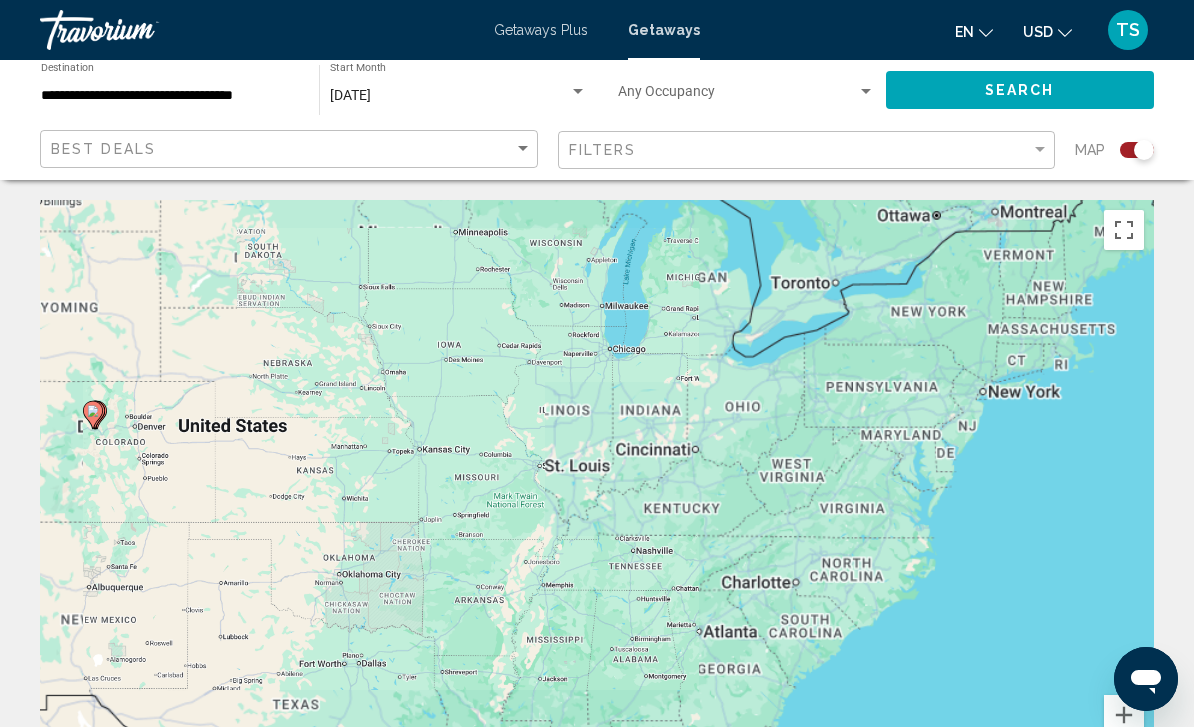 click on "To navigate, press the arrow keys. To activate drag with keyboard, press Alt + Enter. Once in keyboard drag state, use the arrow keys to move the marker. To complete the drag, press the Enter key. To cancel, press Escape." at bounding box center [597, 500] 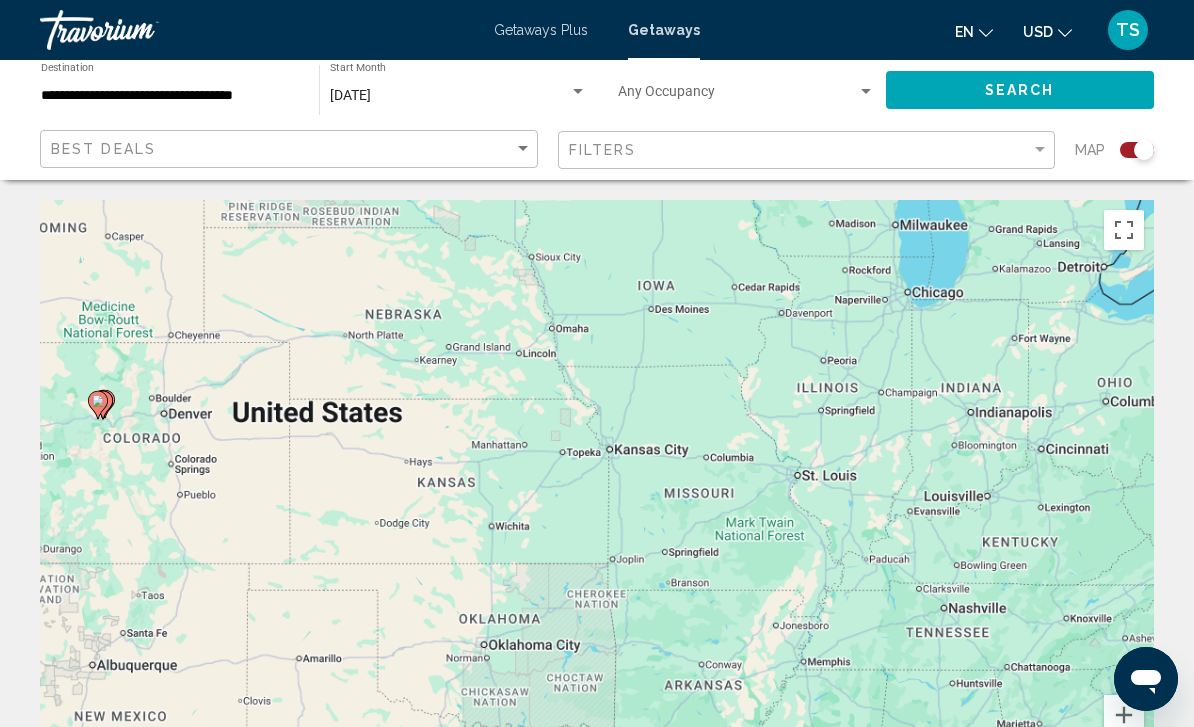click on "To navigate, press the arrow keys. To activate drag with keyboard, press Alt + Enter. Once in keyboard drag state, use the arrow keys to move the marker. To complete the drag, press the Enter key. To cancel, press Escape." at bounding box center [597, 500] 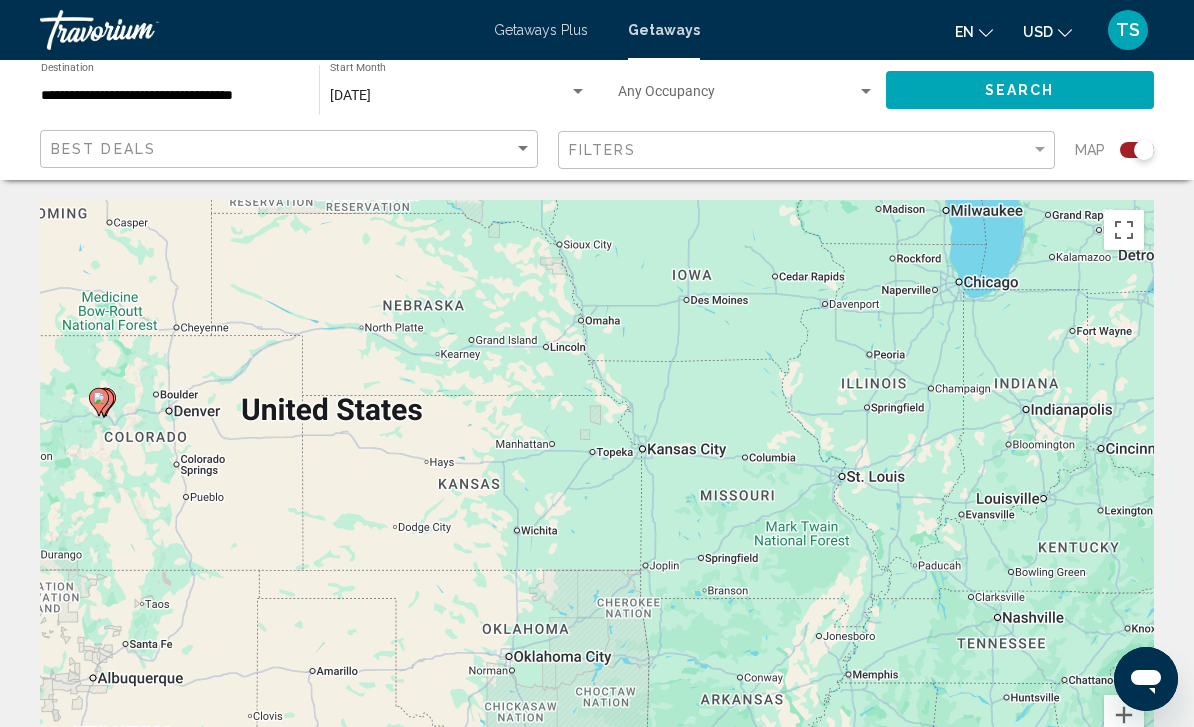click on "To navigate, press the arrow keys. To activate drag with keyboard, press Alt + Enter. Once in keyboard drag state, use the arrow keys to move the marker. To complete the drag, press the Enter key. To cancel, press Escape." at bounding box center (597, 500) 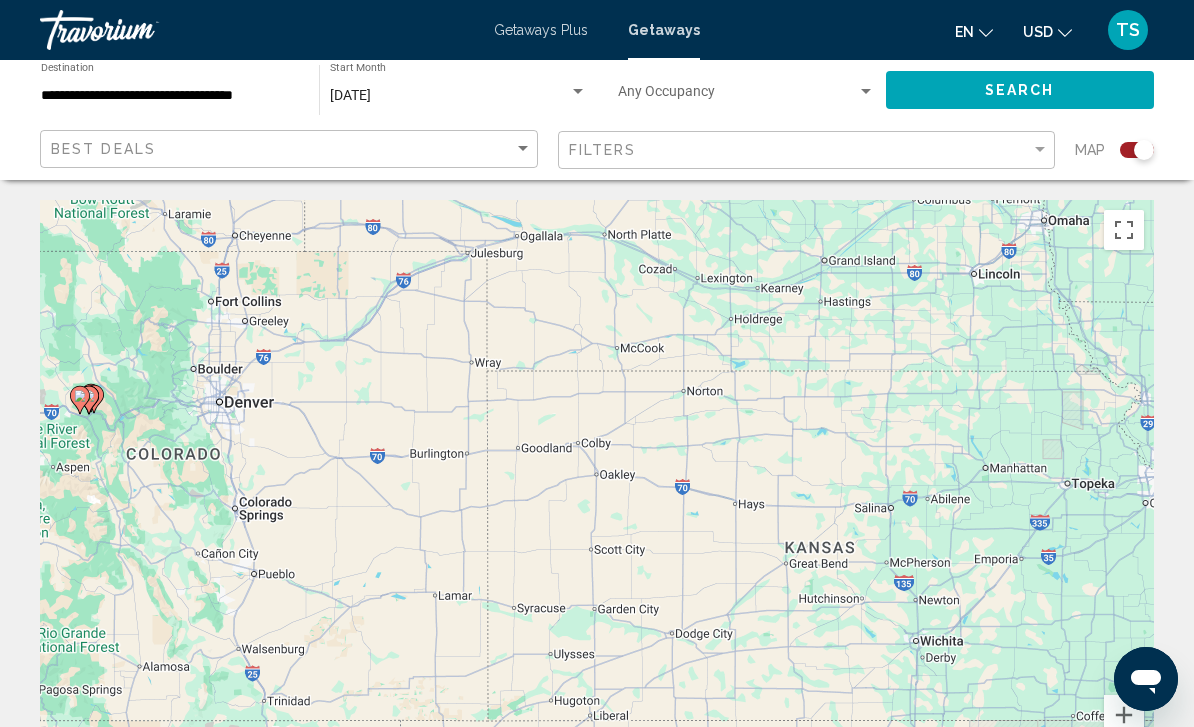 click on "To navigate, press the arrow keys. To activate drag with keyboard, press Alt + Enter. Once in keyboard drag state, use the arrow keys to move the marker. To complete the drag, press the Enter key. To cancel, press Escape." at bounding box center [597, 500] 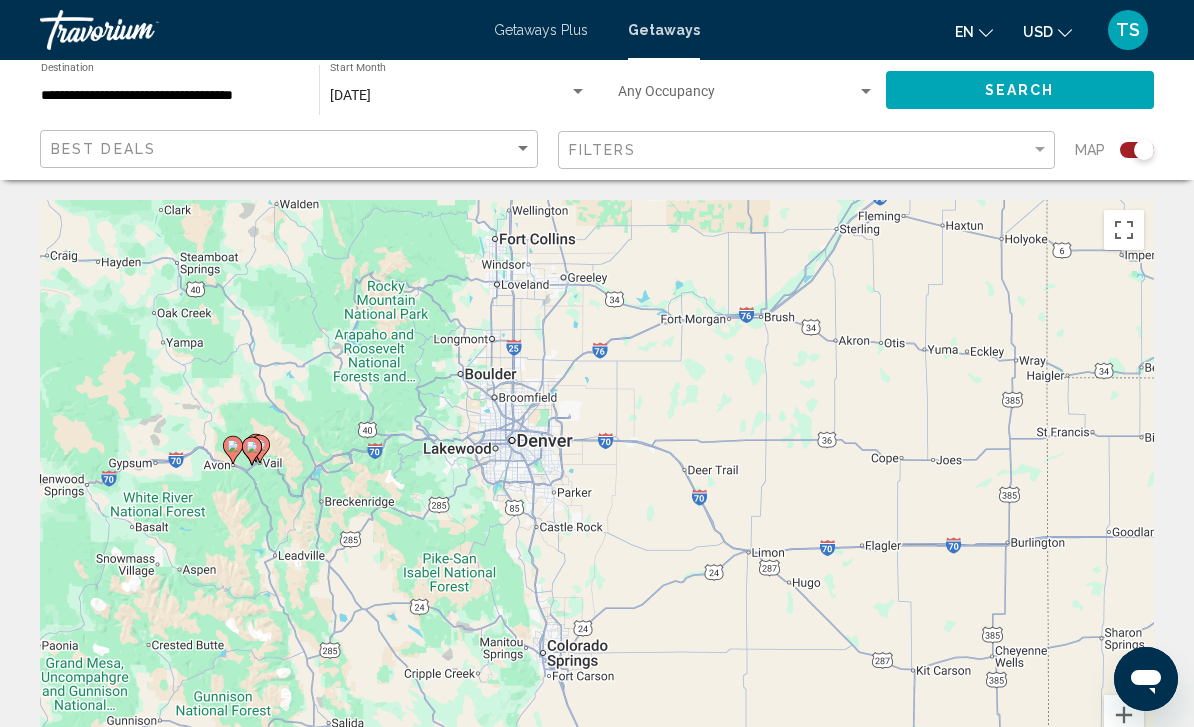 drag, startPoint x: 135, startPoint y: 380, endPoint x: 347, endPoint y: 400, distance: 212.9413 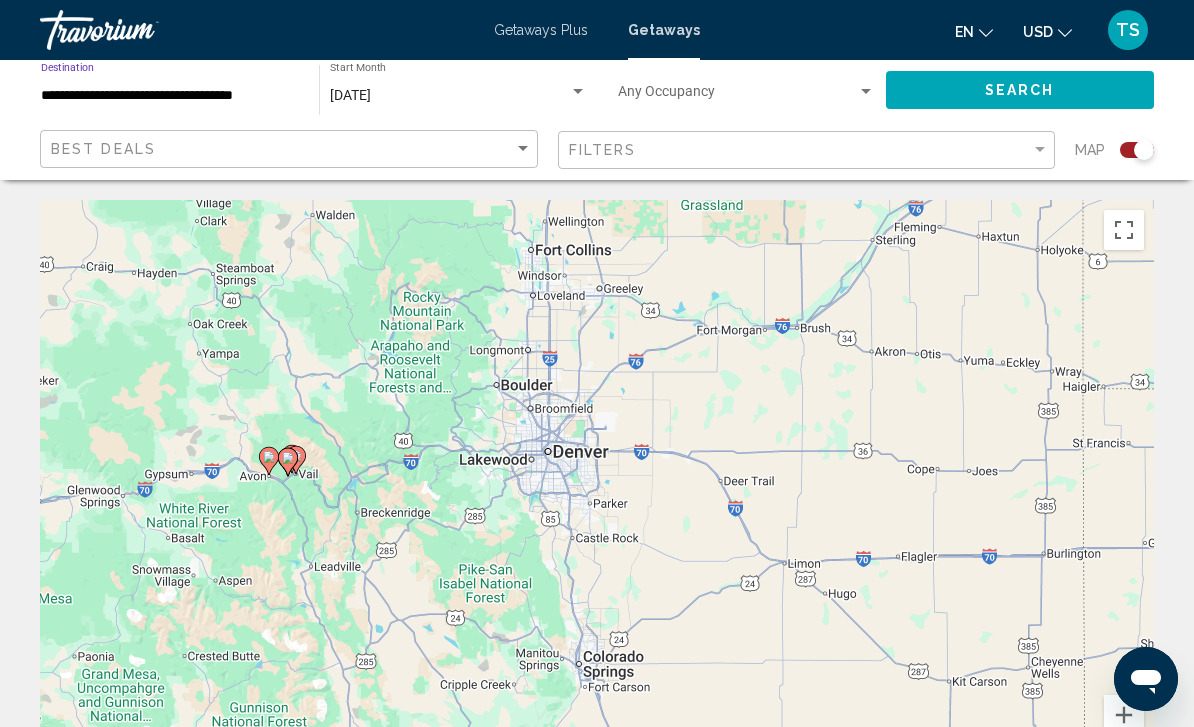 click on "**********" at bounding box center [170, 96] 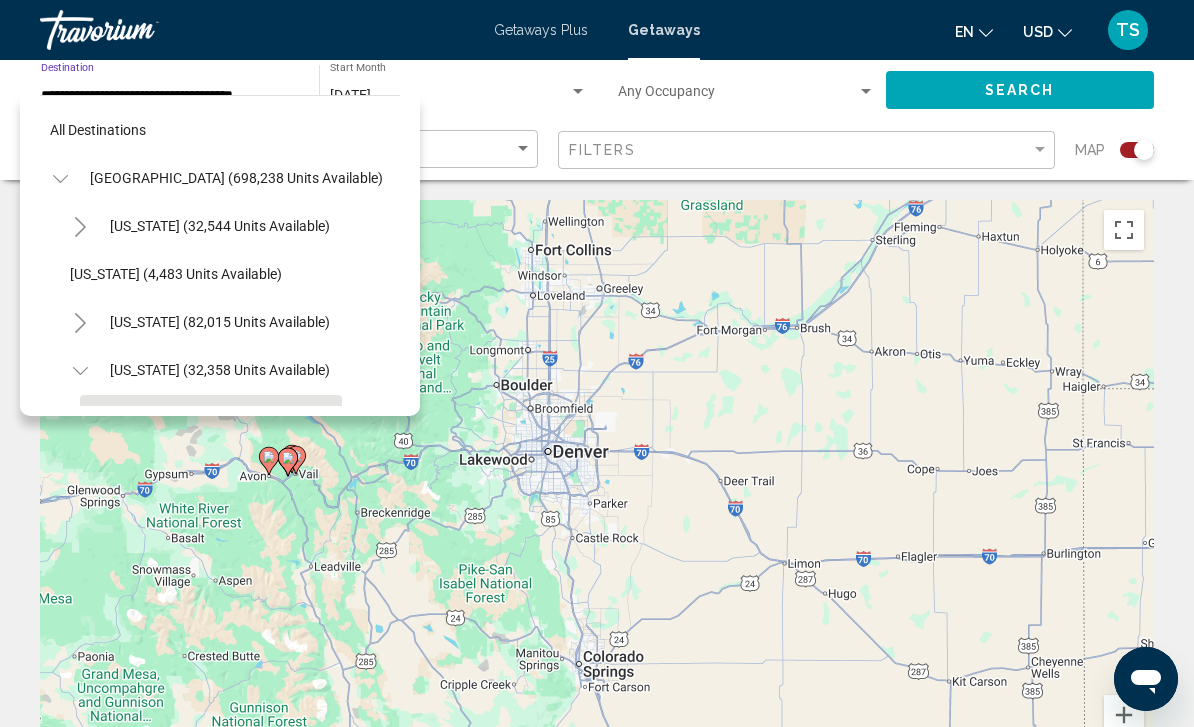 scroll, scrollTop: 167, scrollLeft: 0, axis: vertical 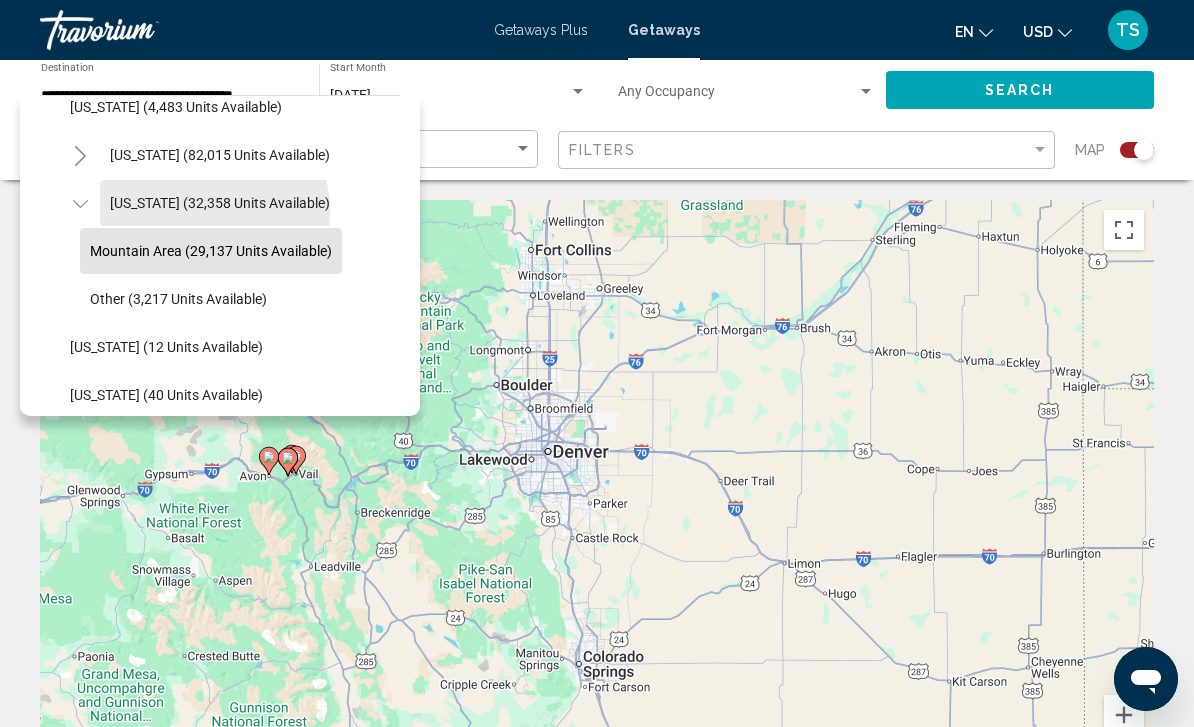 click on "[US_STATE] (32,358 units available)" 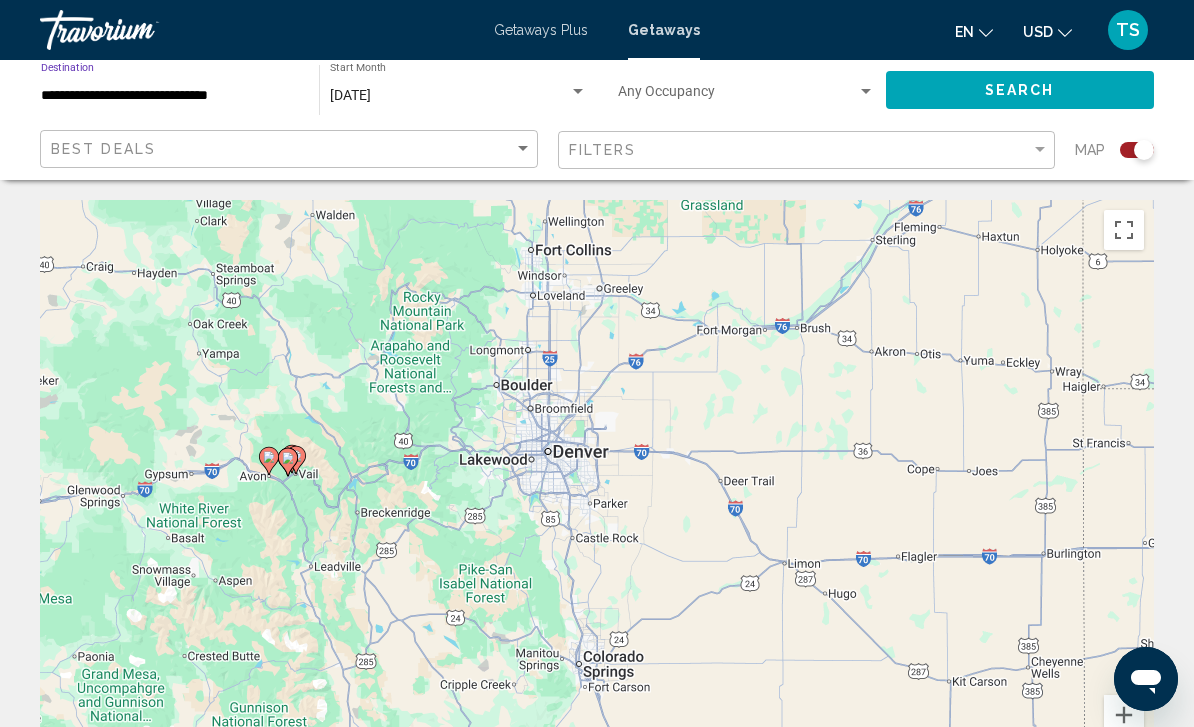 click on "Search" 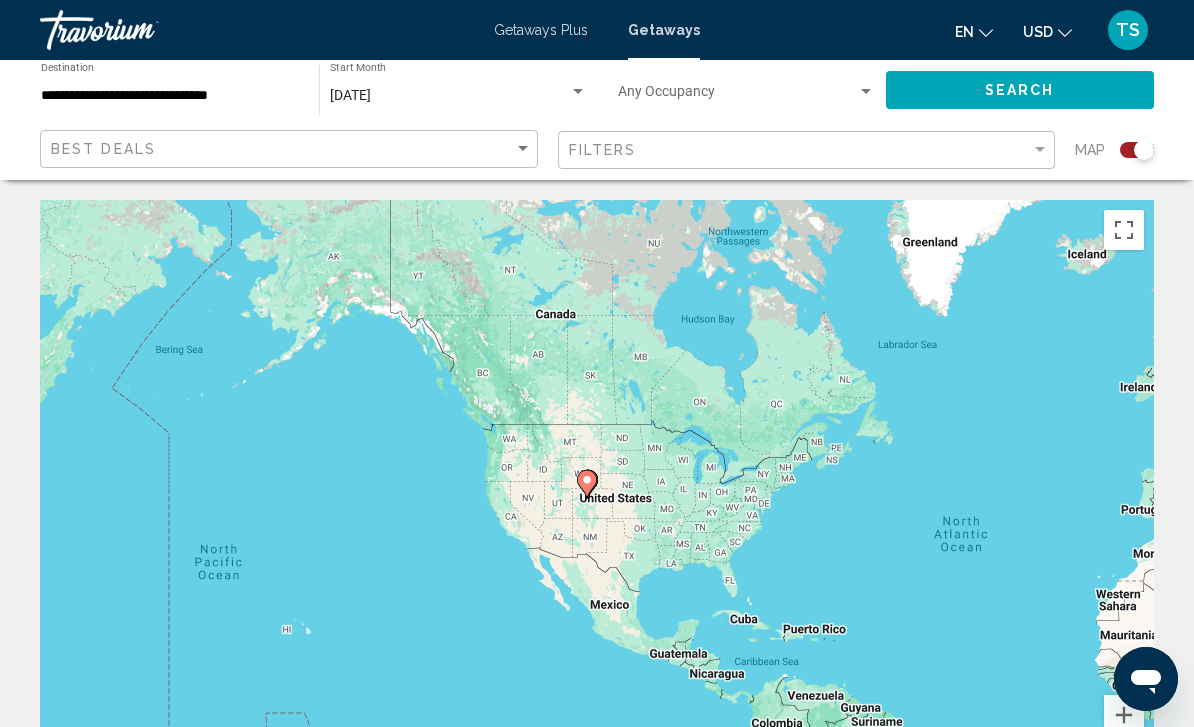 click on "To navigate, press the arrow keys. To activate drag with keyboard, press Alt + Enter. Once in keyboard drag state, use the arrow keys to move the marker. To complete the drag, press the Enter key. To cancel, press Escape." at bounding box center (597, 500) 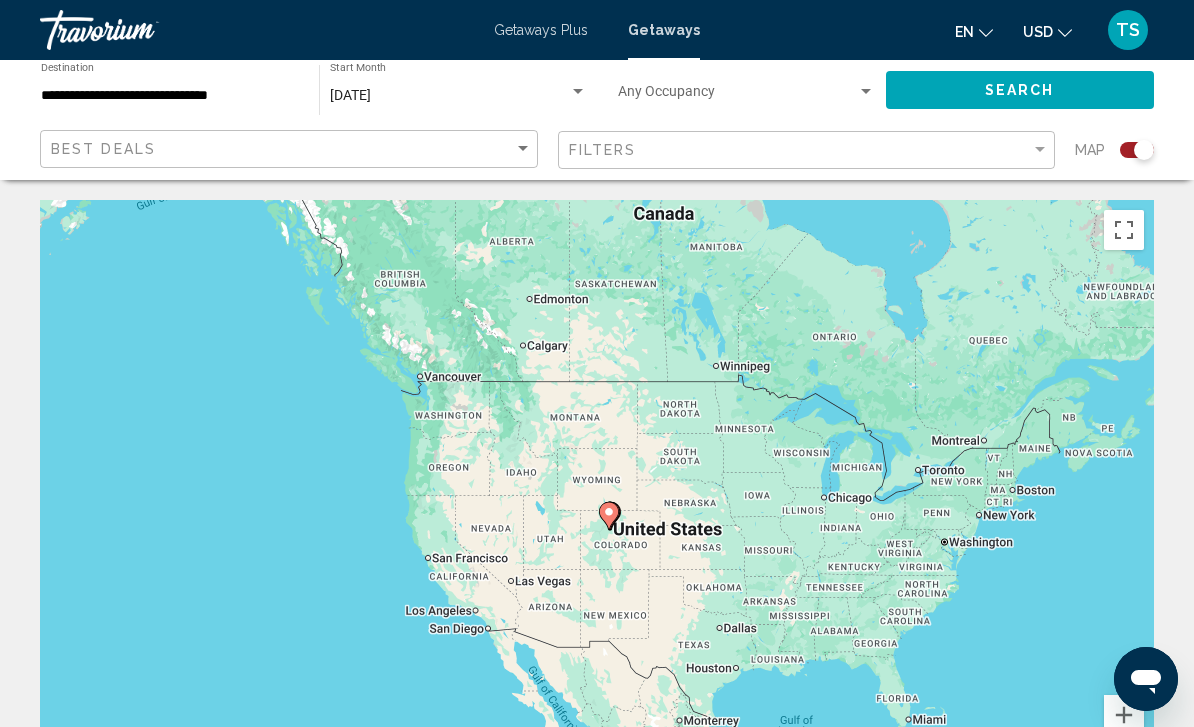 click on "To navigate, press the arrow keys. To activate drag with keyboard, press Alt + Enter. Once in keyboard drag state, use the arrow keys to move the marker. To complete the drag, press the Enter key. To cancel, press Escape." at bounding box center (597, 500) 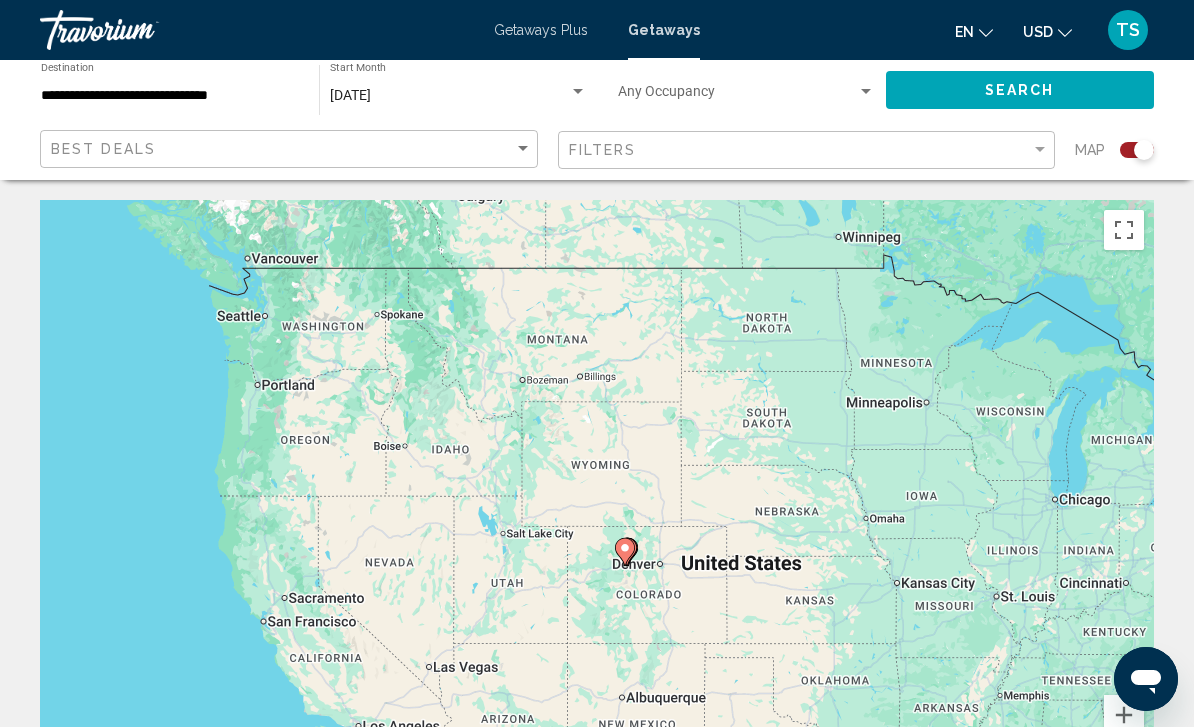 click on "To navigate, press the arrow keys. To activate drag with keyboard, press Alt + Enter. Once in keyboard drag state, use the arrow keys to move the marker. To complete the drag, press the Enter key. To cancel, press Escape." at bounding box center [597, 500] 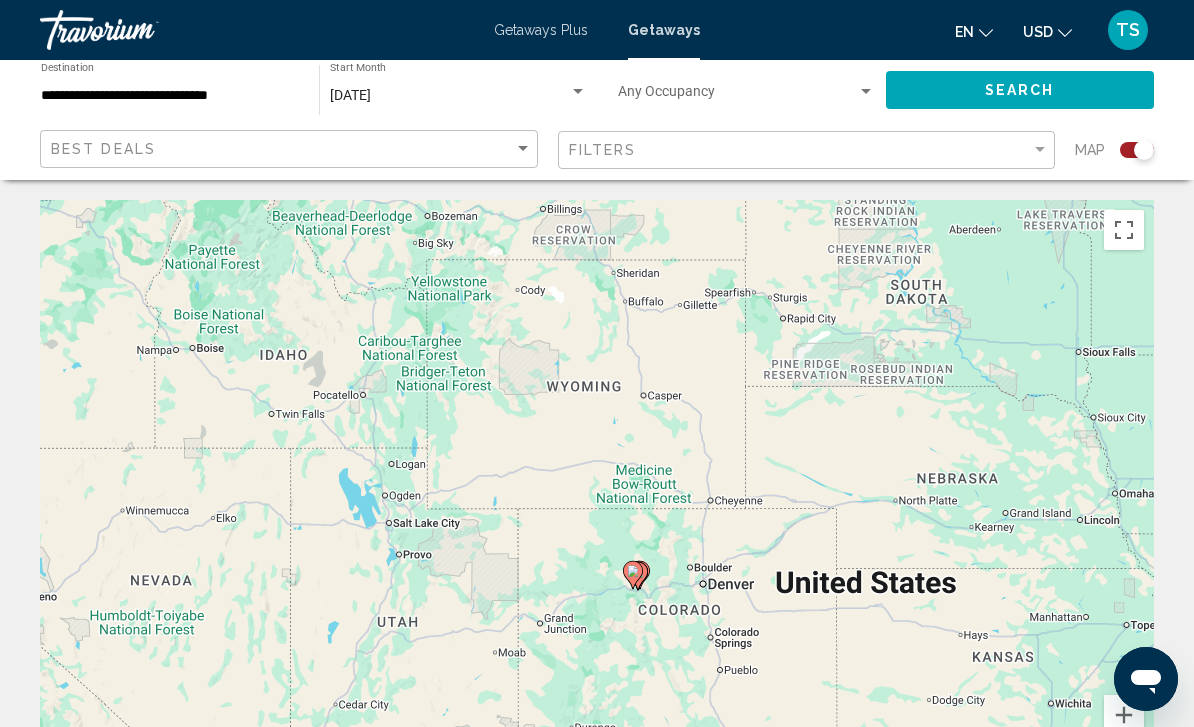 drag, startPoint x: 670, startPoint y: 551, endPoint x: 619, endPoint y: 461, distance: 103.44564 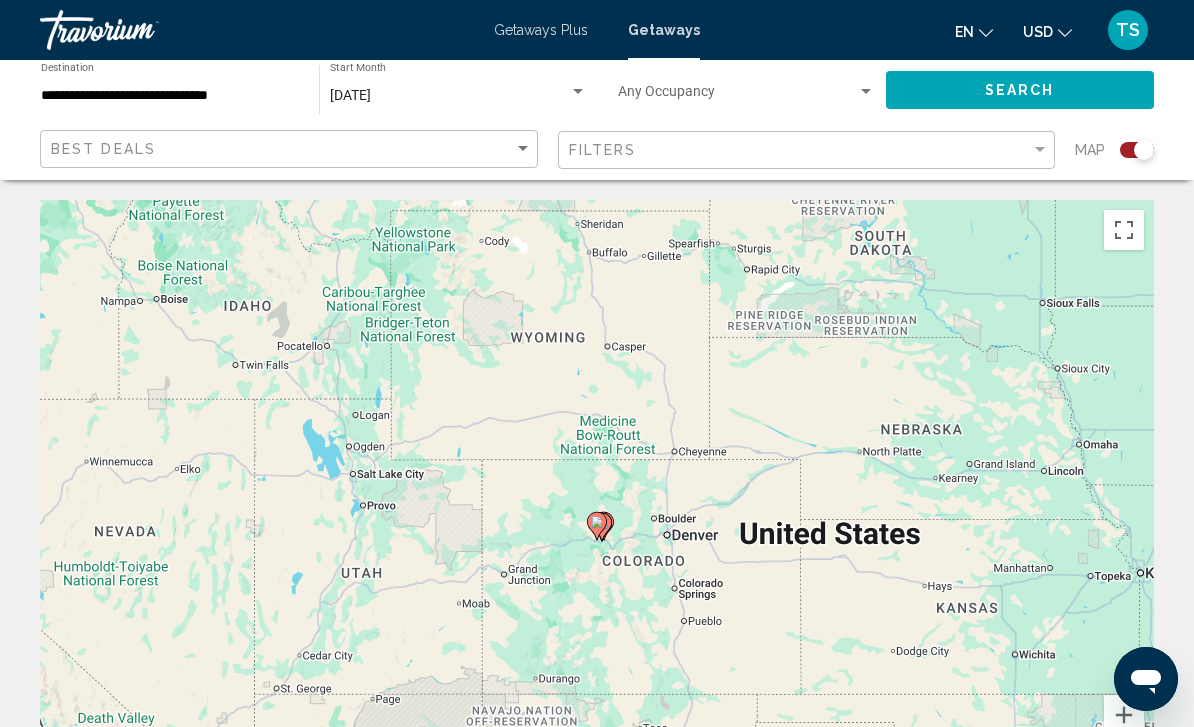 click on "To navigate, press the arrow keys. To activate drag with keyboard, press Alt + Enter. Once in keyboard drag state, use the arrow keys to move the marker. To complete the drag, press the Enter key. To cancel, press Escape." at bounding box center [597, 500] 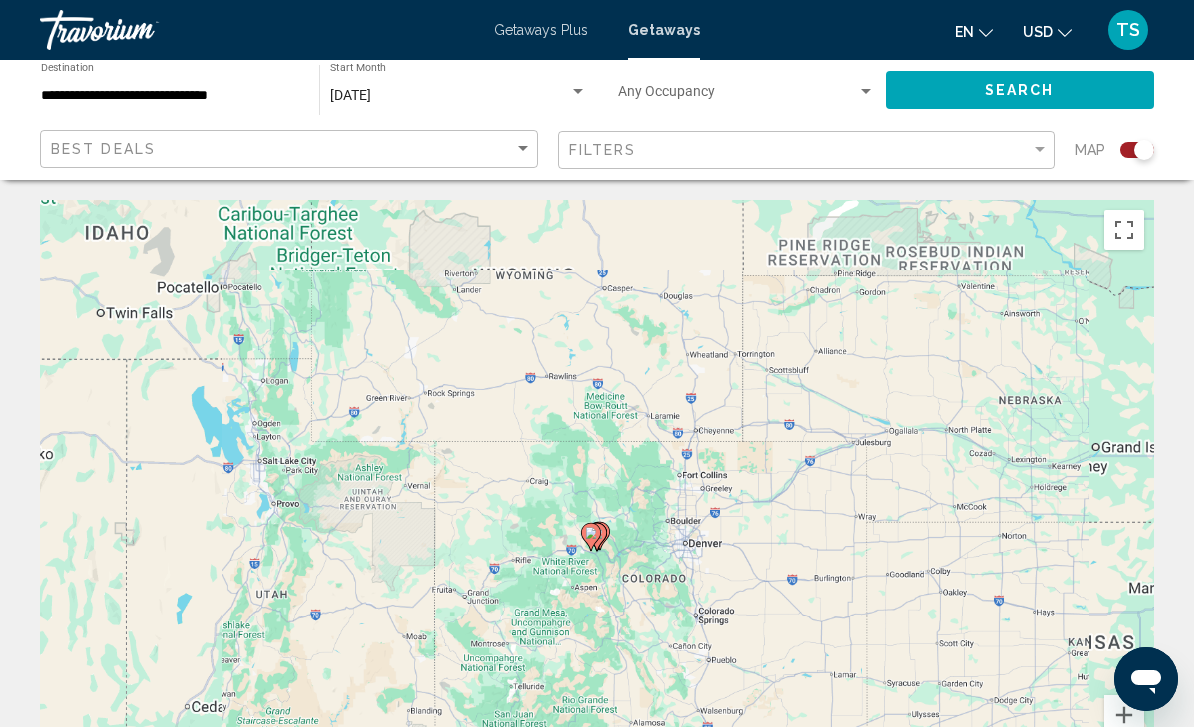 click on "To navigate, press the arrow keys. To activate drag with keyboard, press Alt + Enter. Once in keyboard drag state, use the arrow keys to move the marker. To complete the drag, press the Enter key. To cancel, press Escape." at bounding box center (597, 500) 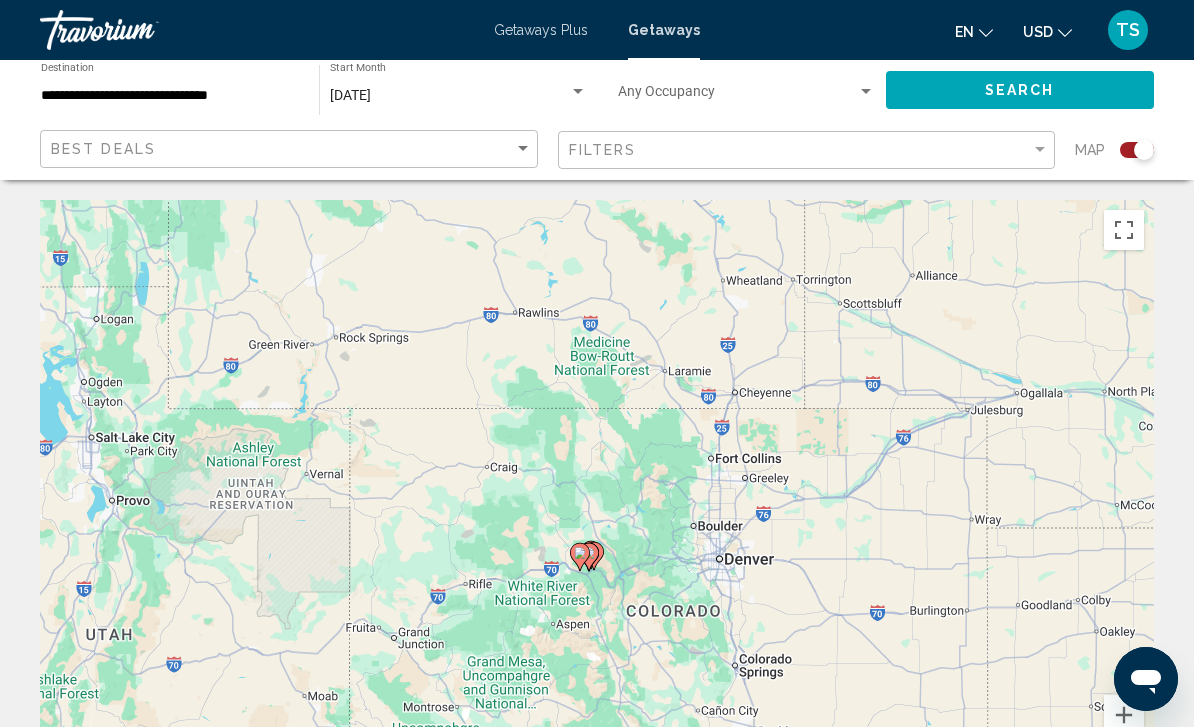 click on "To navigate, press the arrow keys. To activate drag with keyboard, press Alt + Enter. Once in keyboard drag state, use the arrow keys to move the marker. To complete the drag, press the Enter key. To cancel, press Escape." at bounding box center (597, 500) 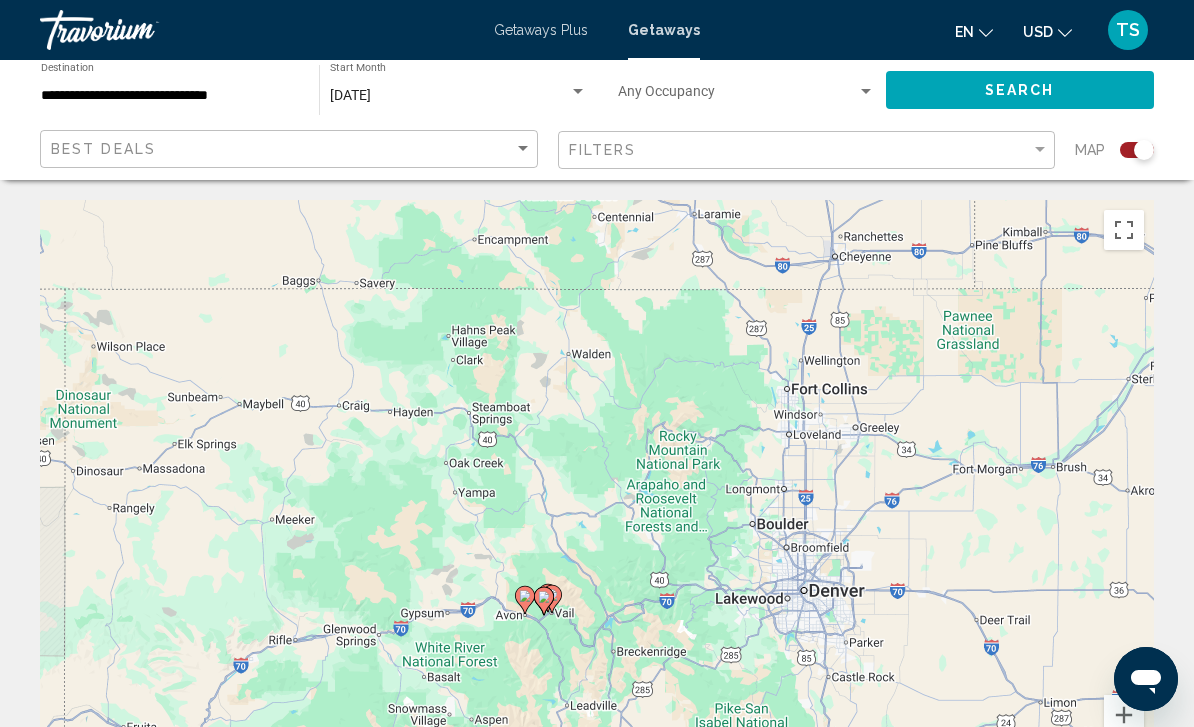 drag, startPoint x: 659, startPoint y: 582, endPoint x: 635, endPoint y: 564, distance: 30 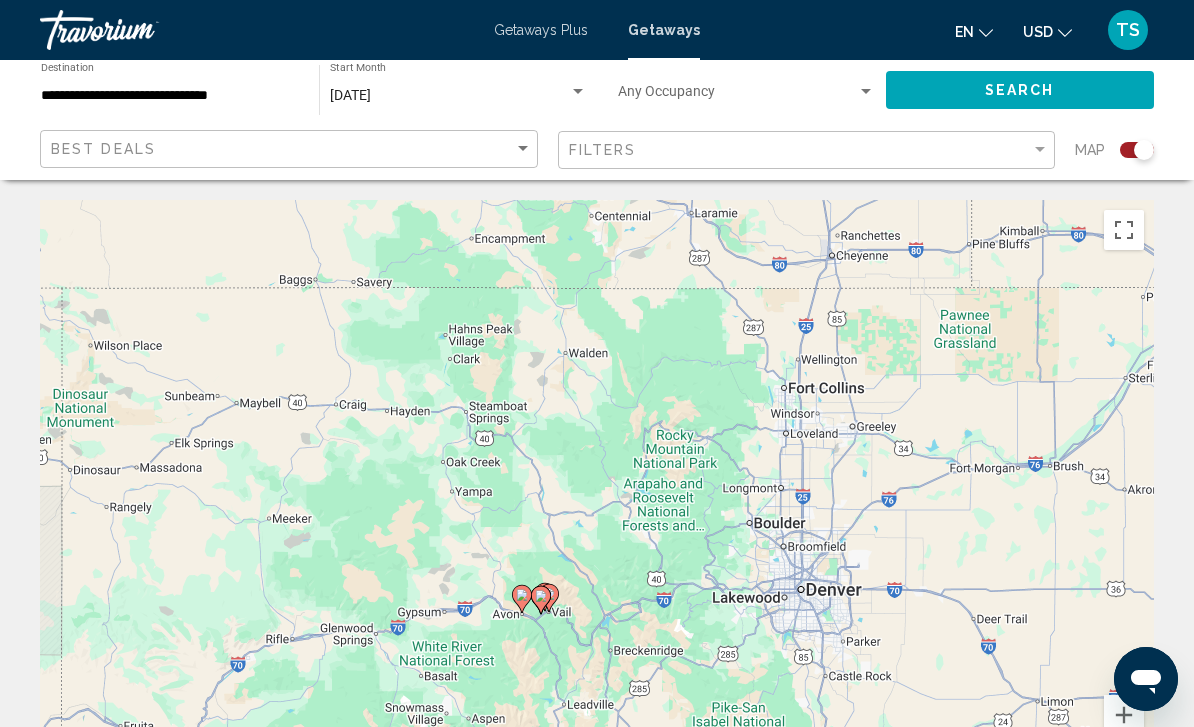 click on "To navigate, press the arrow keys. To activate drag with keyboard, press Alt + Enter. Once in keyboard drag state, use the arrow keys to move the marker. To complete the drag, press the Enter key. To cancel, press Escape." at bounding box center [597, 500] 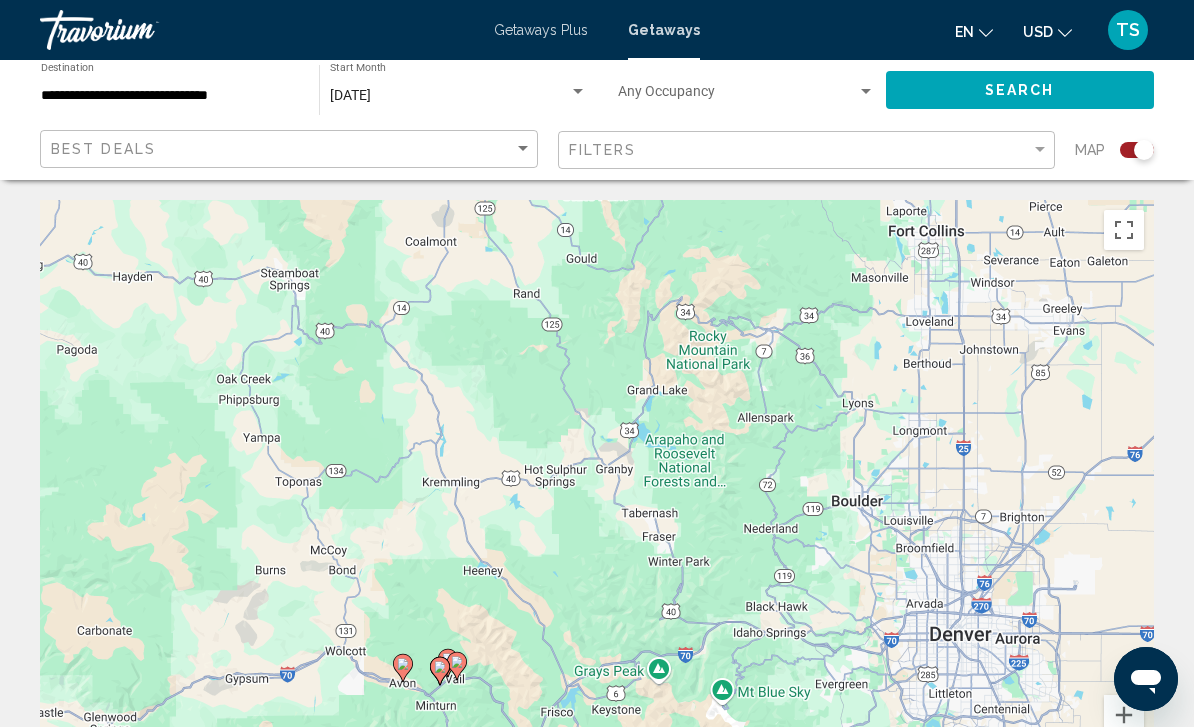 drag, startPoint x: 586, startPoint y: 490, endPoint x: 499, endPoint y: 439, distance: 100.84642 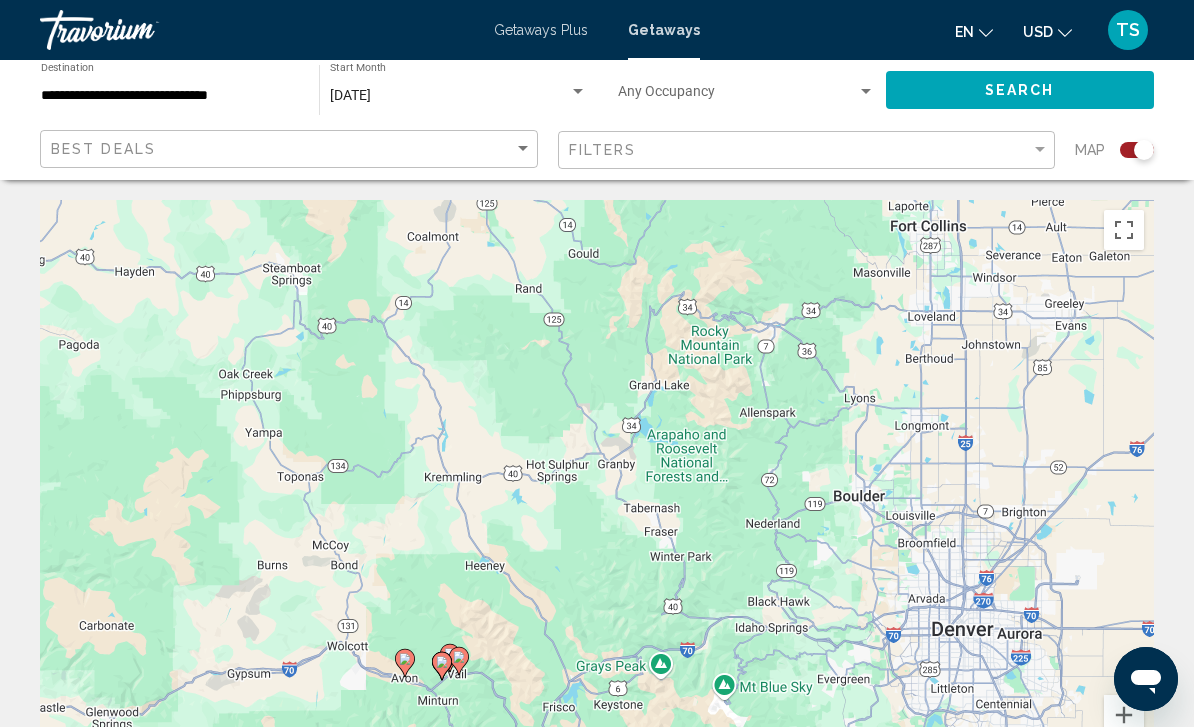 click on "Map" 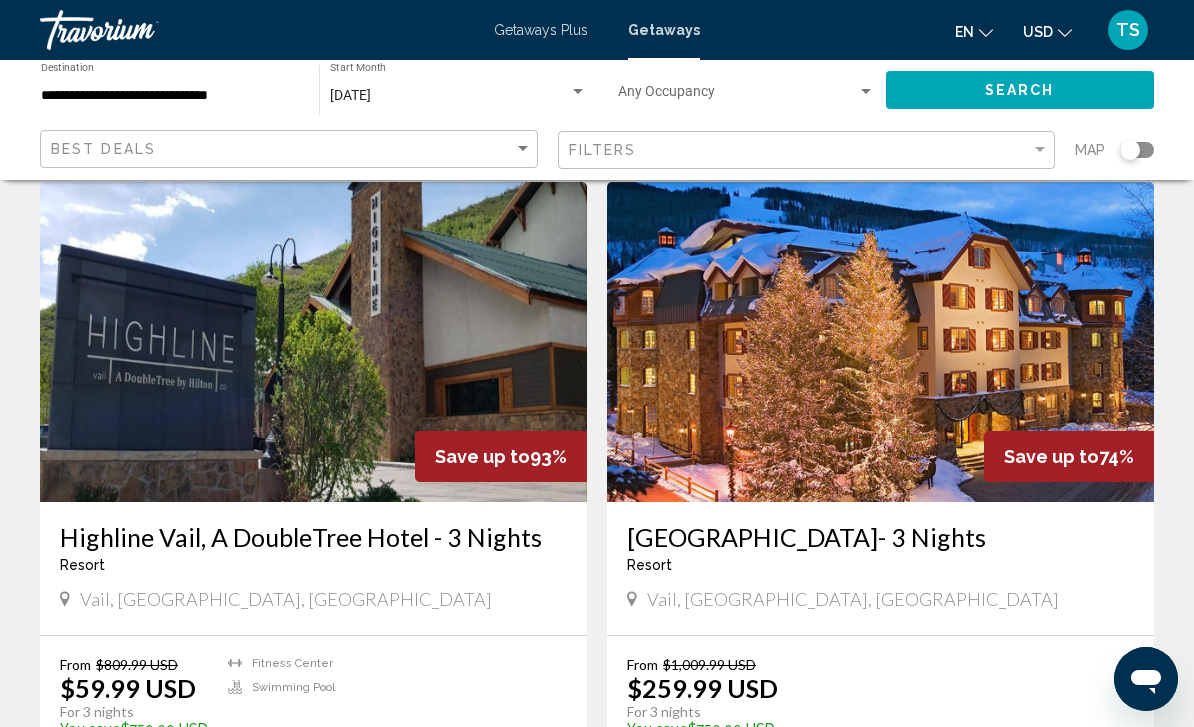 scroll, scrollTop: 244, scrollLeft: 0, axis: vertical 